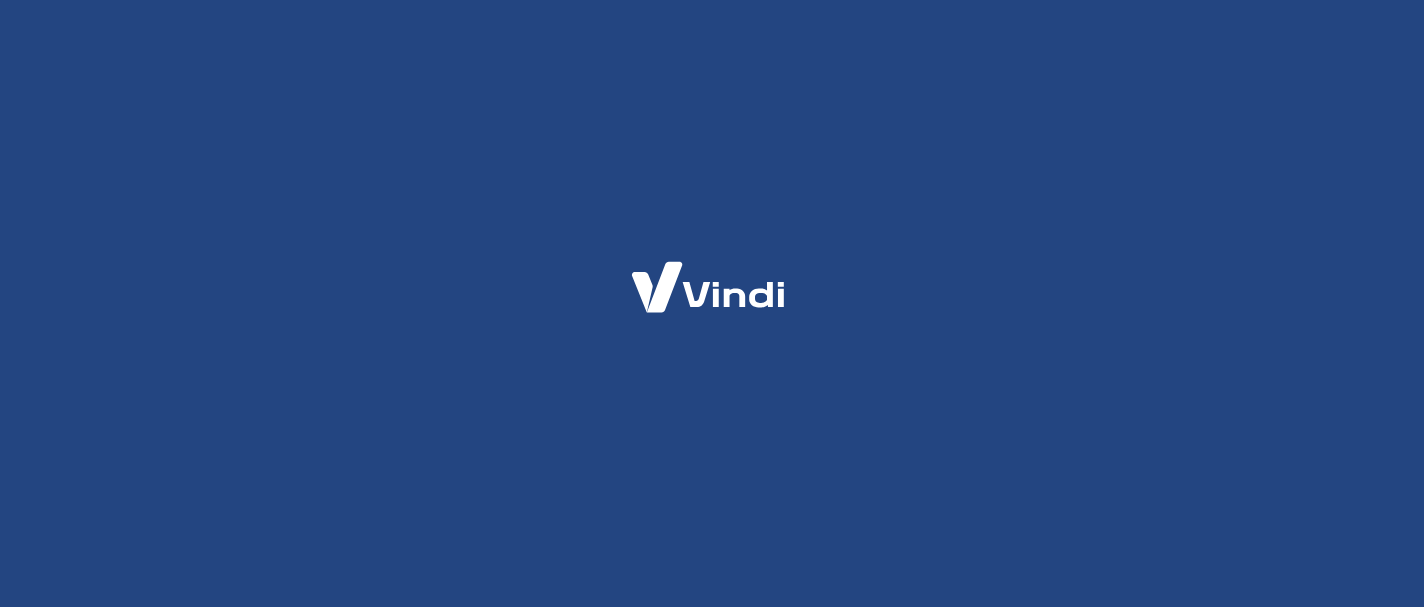 scroll, scrollTop: 0, scrollLeft: 0, axis: both 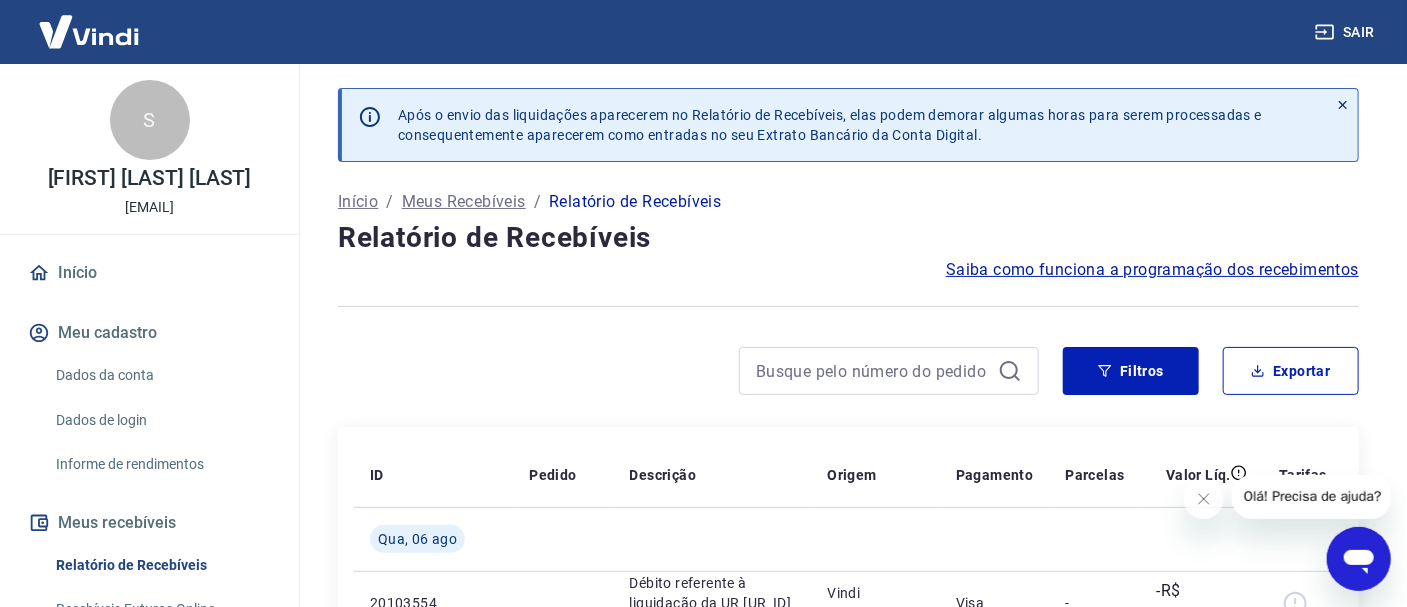 click 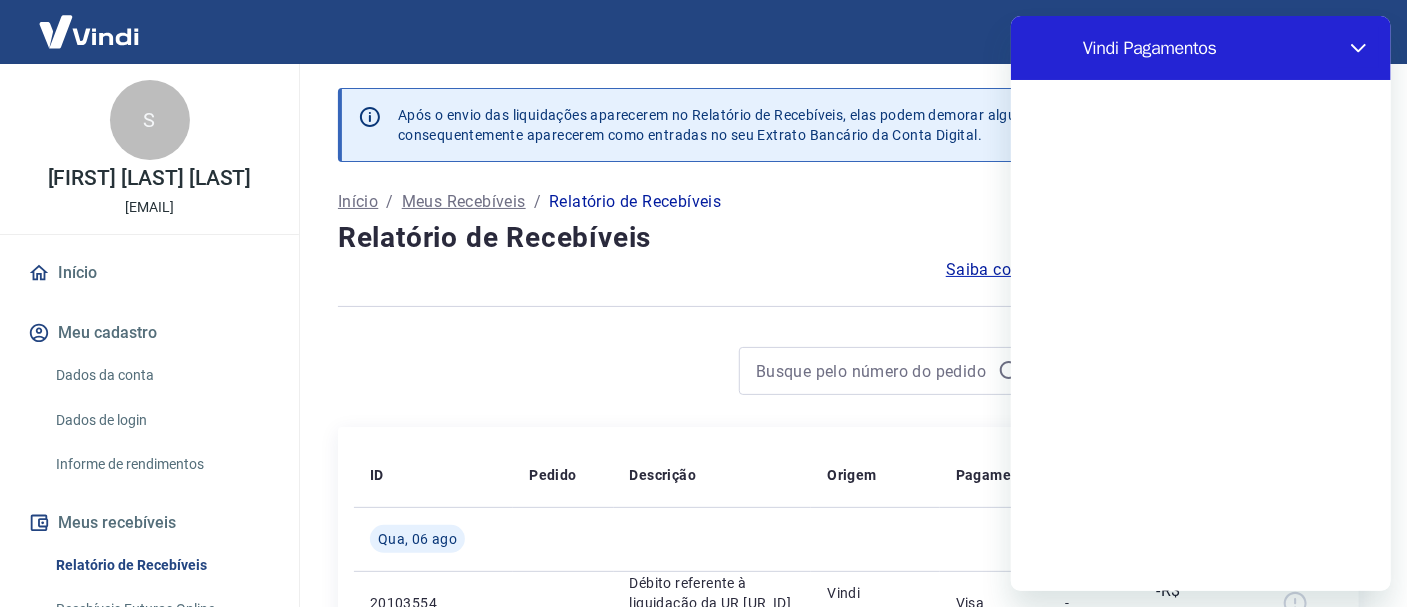 scroll, scrollTop: 0, scrollLeft: 0, axis: both 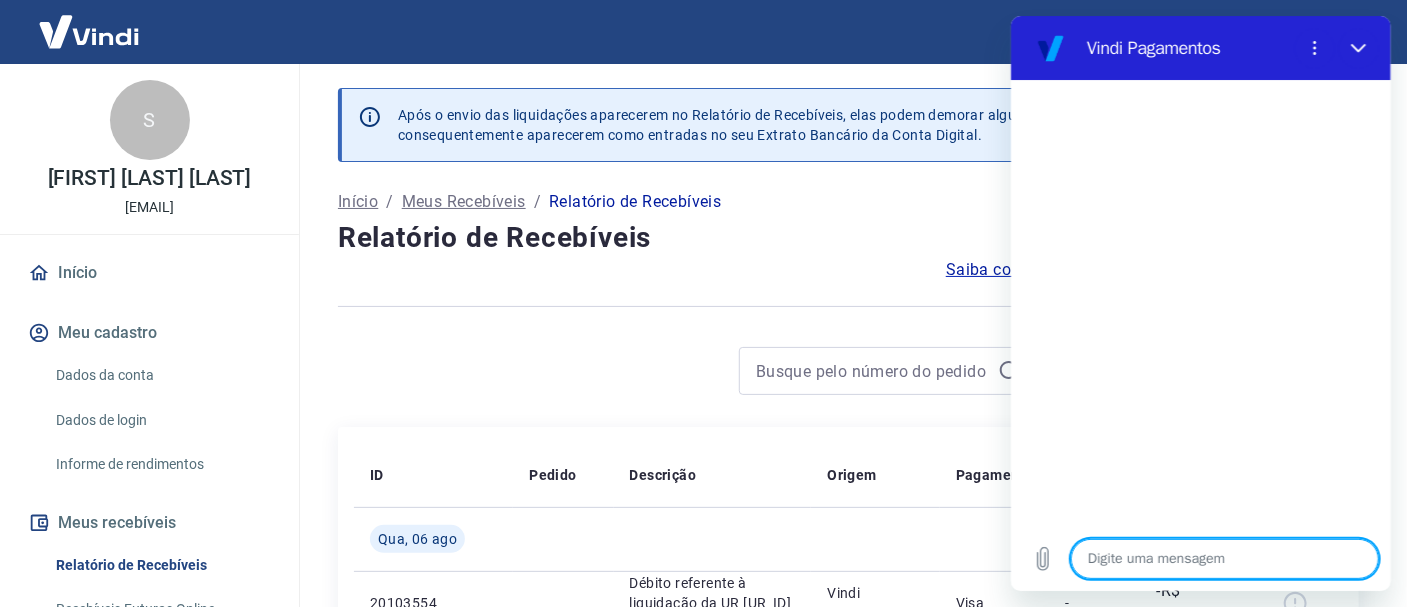 click at bounding box center (1224, 559) 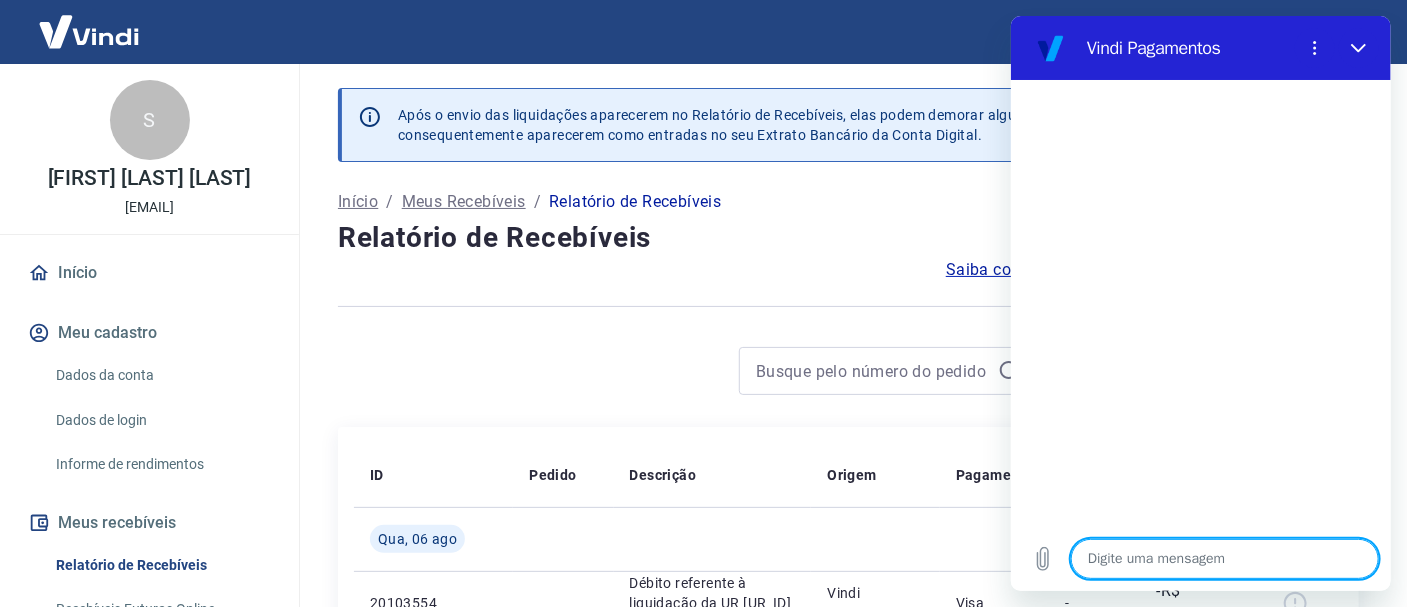 type on "f" 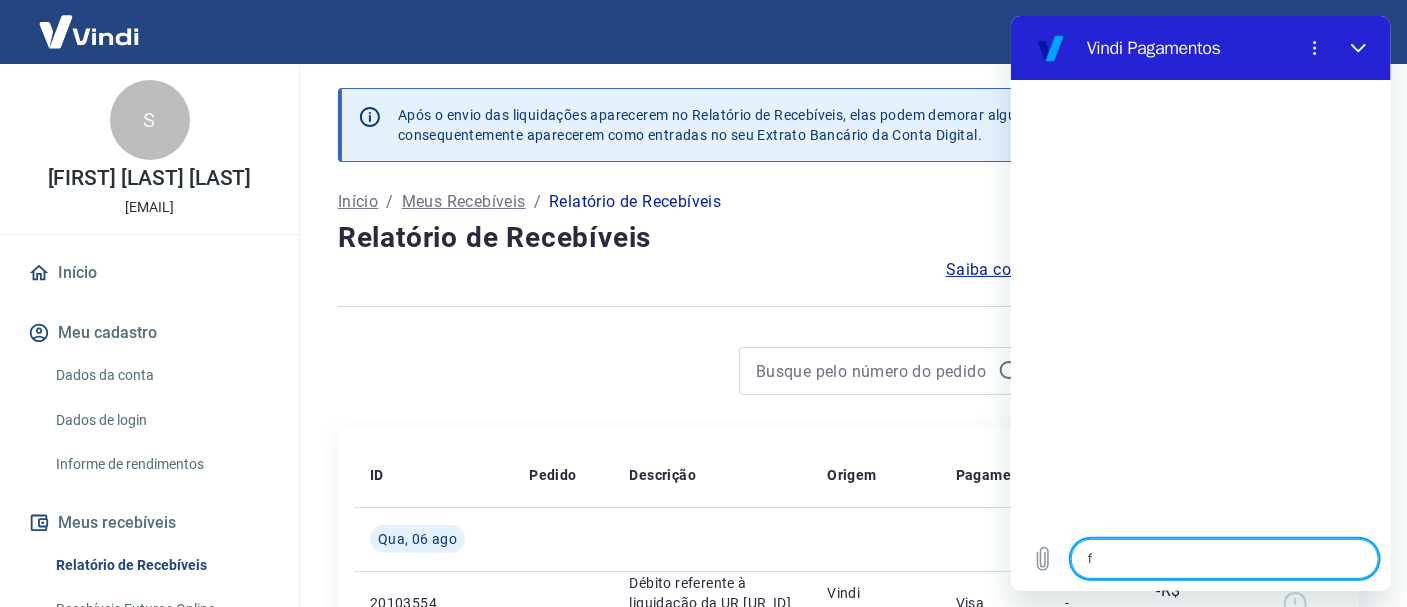 type on "fa" 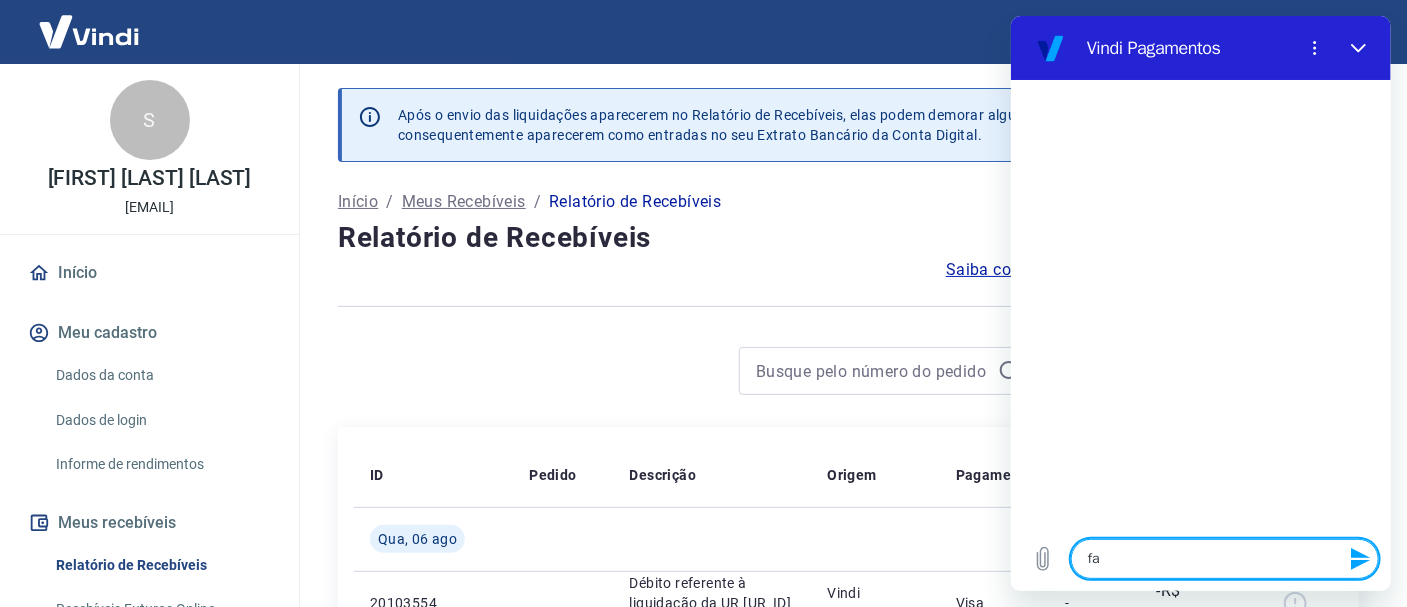 type on "fal" 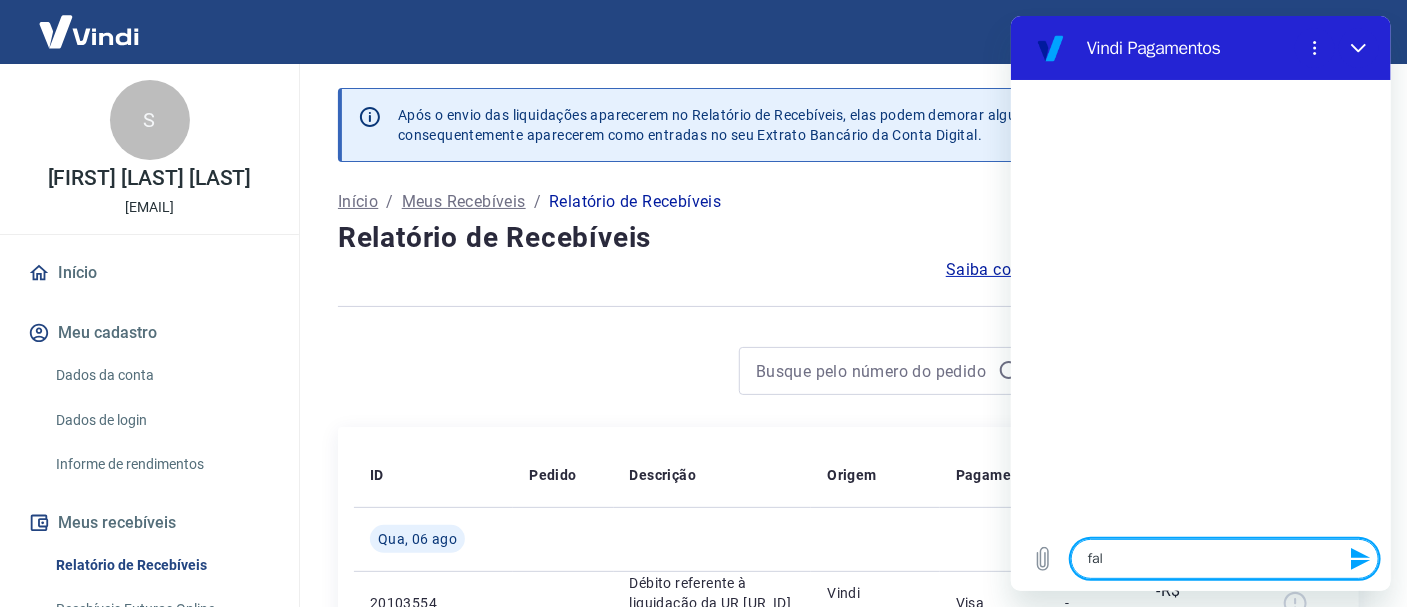 type on "fala" 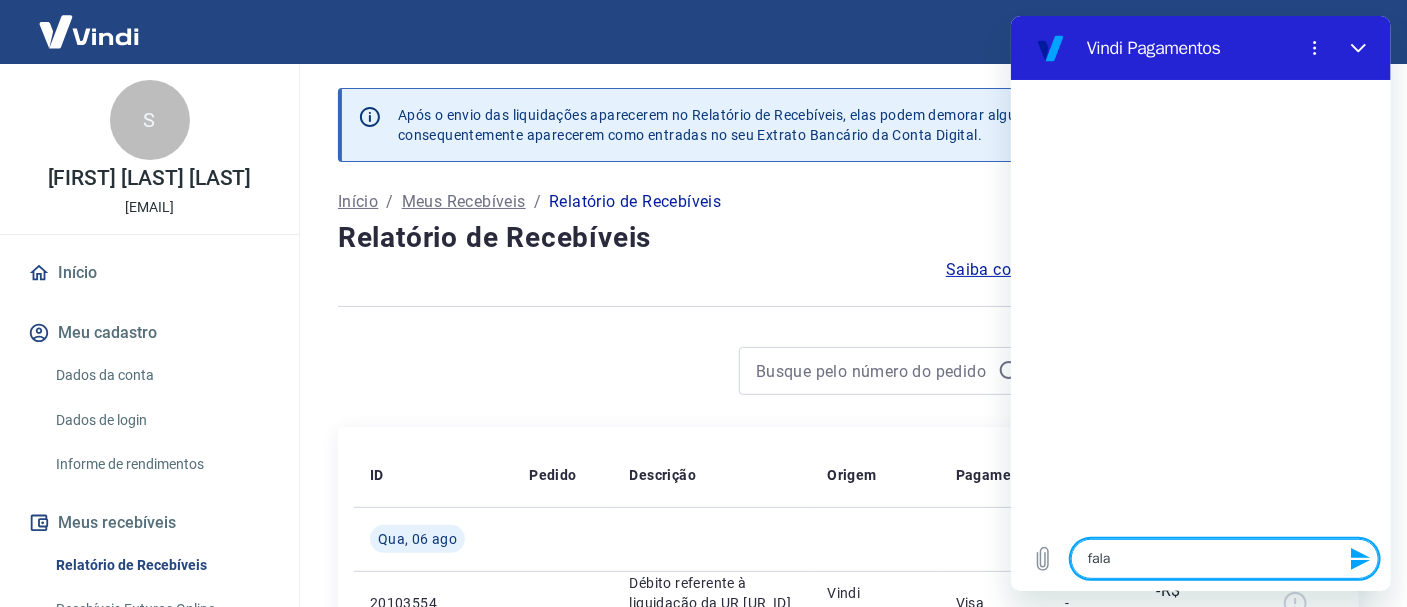 type on "falar" 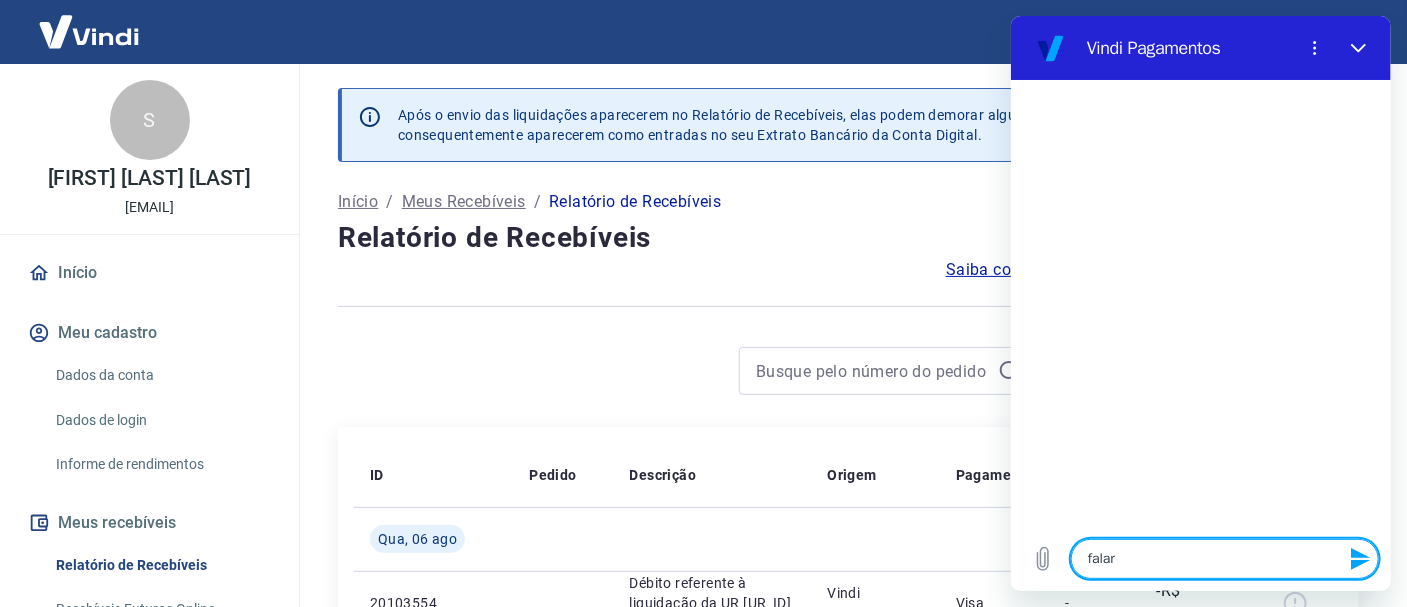type on "falar" 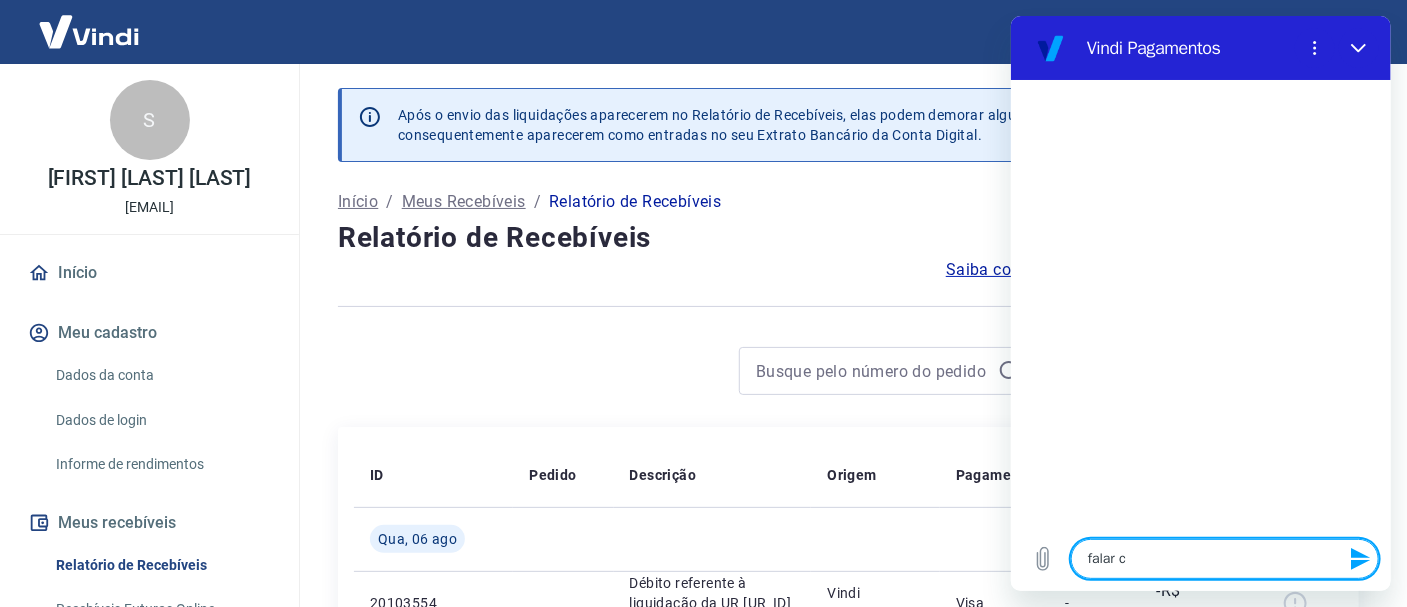 type on "falar co" 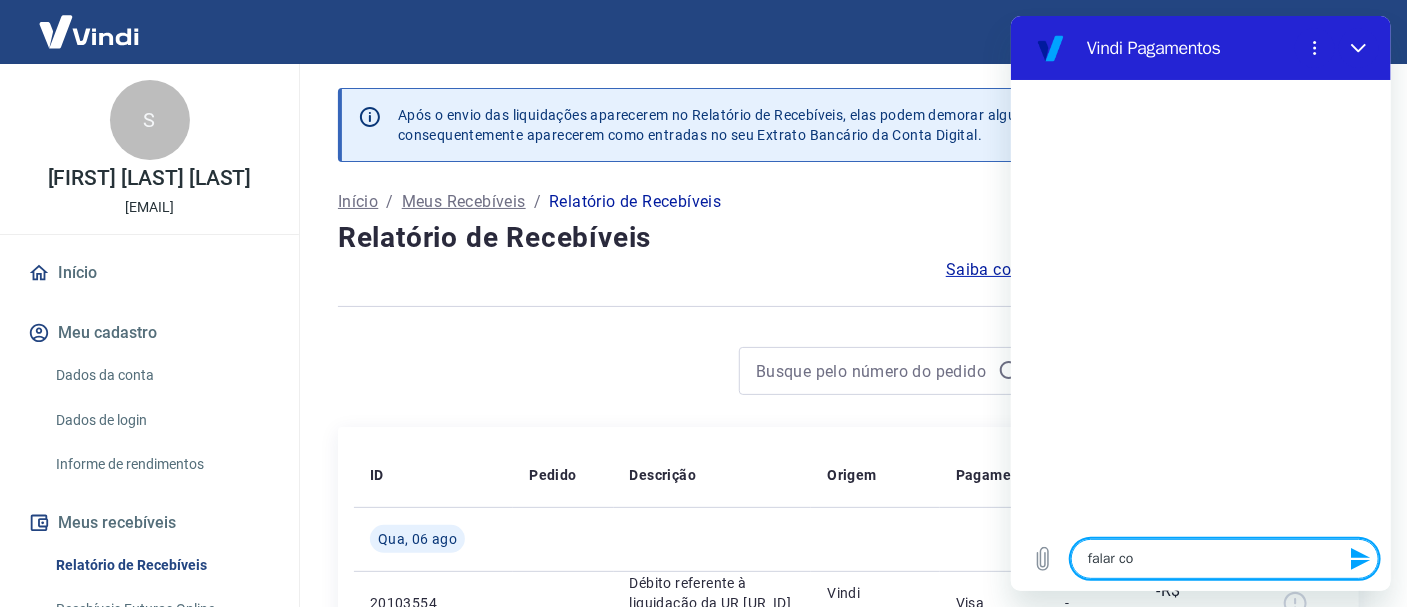 type on "falar com" 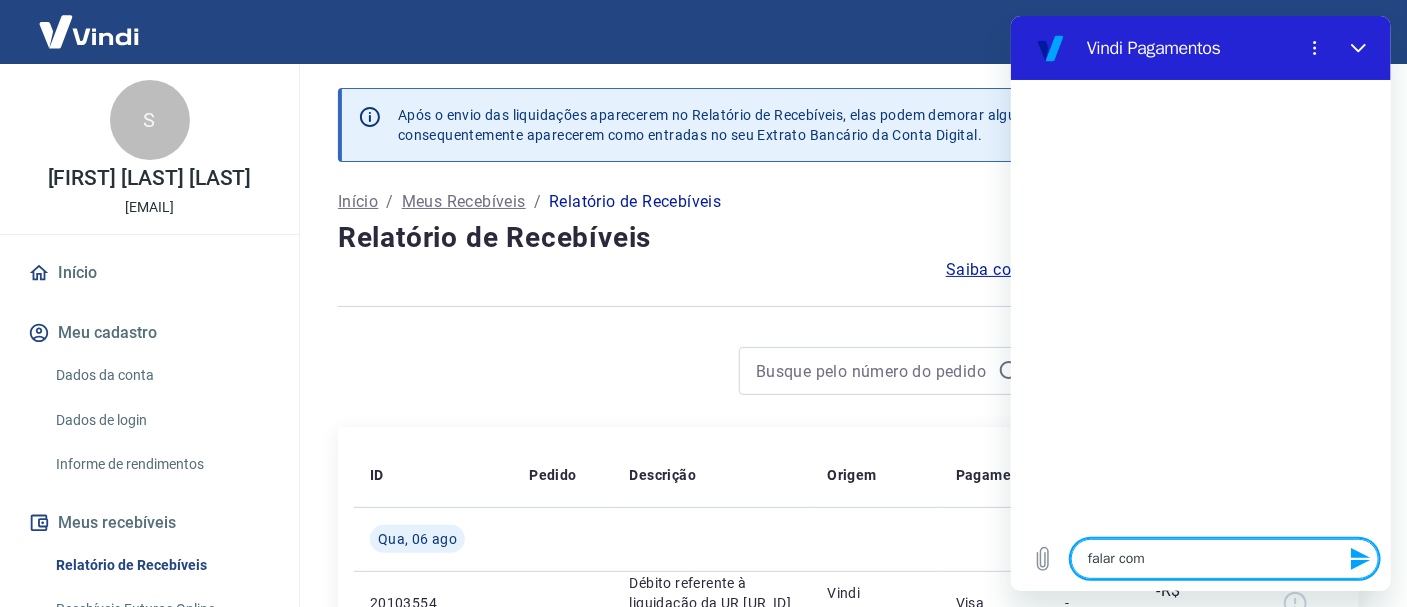 type on "falar com" 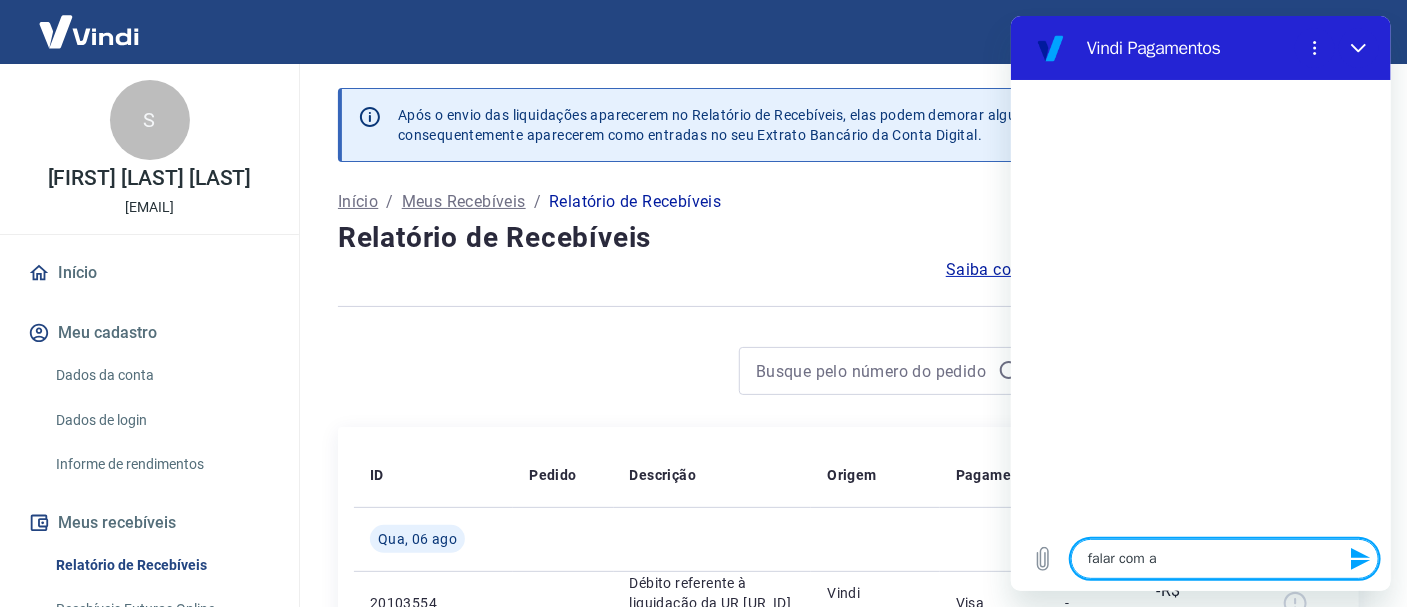 type on "falar com at" 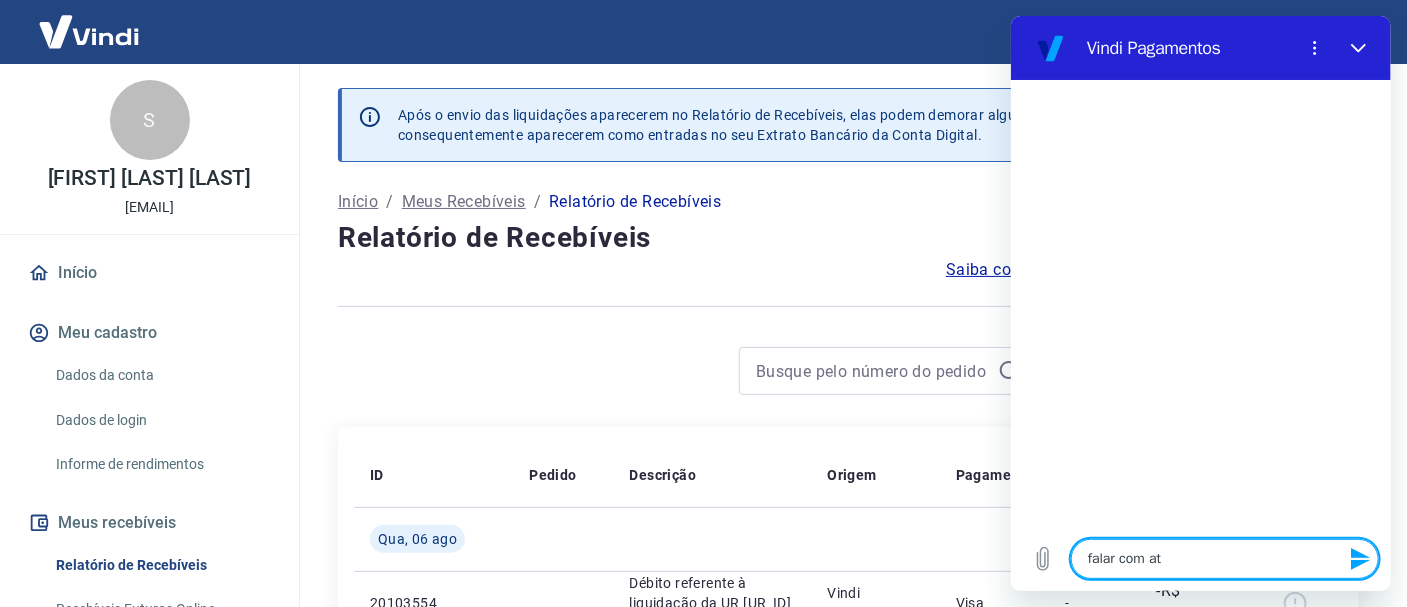 type on "falar com ate" 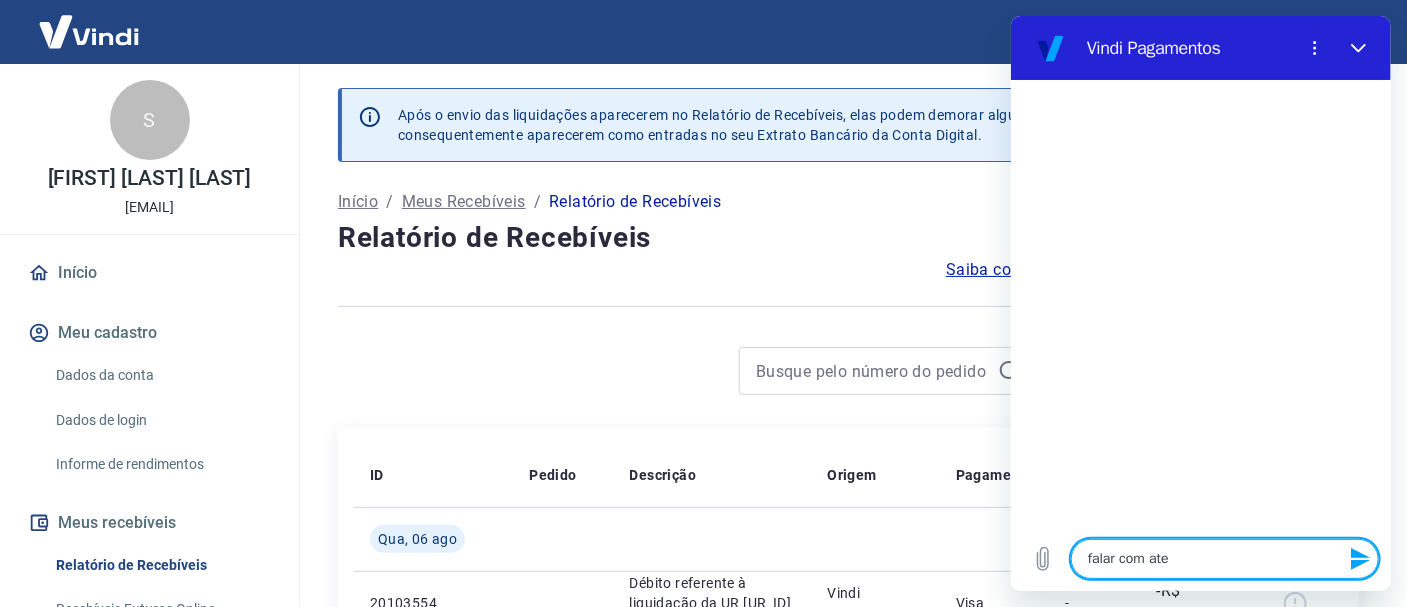 type on "falar com aten" 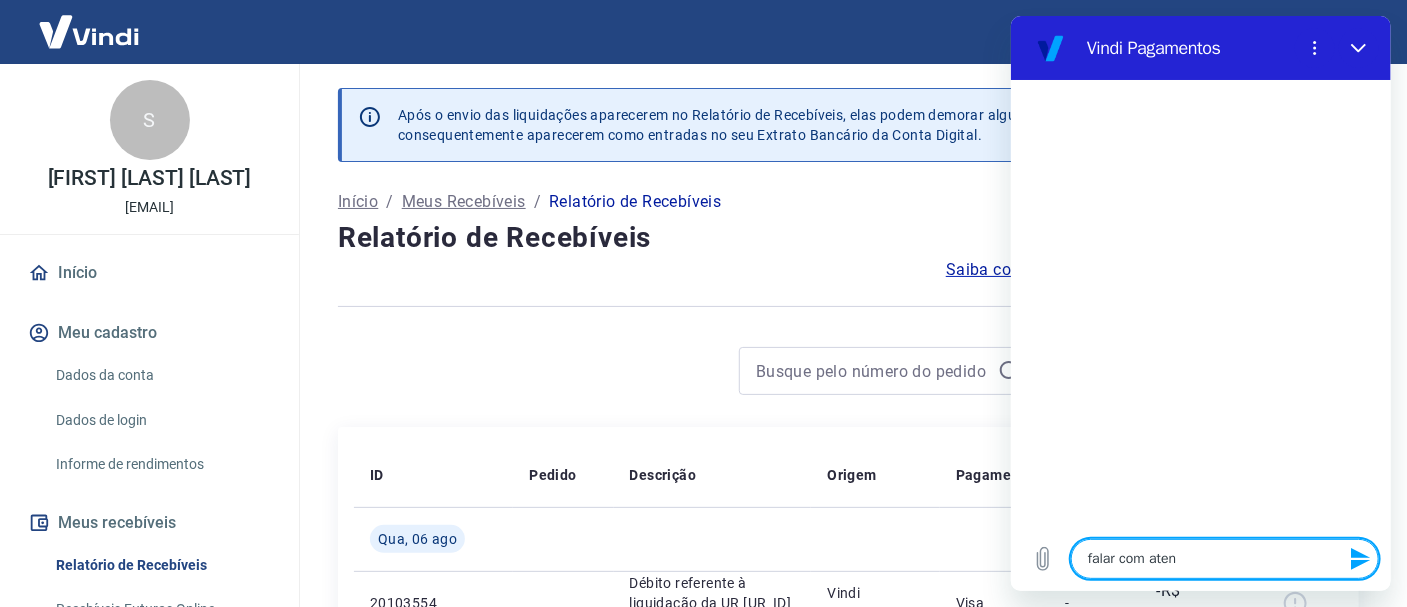 type on "falar com atend" 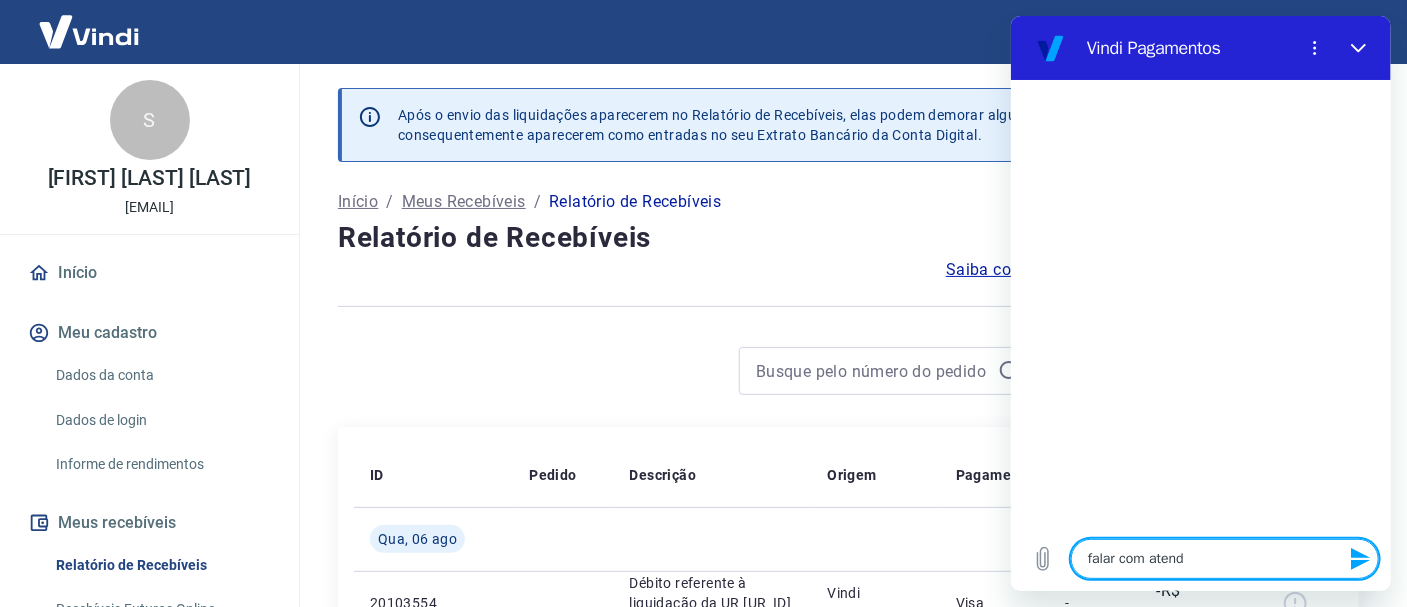 type on "falar com atende" 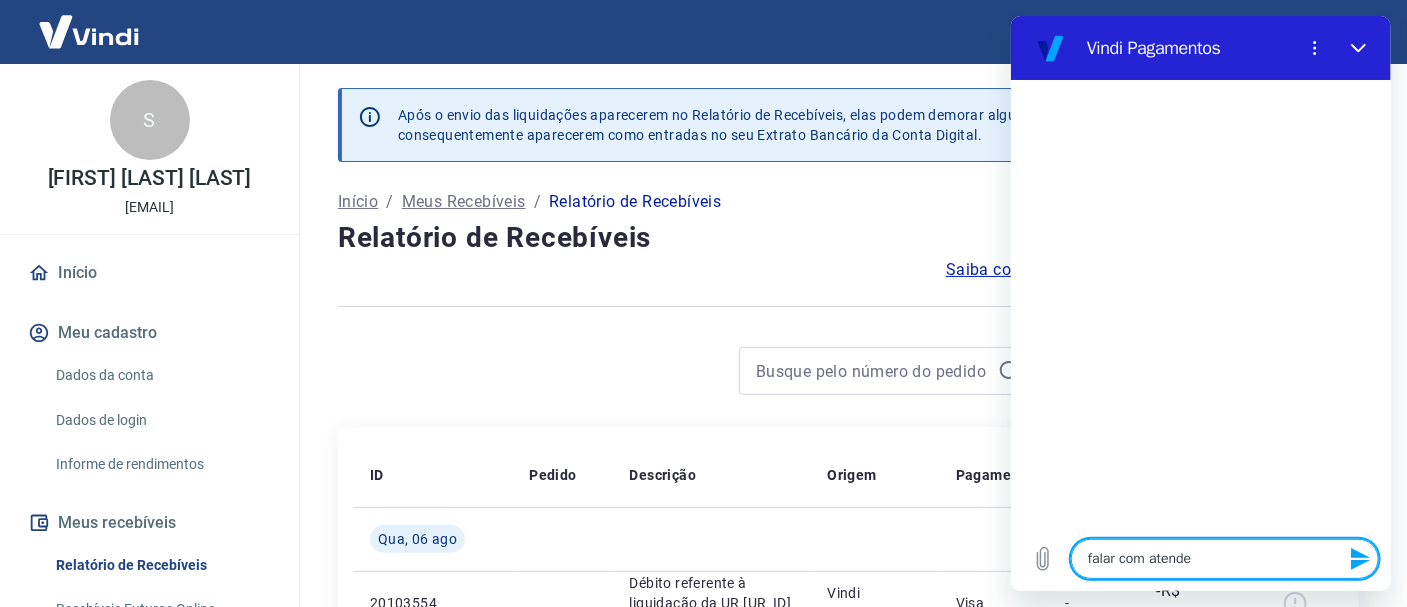 type on "falar com atenden" 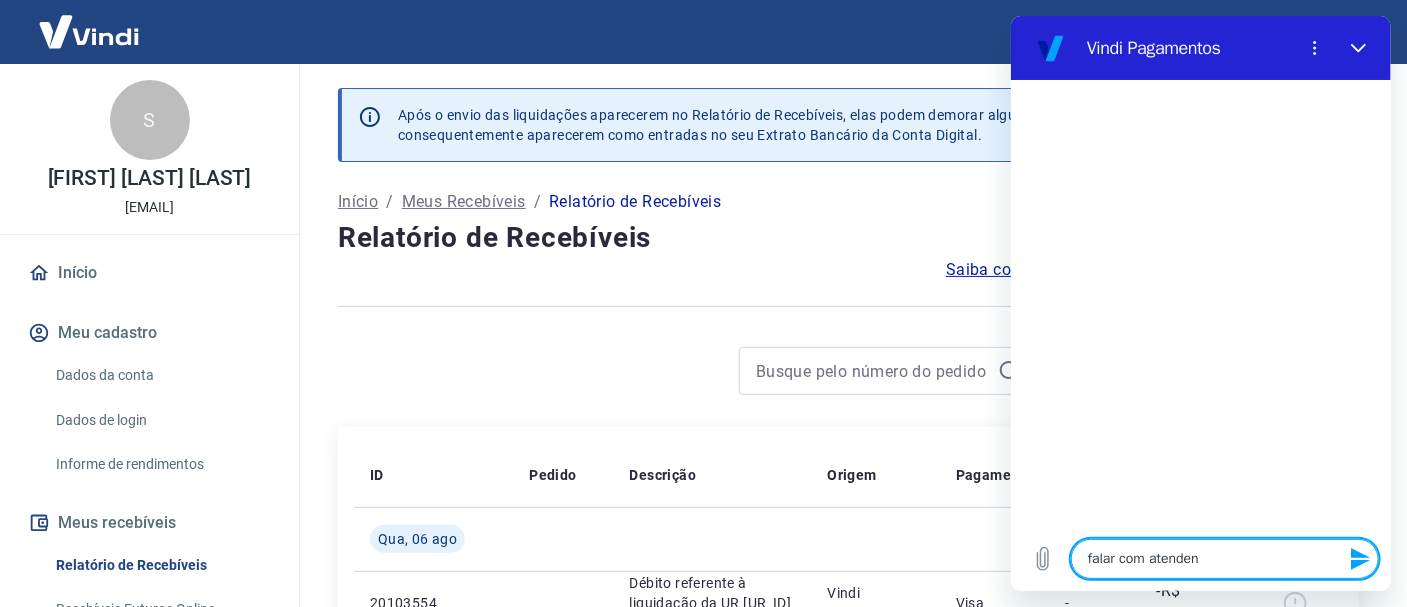 type on "falar com atendent" 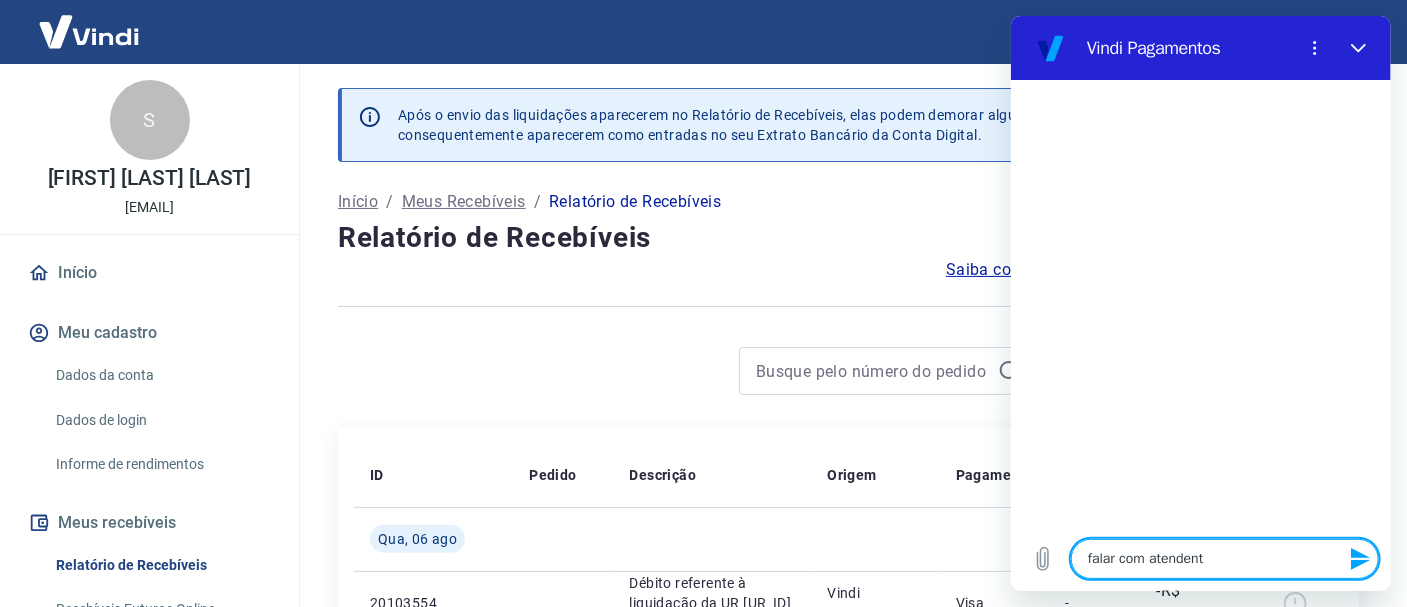 type on "falar com atendente" 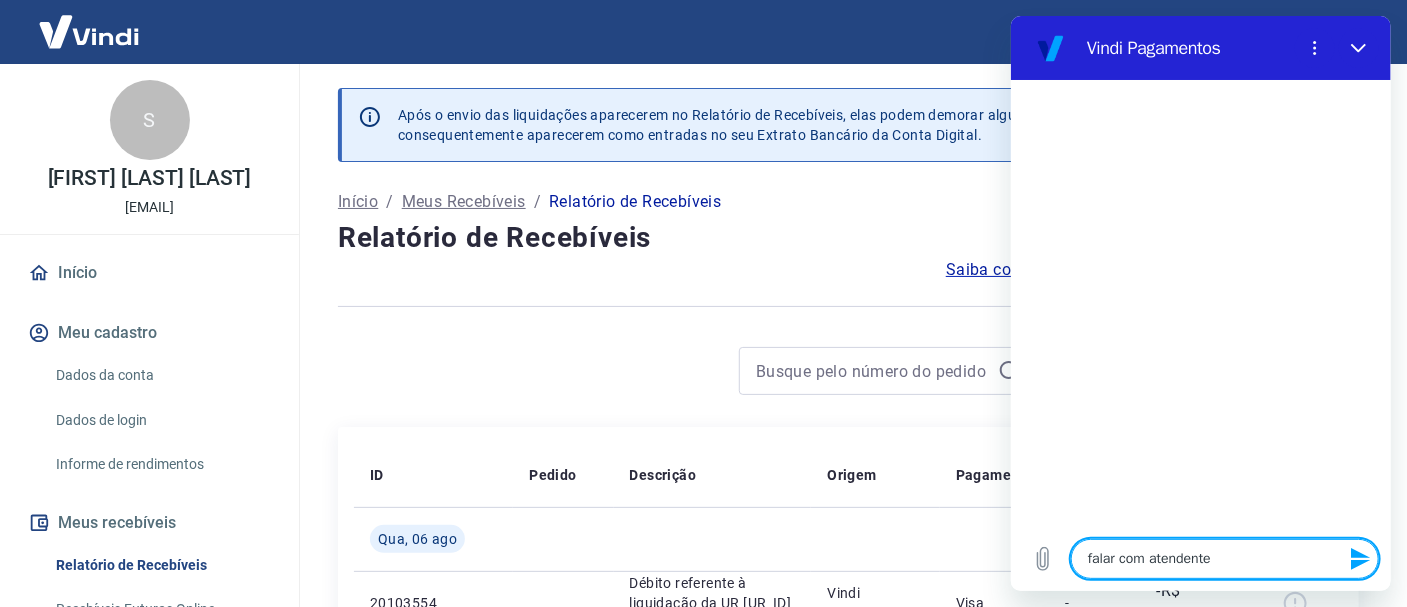 type 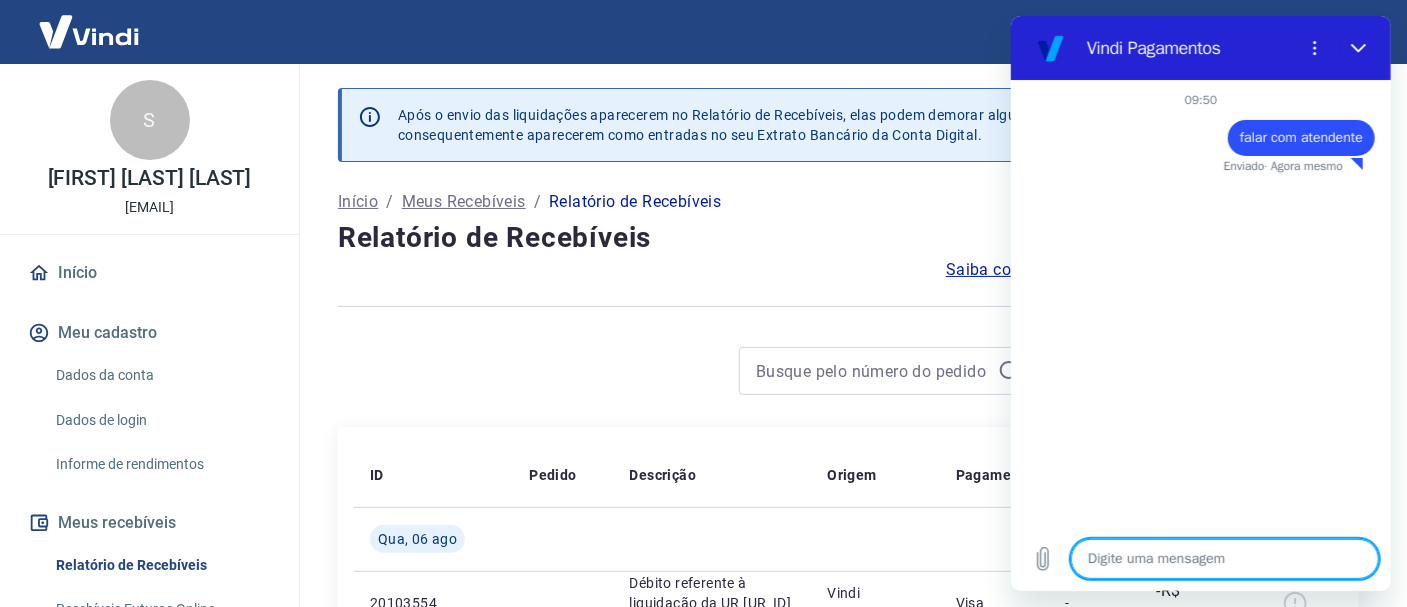 type on "x" 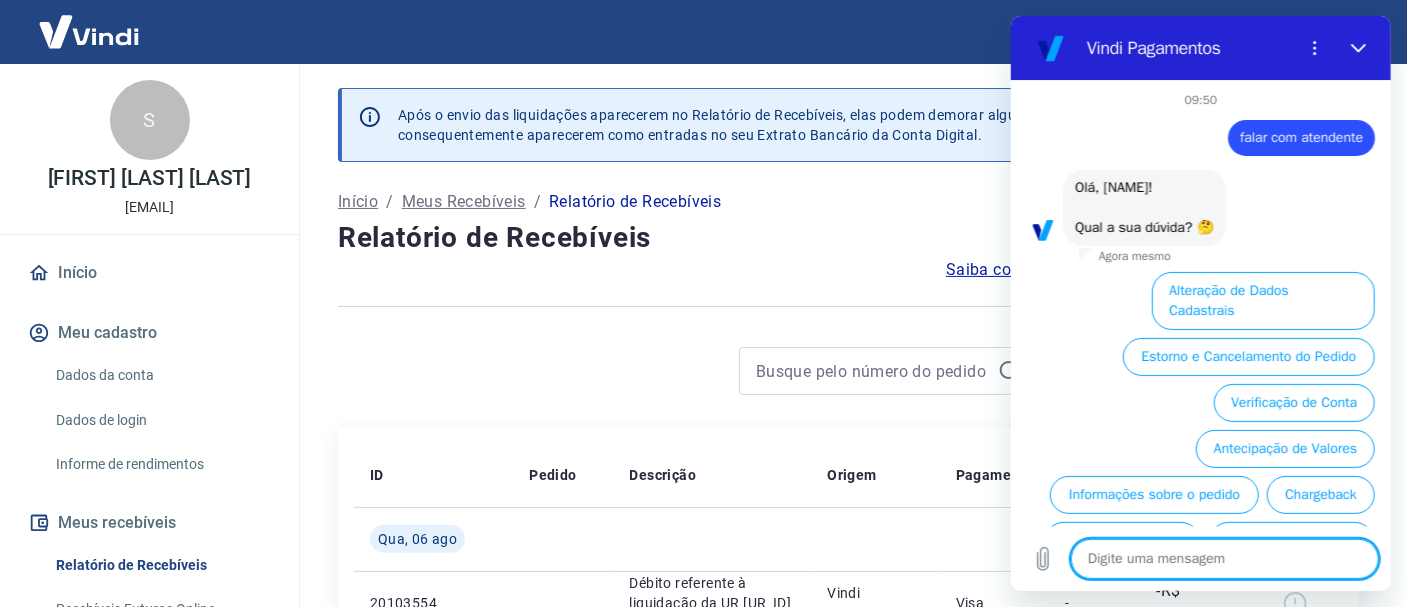 scroll, scrollTop: 105, scrollLeft: 0, axis: vertical 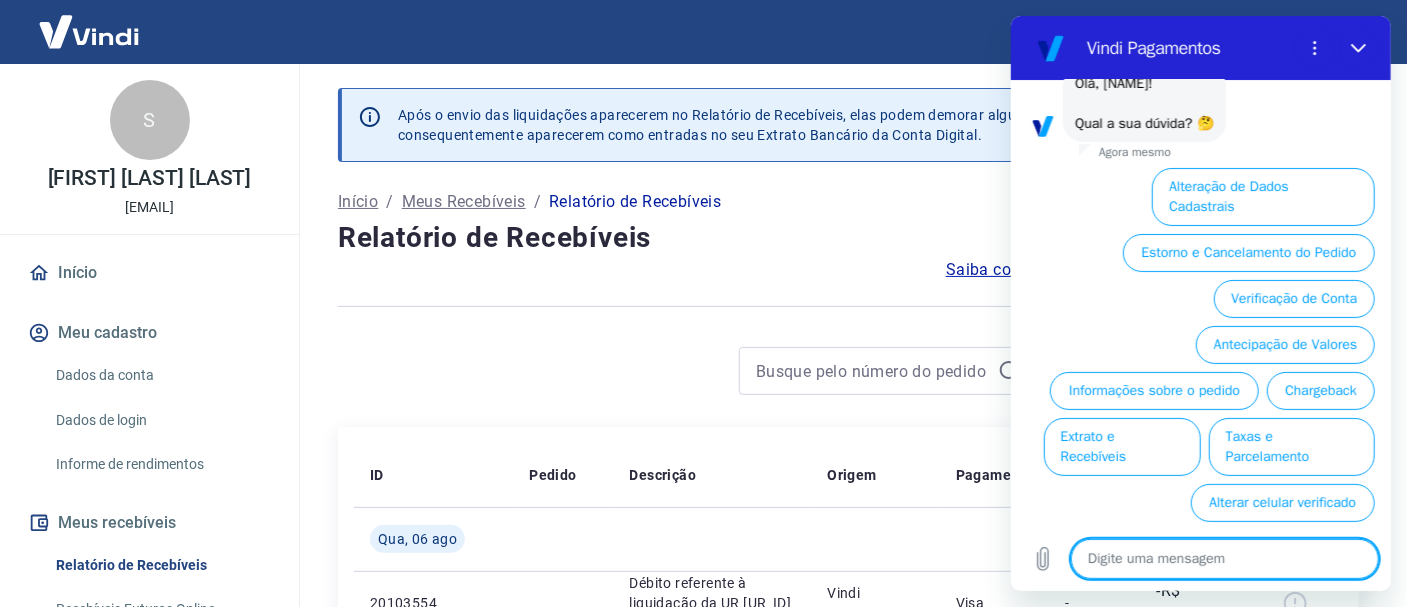 type on "f" 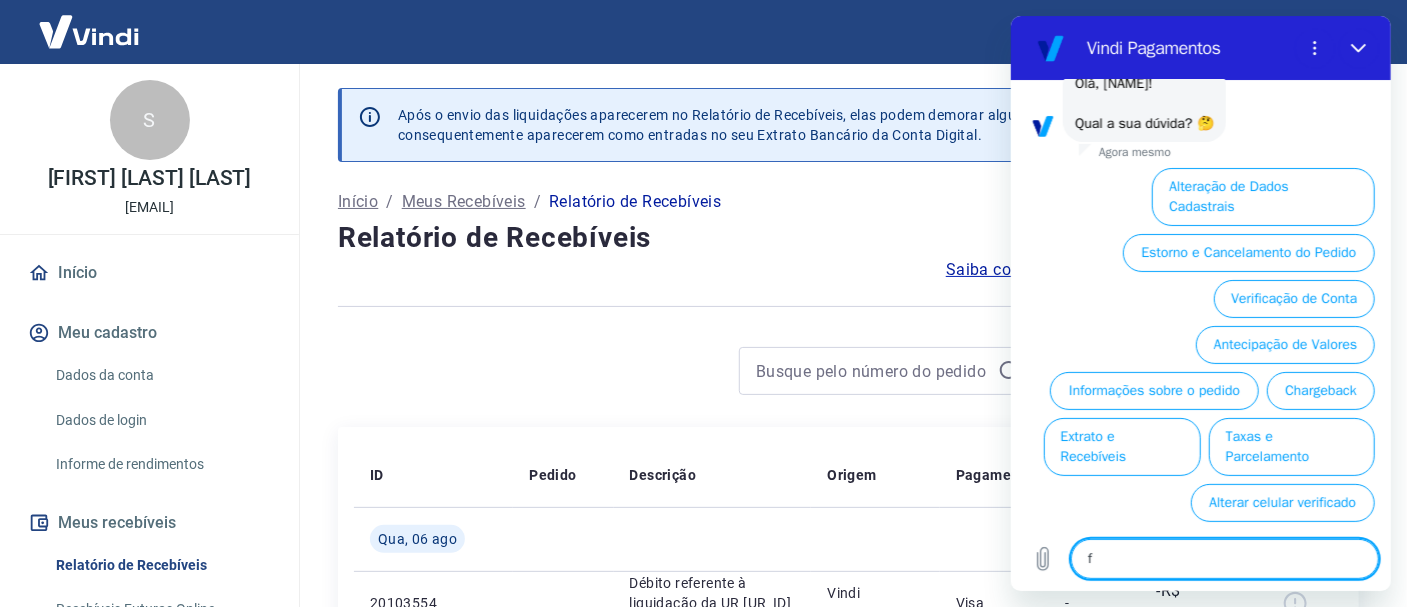type on "fa" 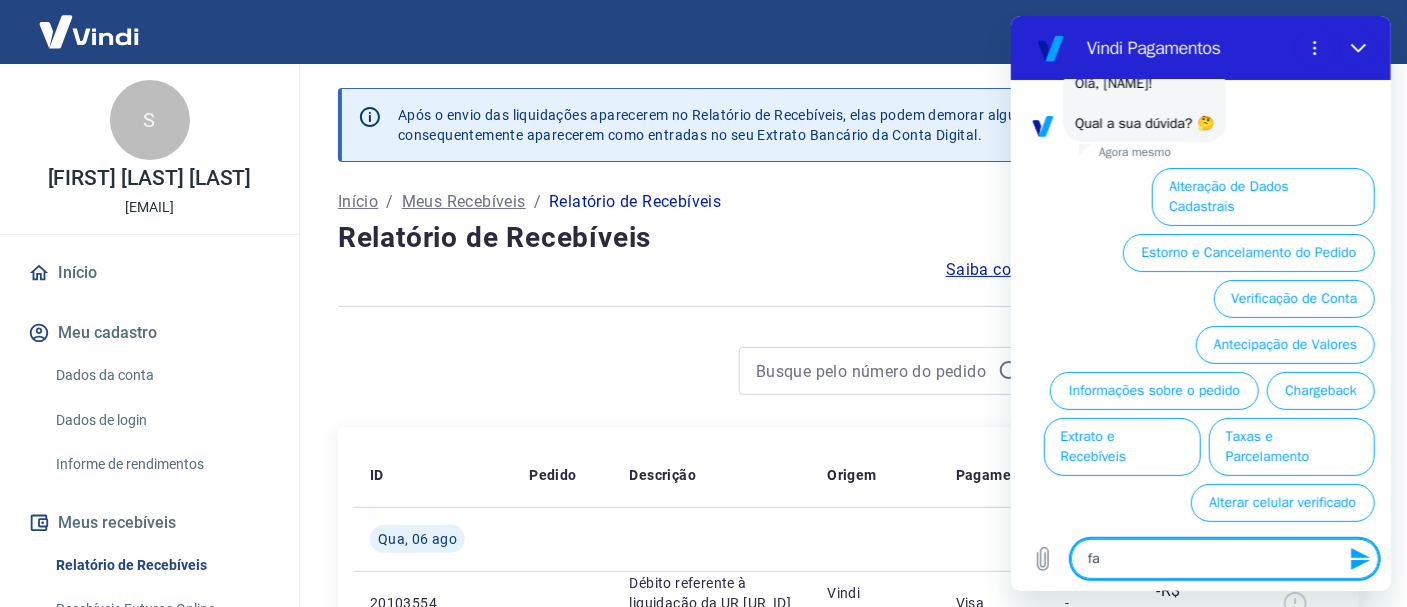 type on "fal" 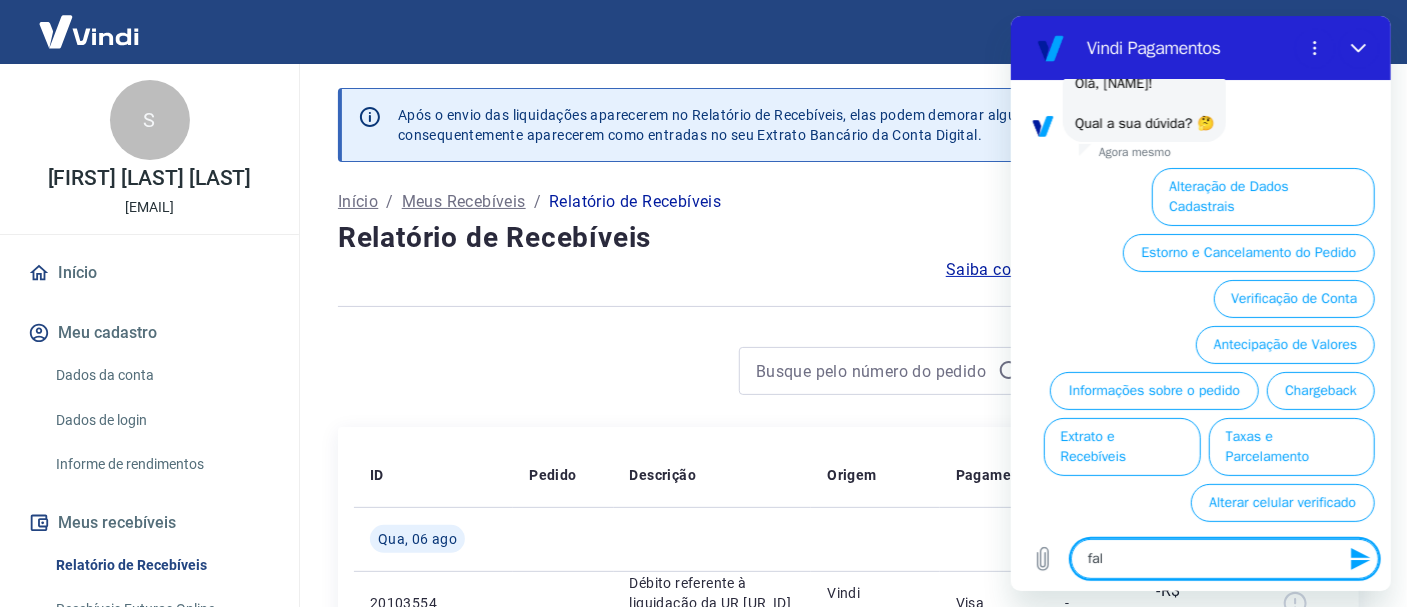 type on "fala" 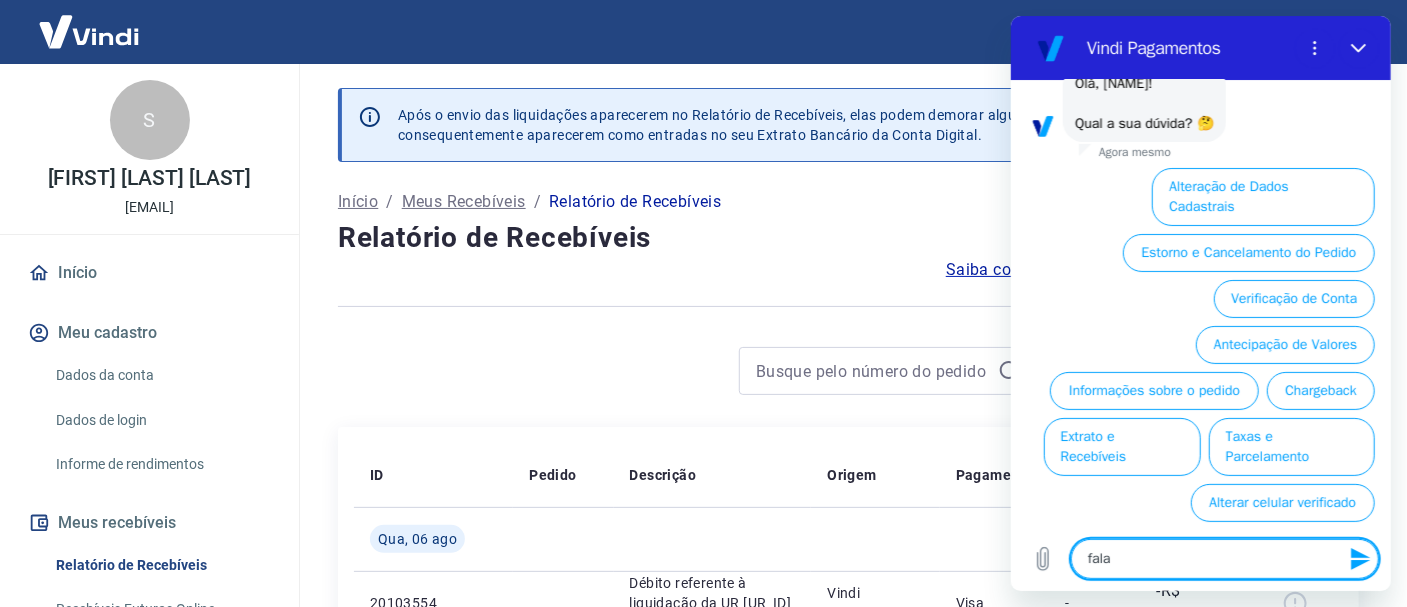 type on "falar" 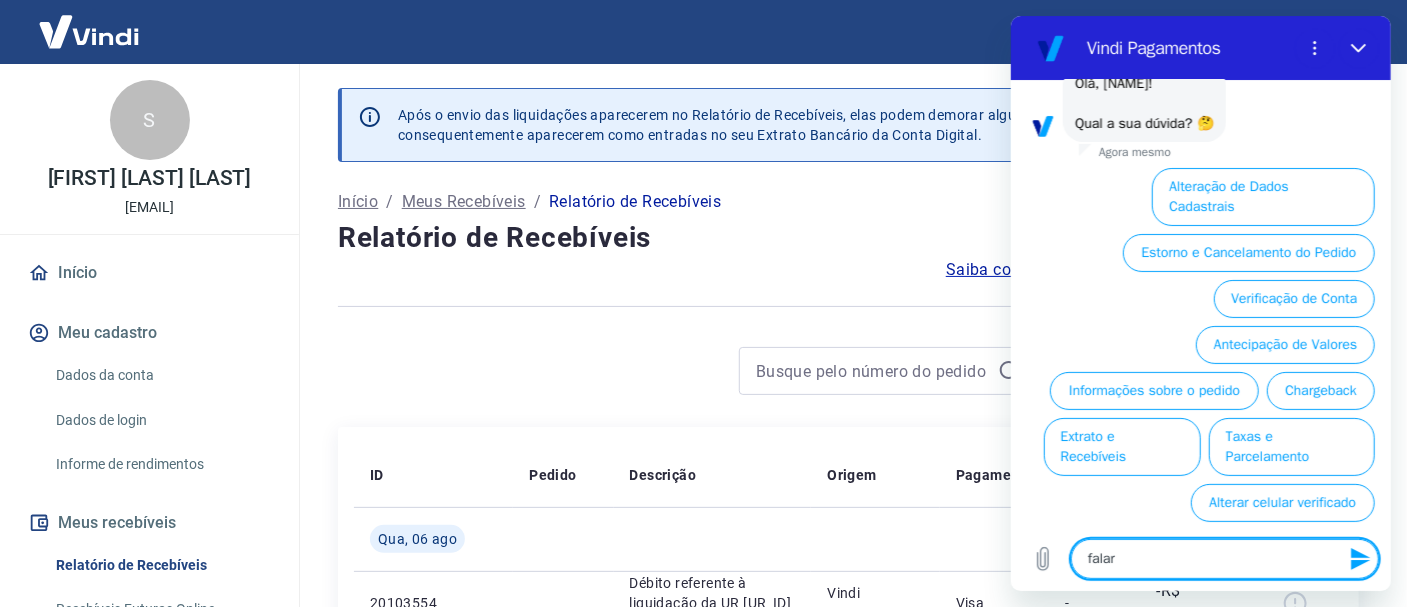 type on "falar" 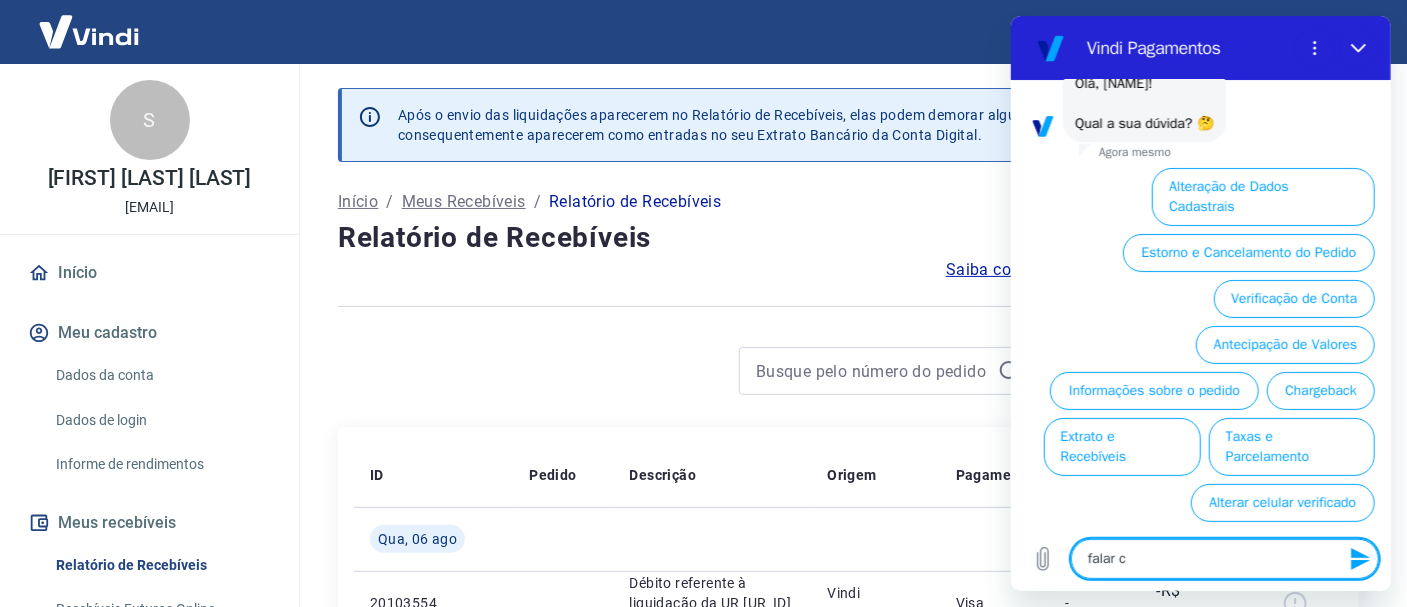 type on "falar co" 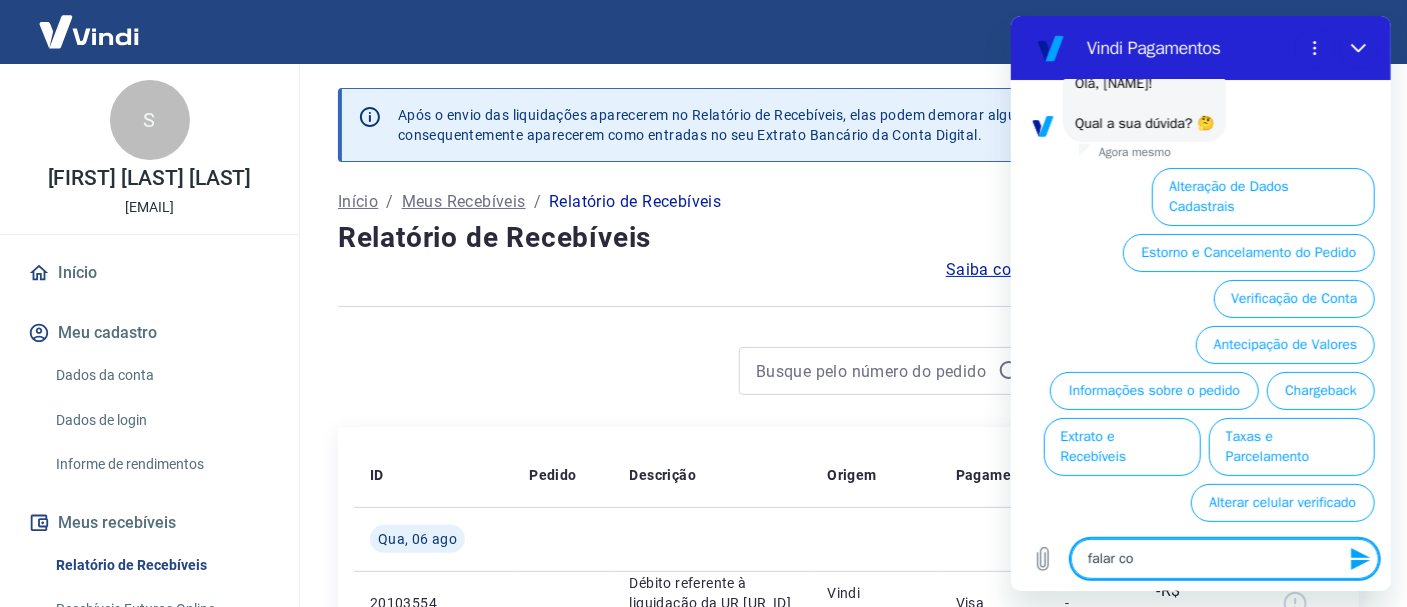 type on "falar com" 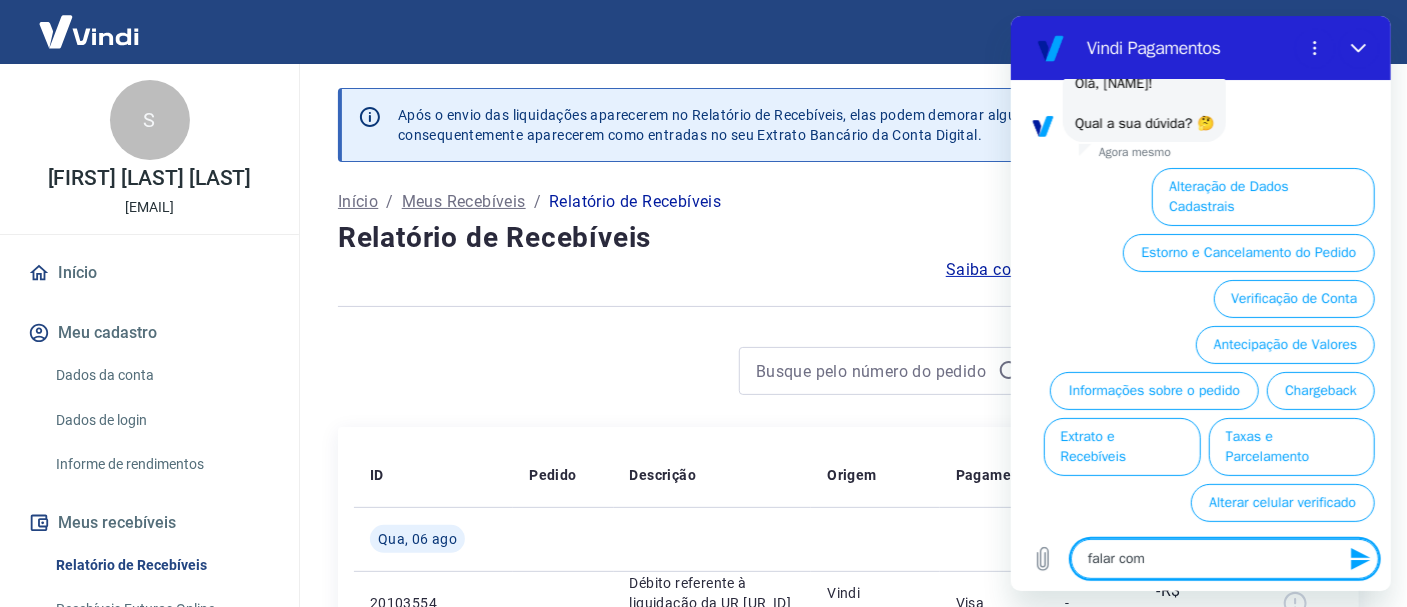 type on "falar com" 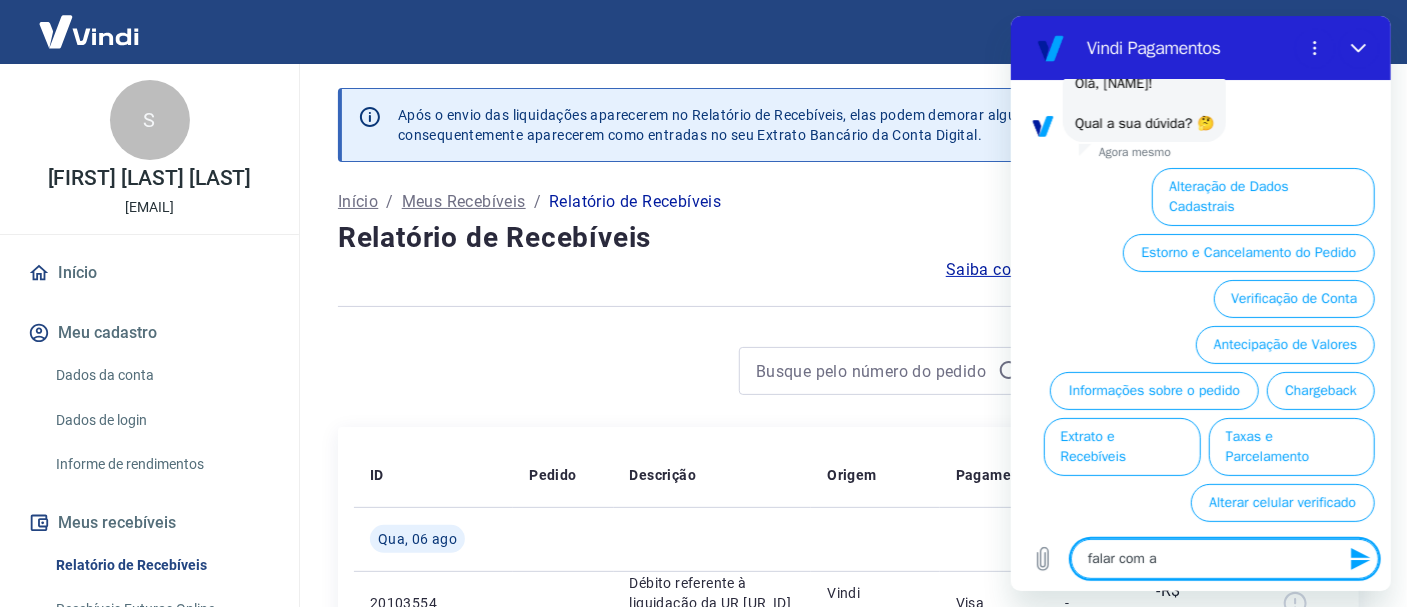 type on "x" 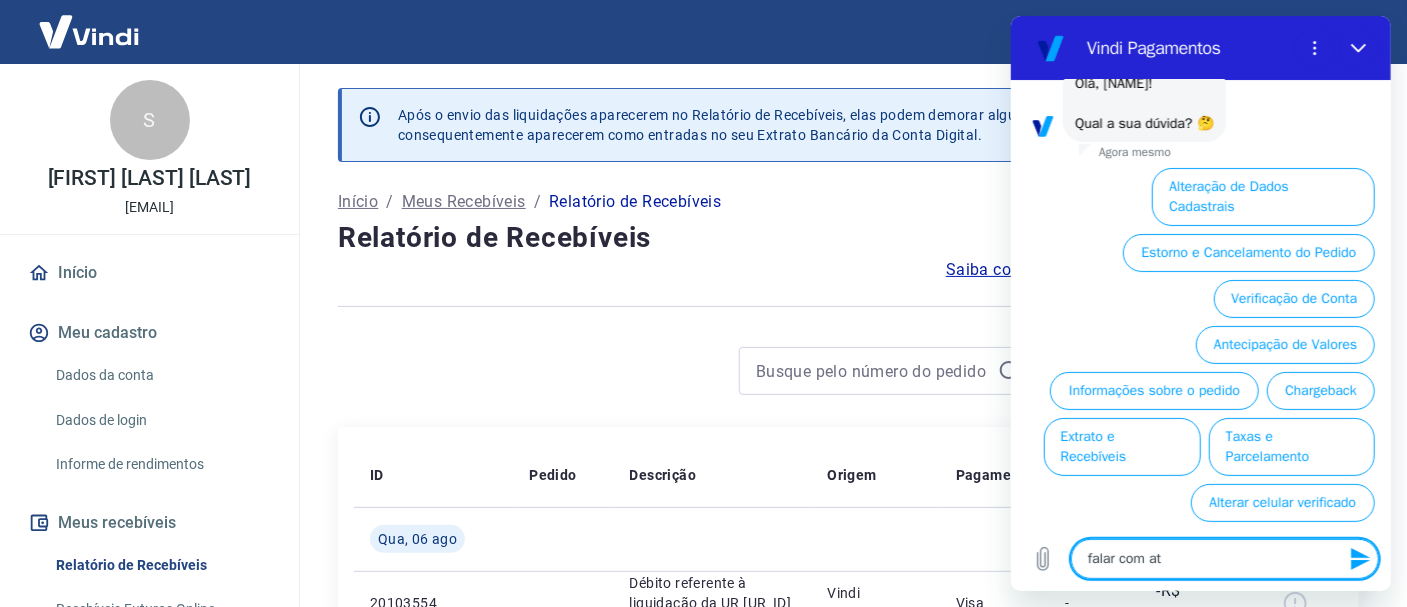 type on "falar com ate" 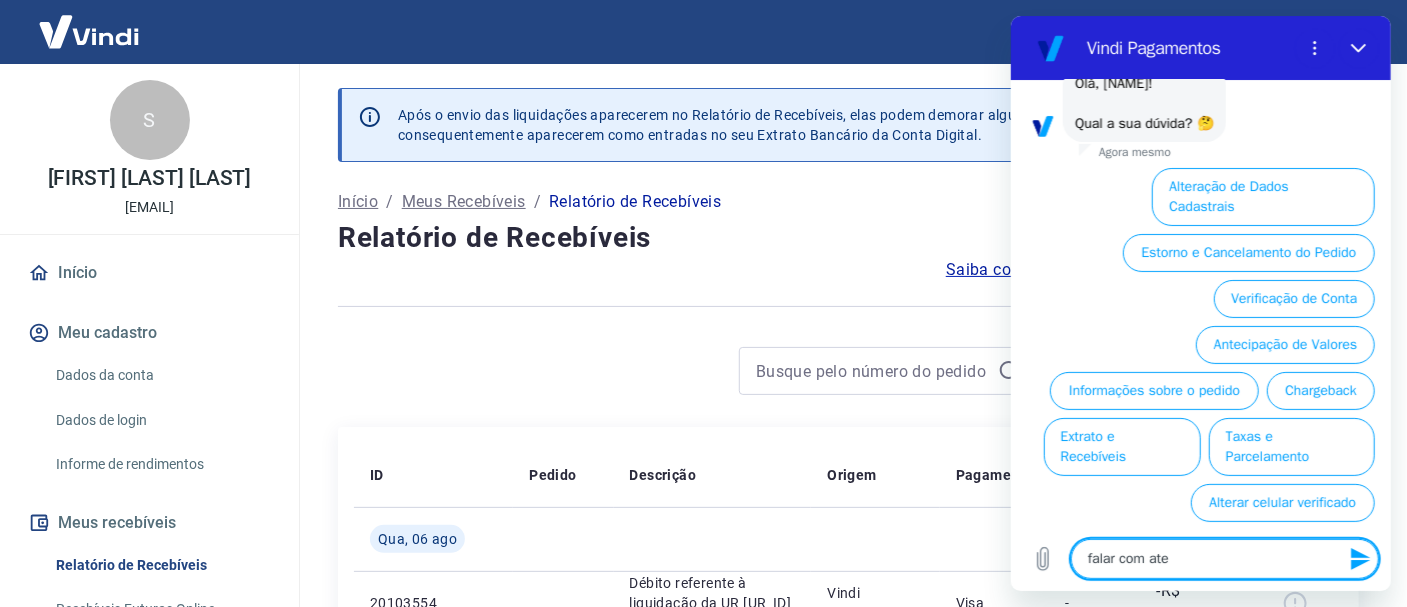type on "falar com aten" 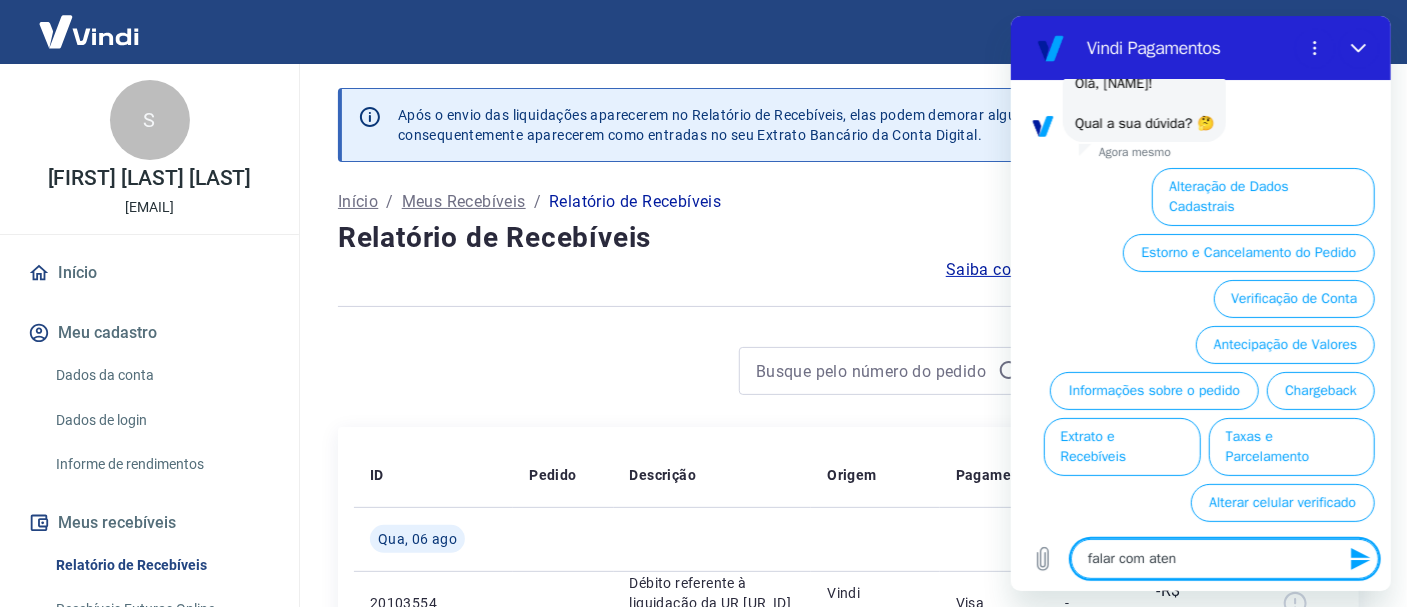 type on "falar com atend" 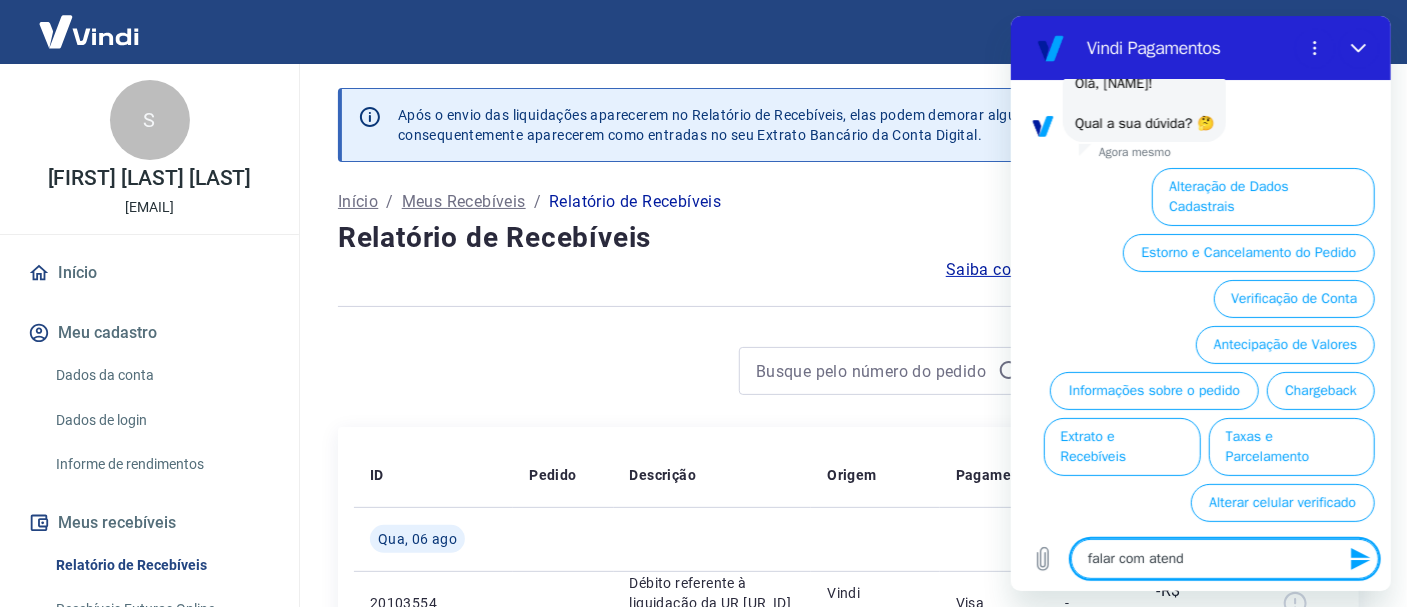type on "falar com atende" 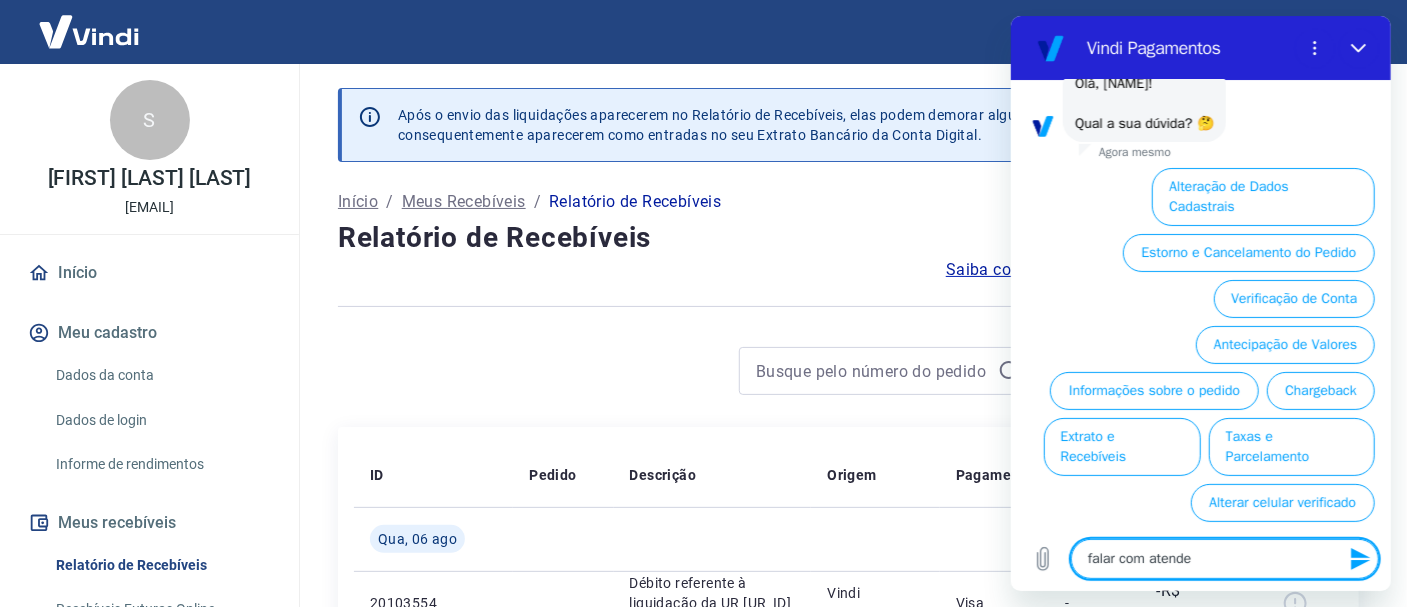 type on "falar com atenden" 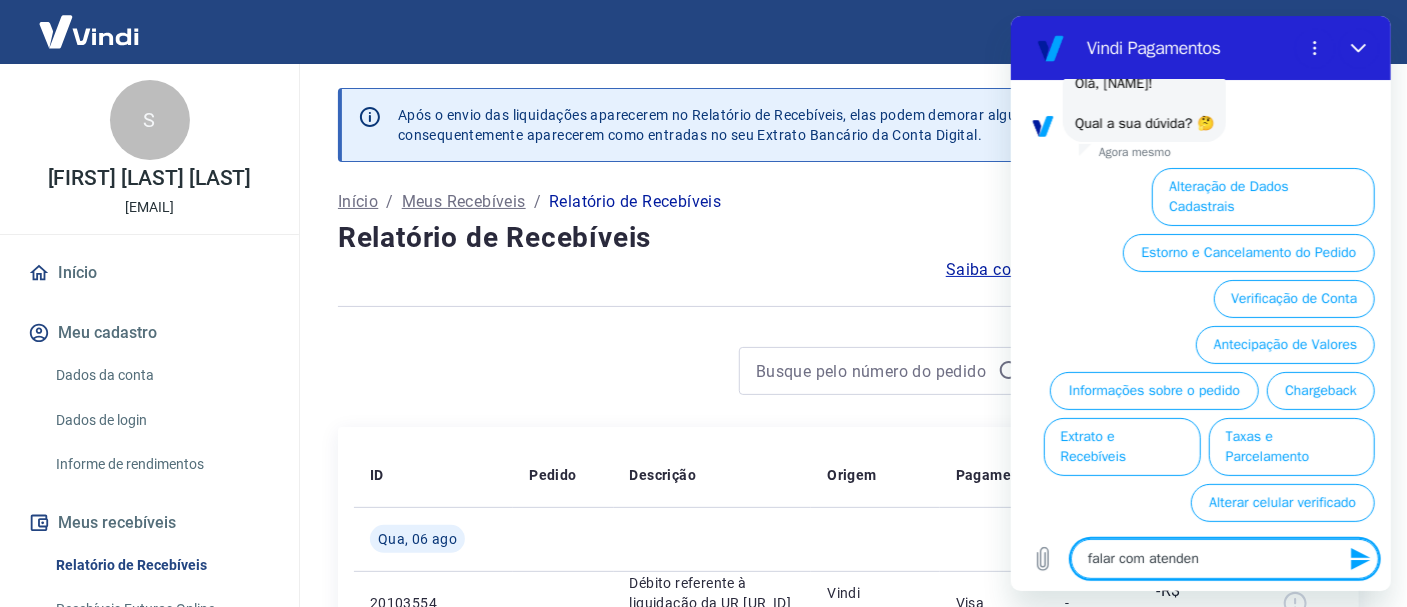 type on "falar com atendent" 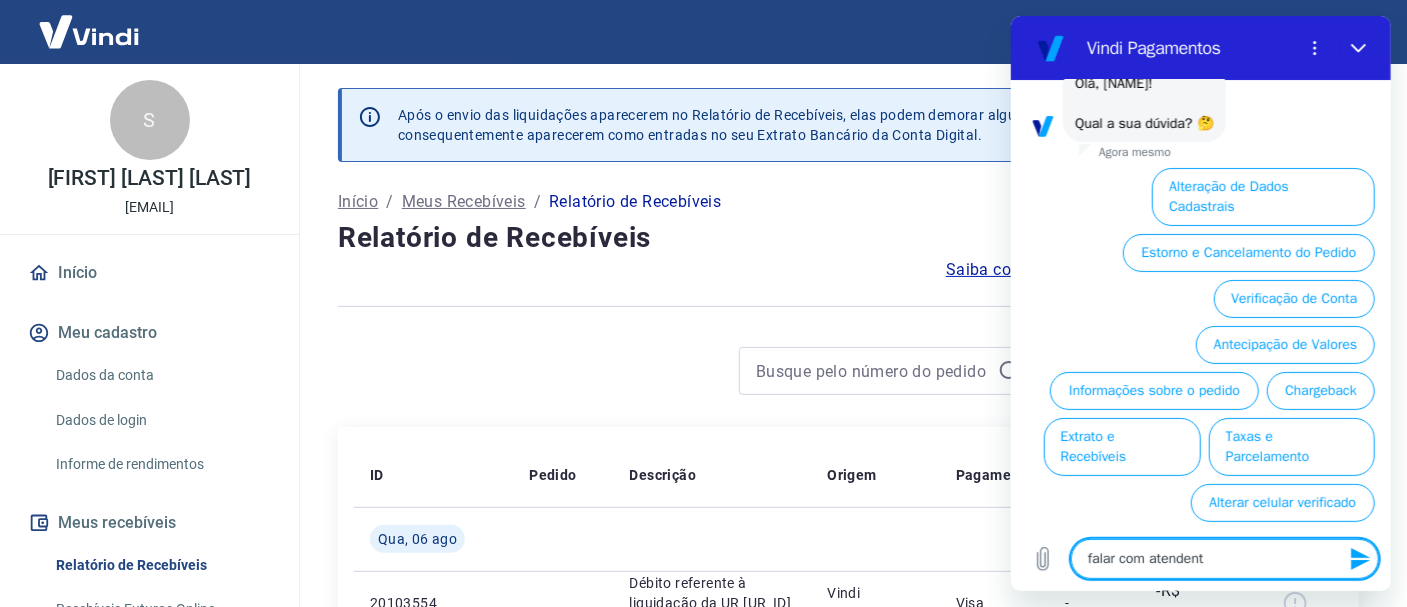 type on "falar com atendente" 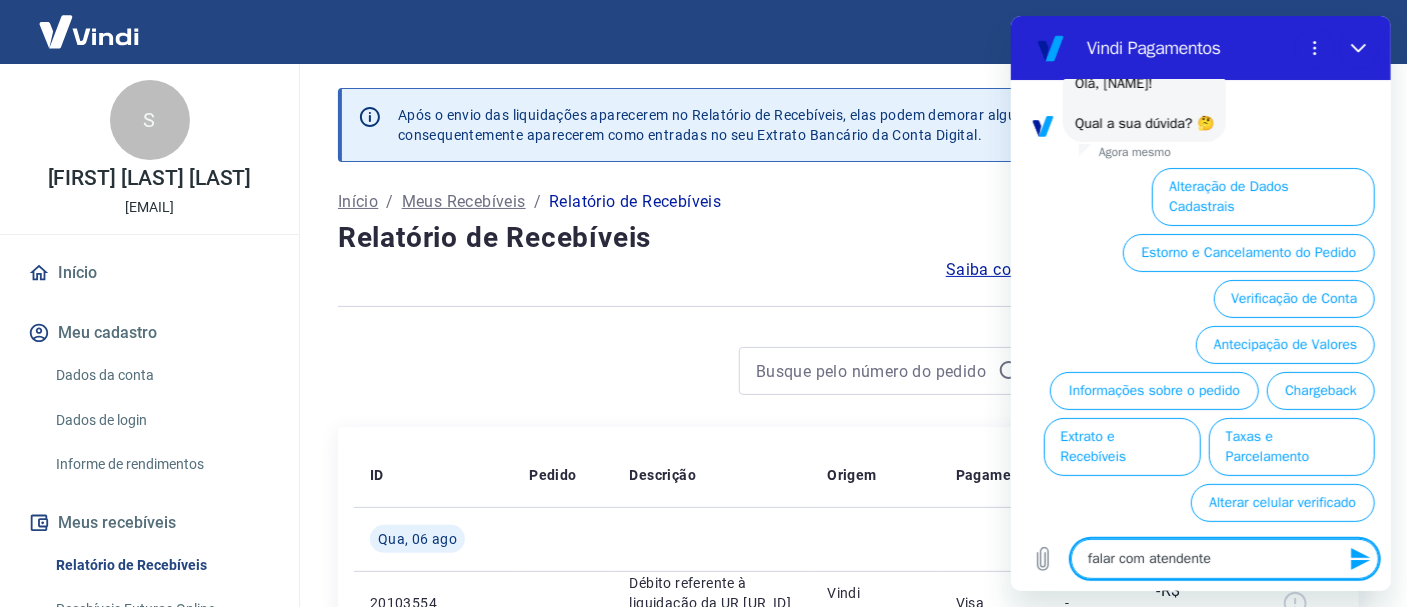 drag, startPoint x: 1231, startPoint y: 556, endPoint x: 1747, endPoint y: 568, distance: 516.1395 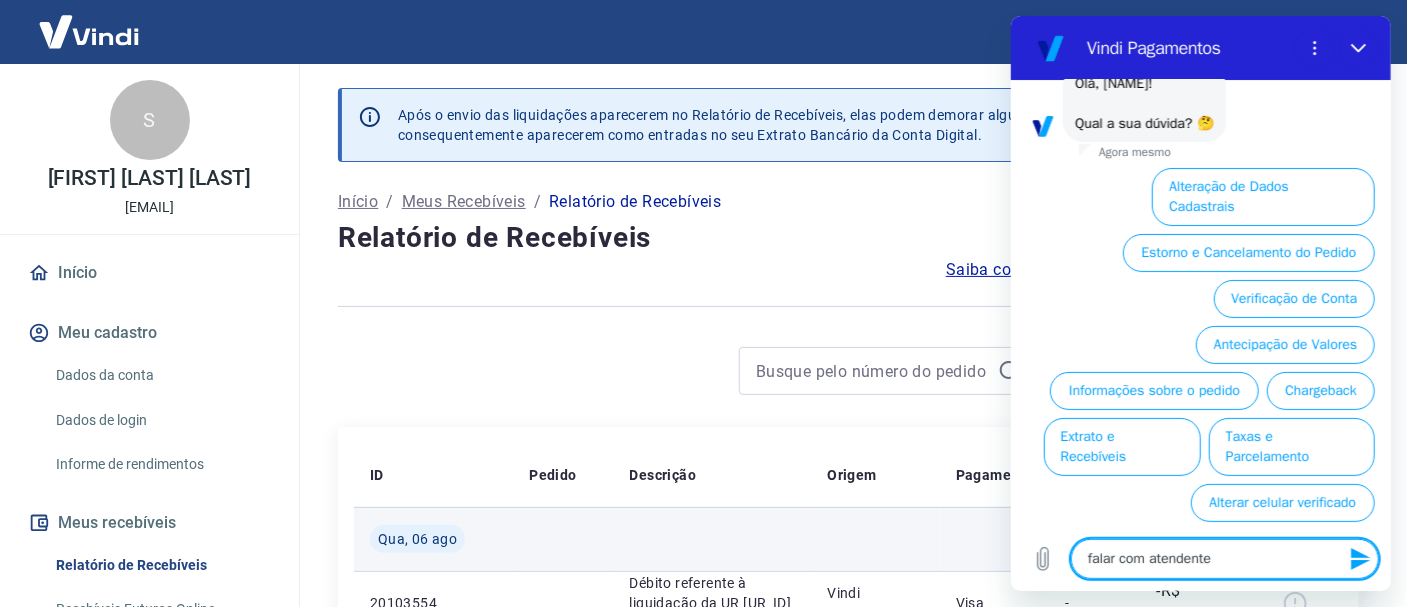 type 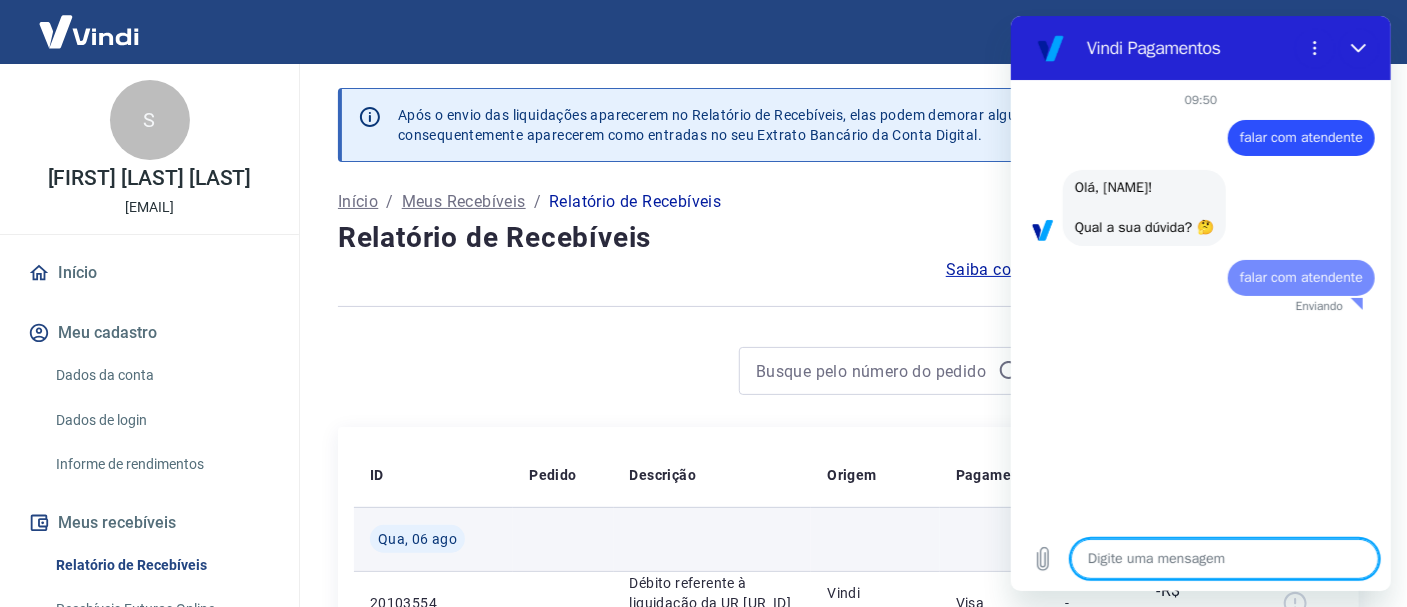 scroll, scrollTop: 0, scrollLeft: 0, axis: both 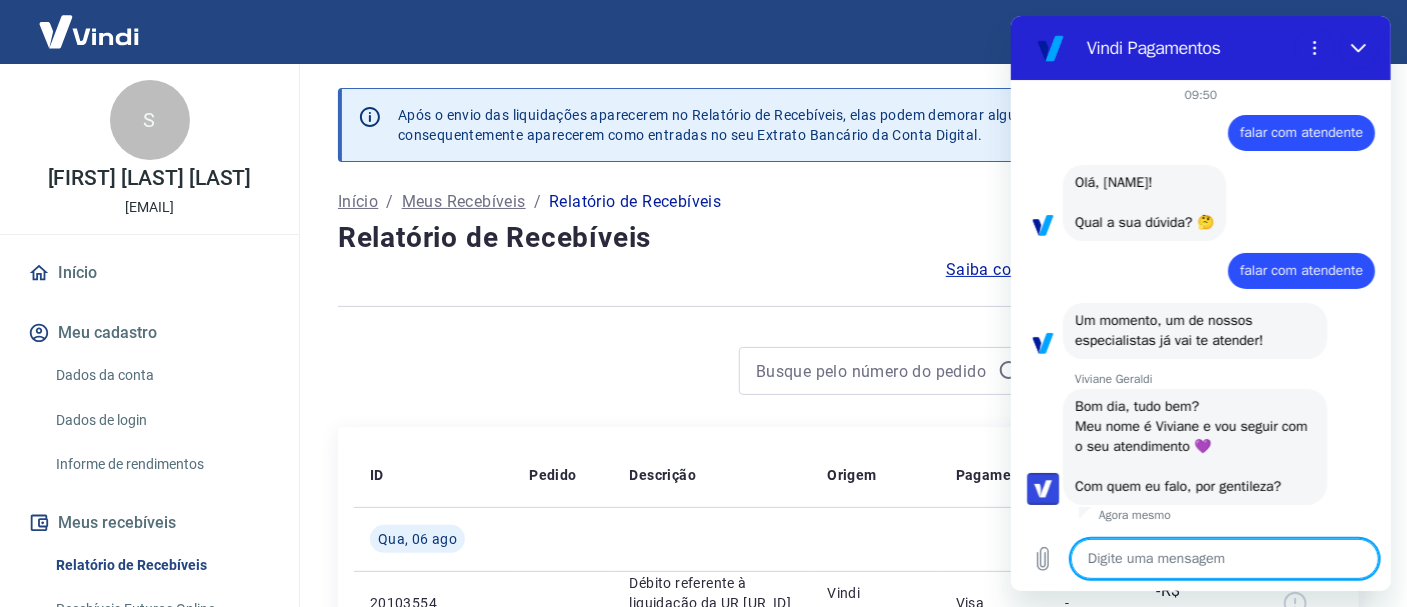 type on "x" 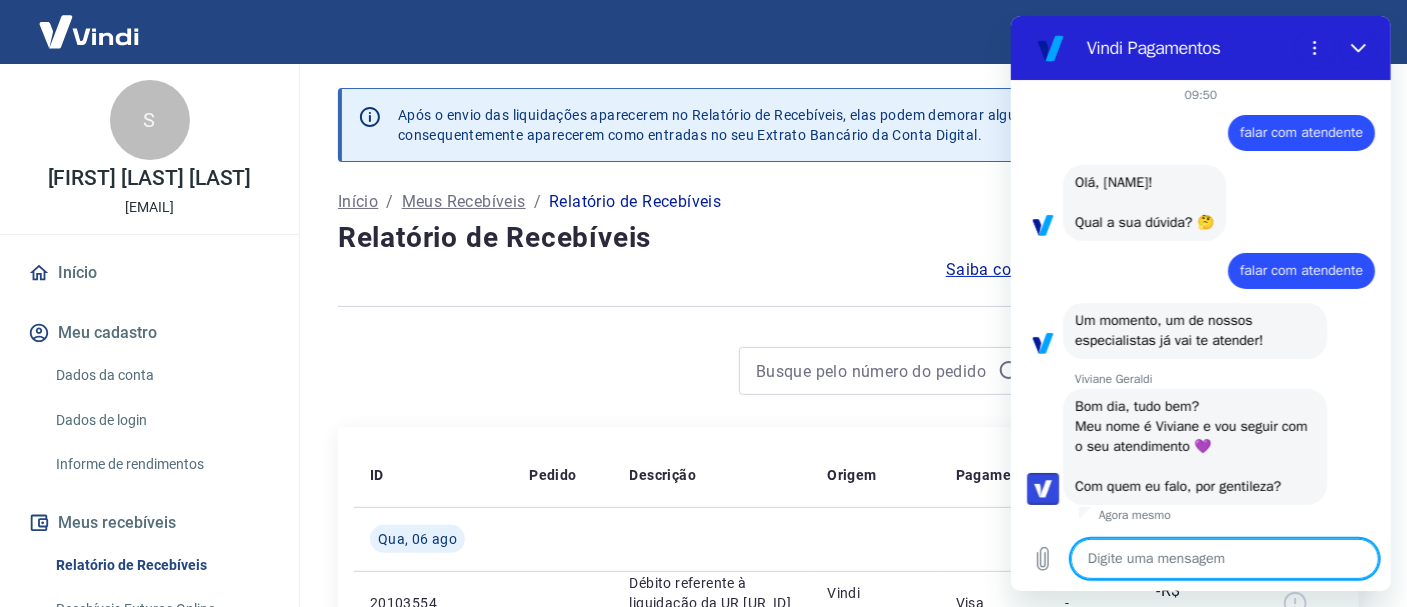 type on "B" 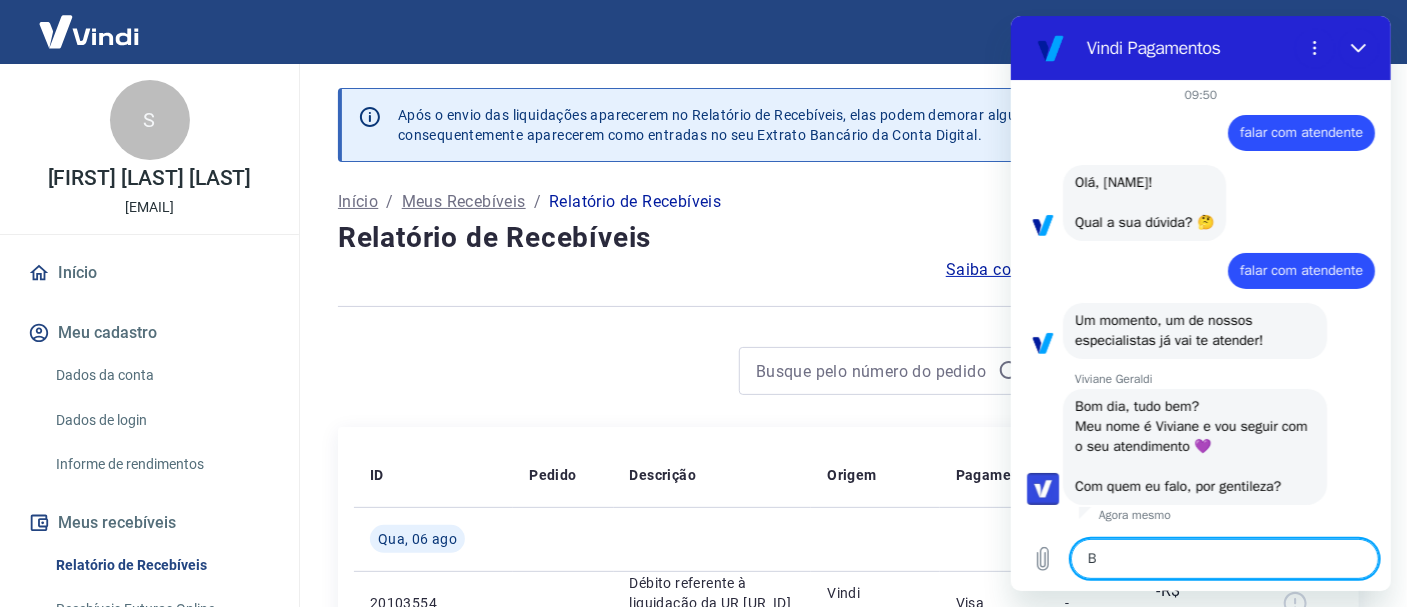 type on "x" 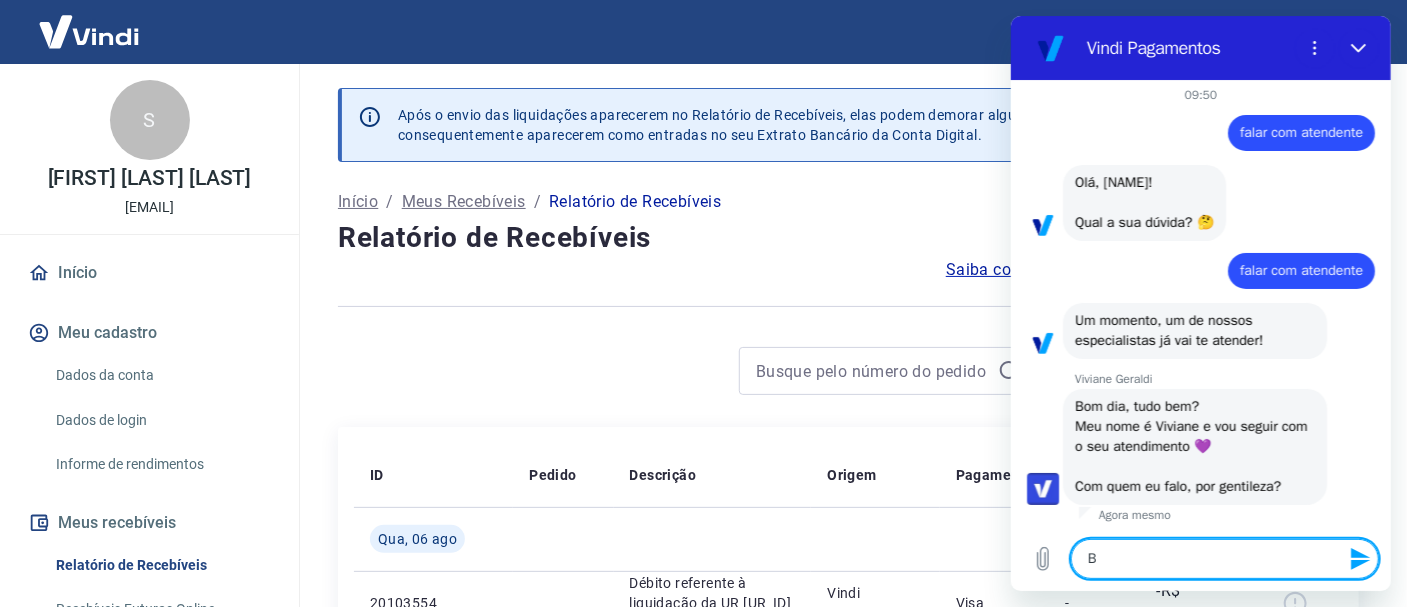 type on "Bo" 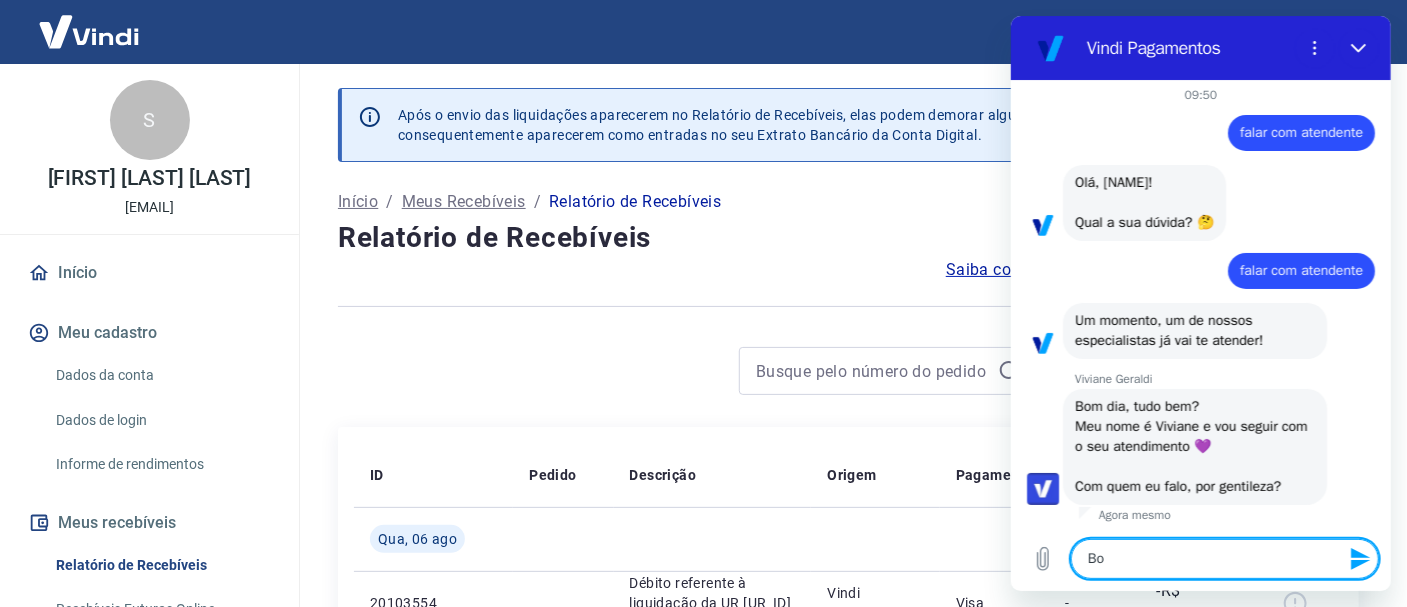type on "Bom" 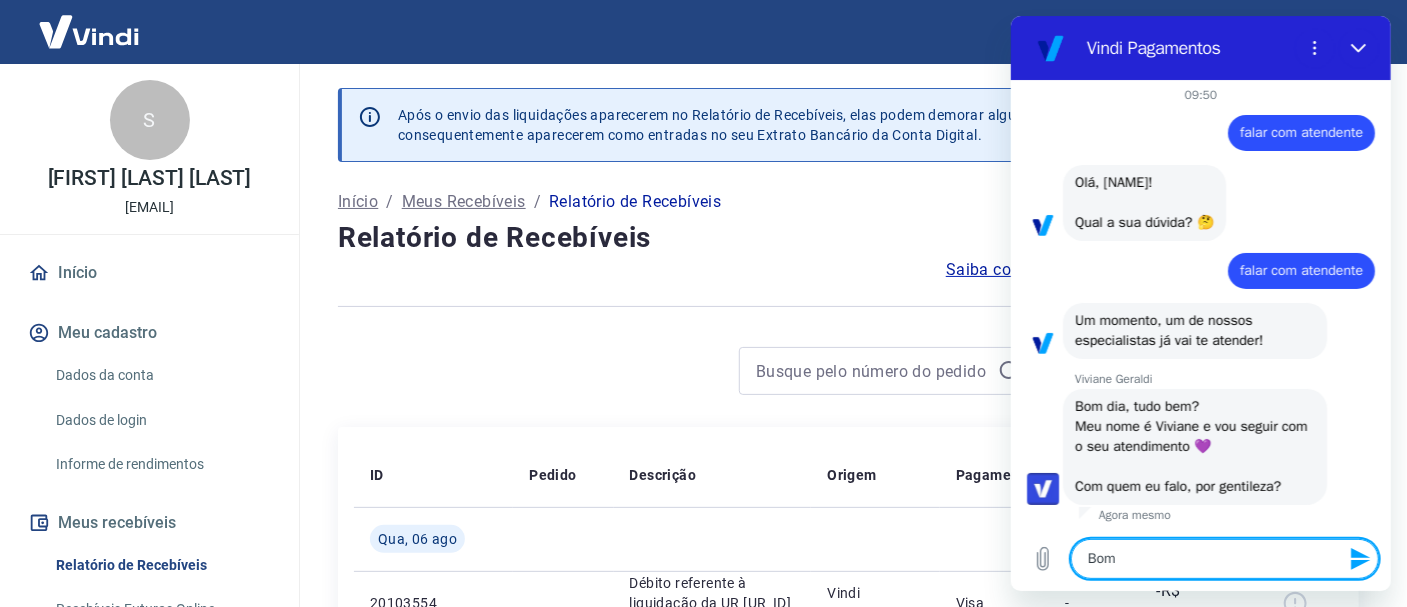 type on "Bom" 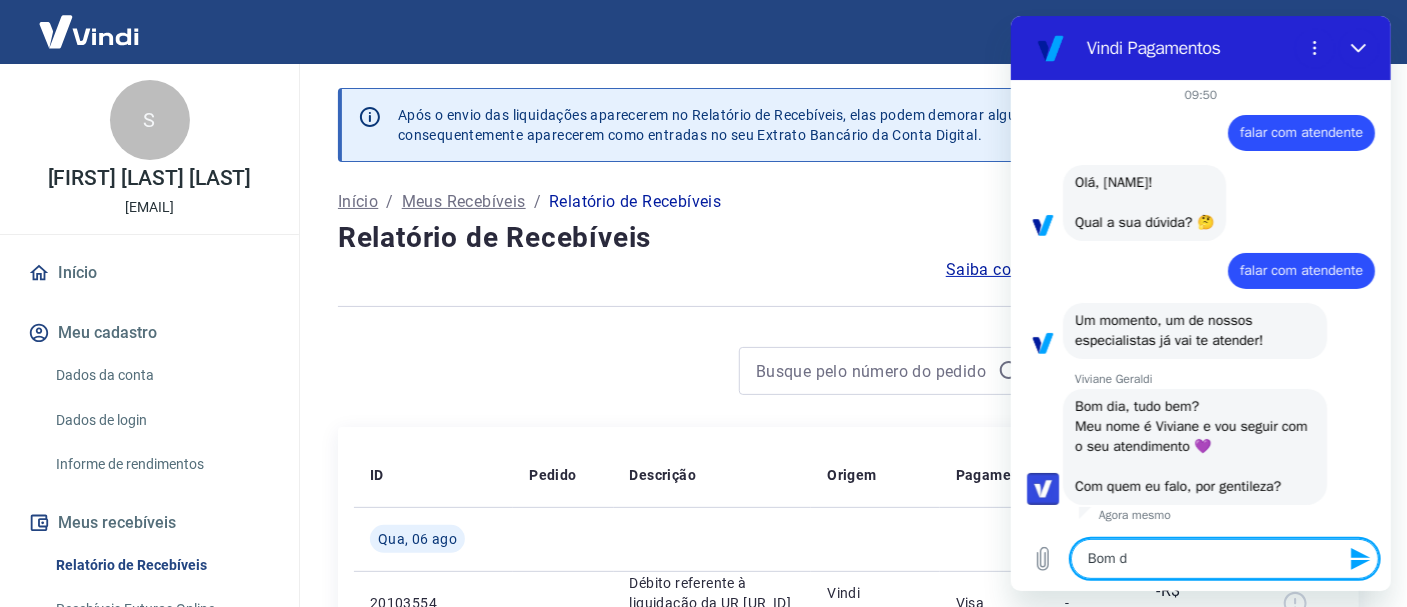 type on "Bom di" 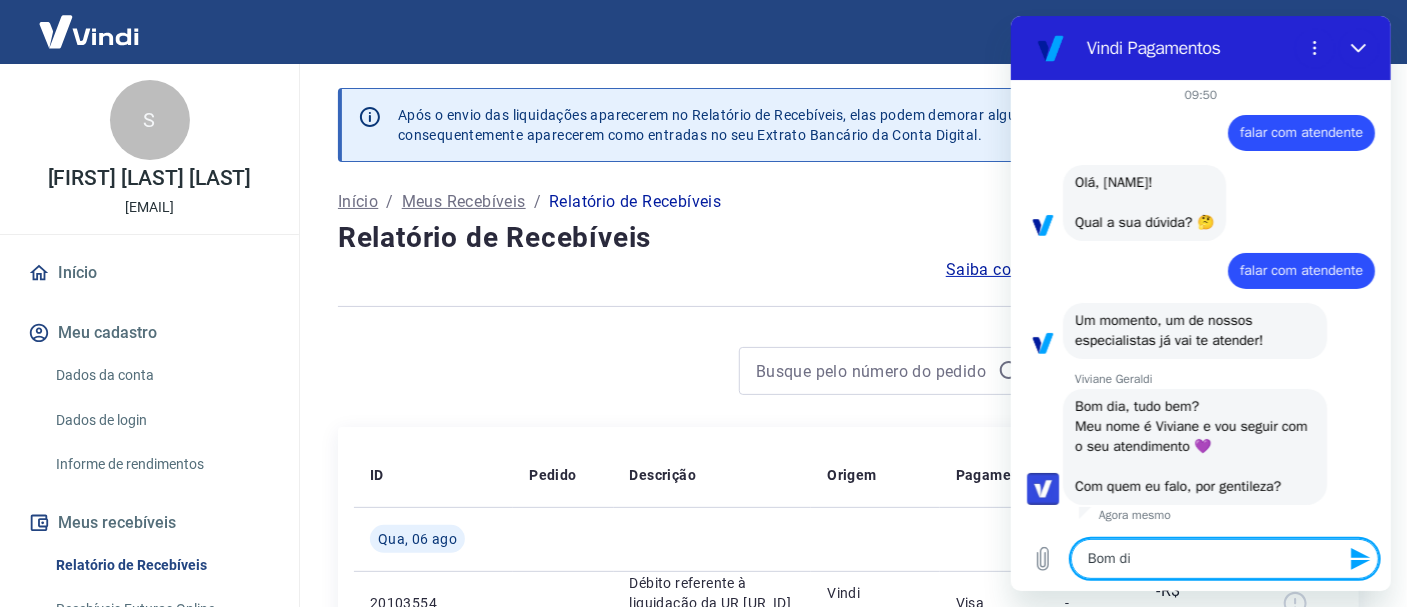type on "Bom dia" 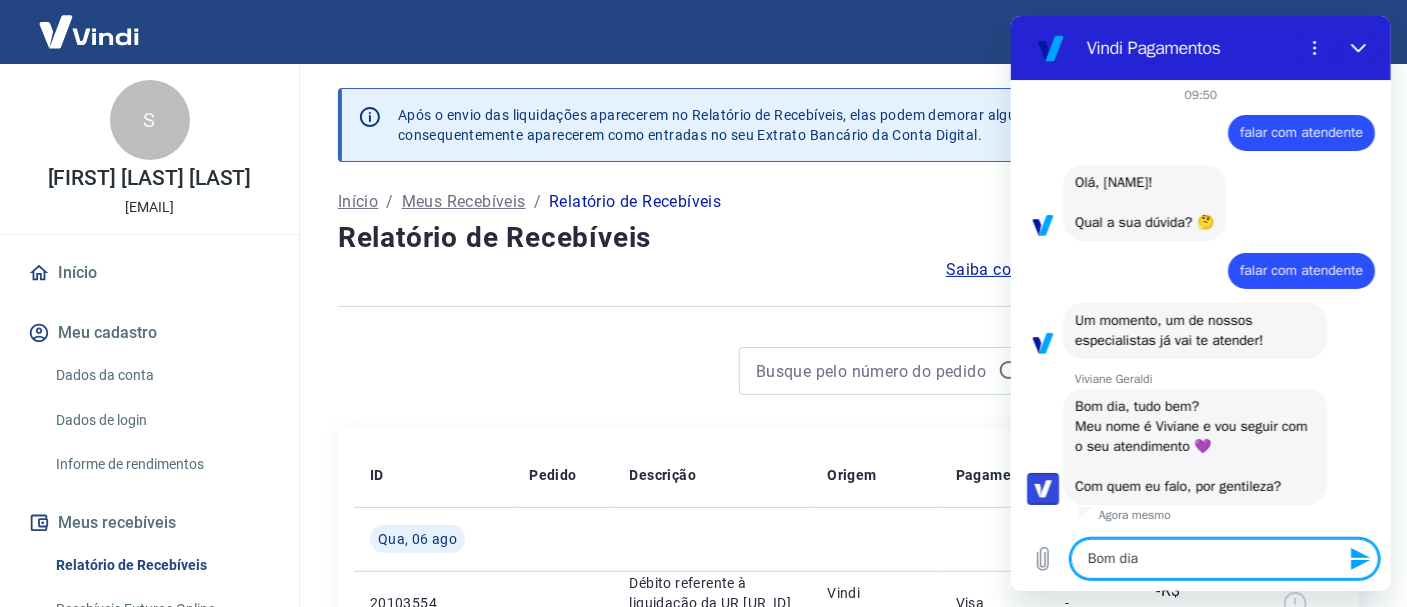 type on "Bom dia," 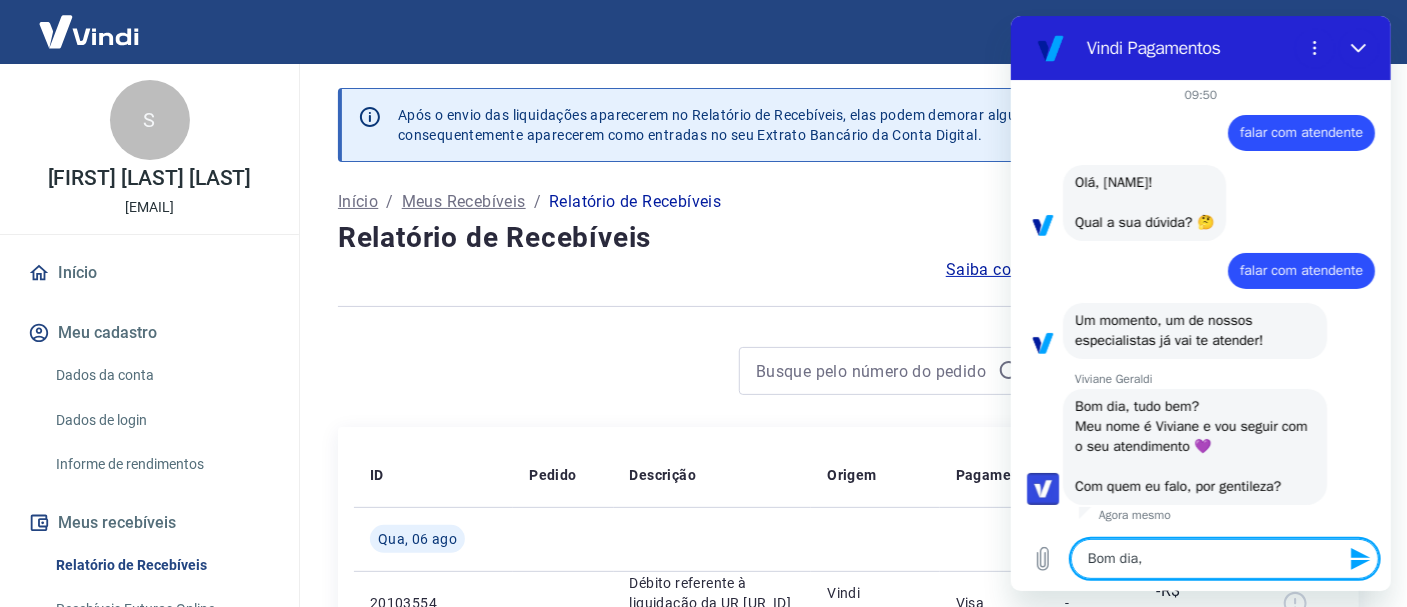 type on "Bom dia," 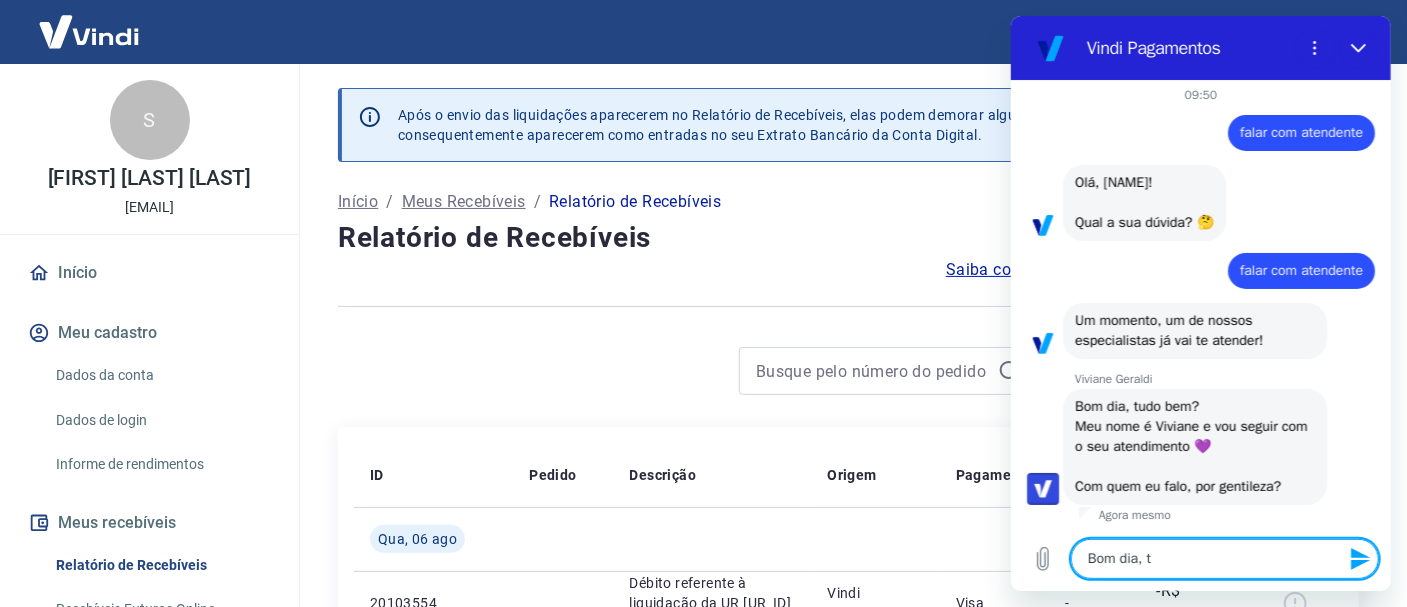 type on "Bom dia, tu" 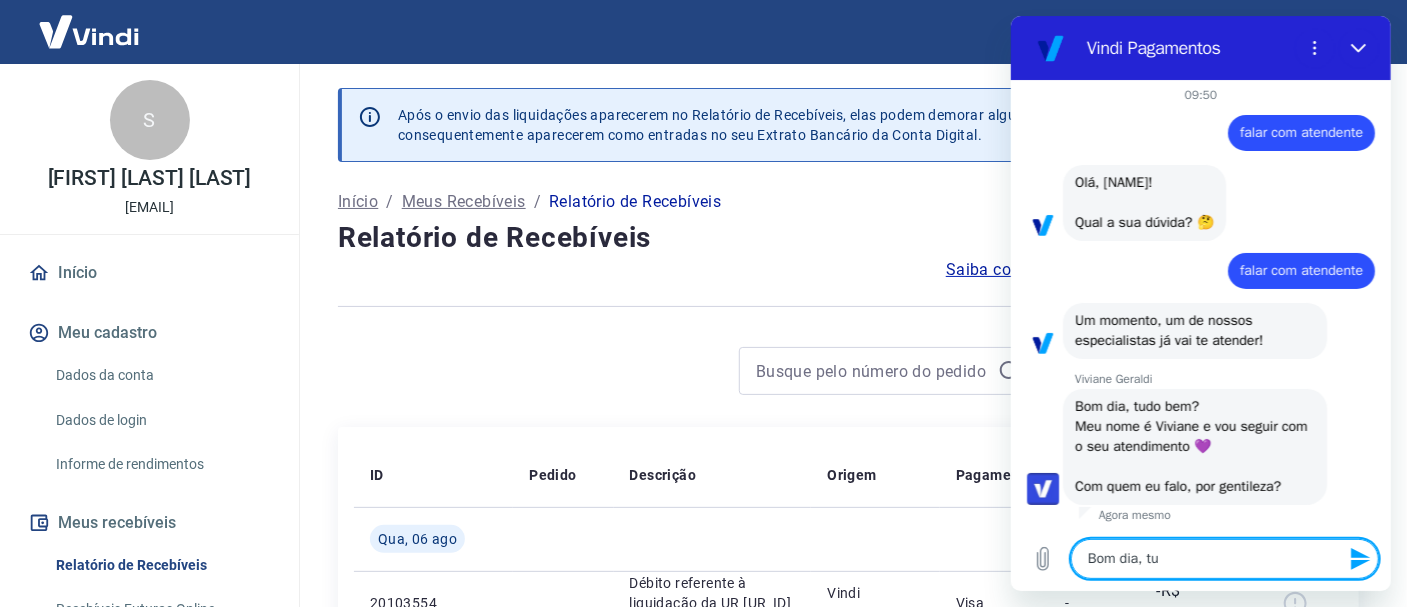 type on "Bom dia, tud" 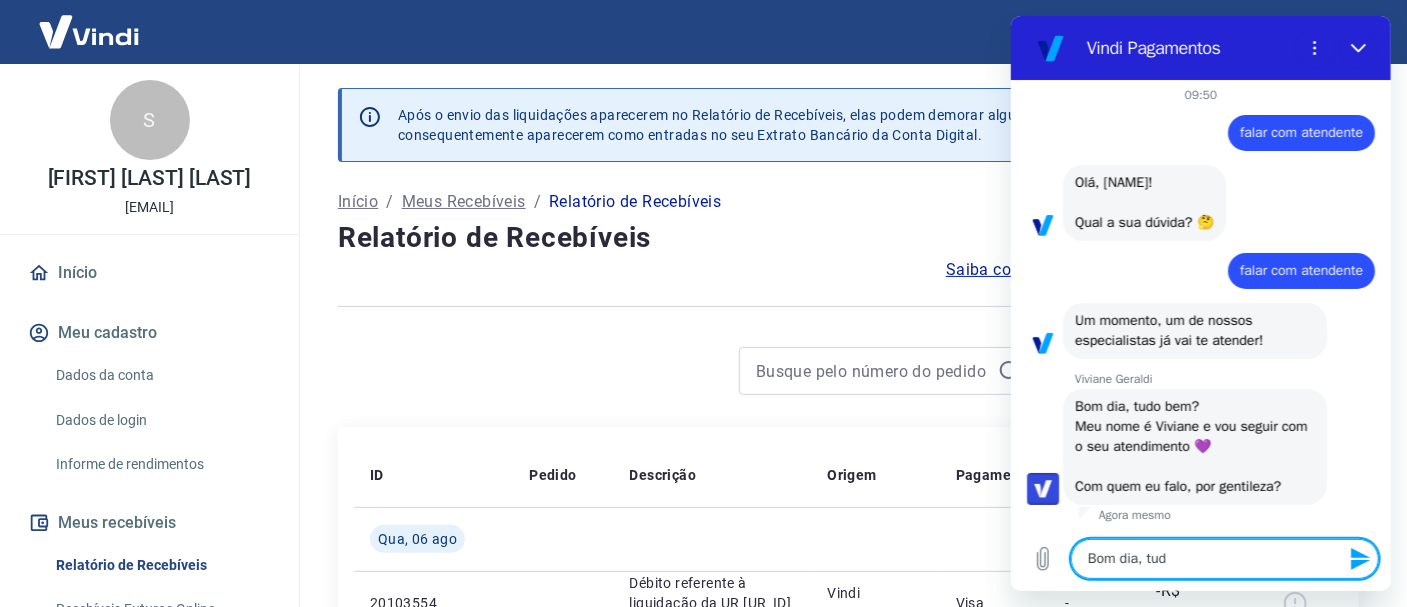 type on "Bom dia, tudo" 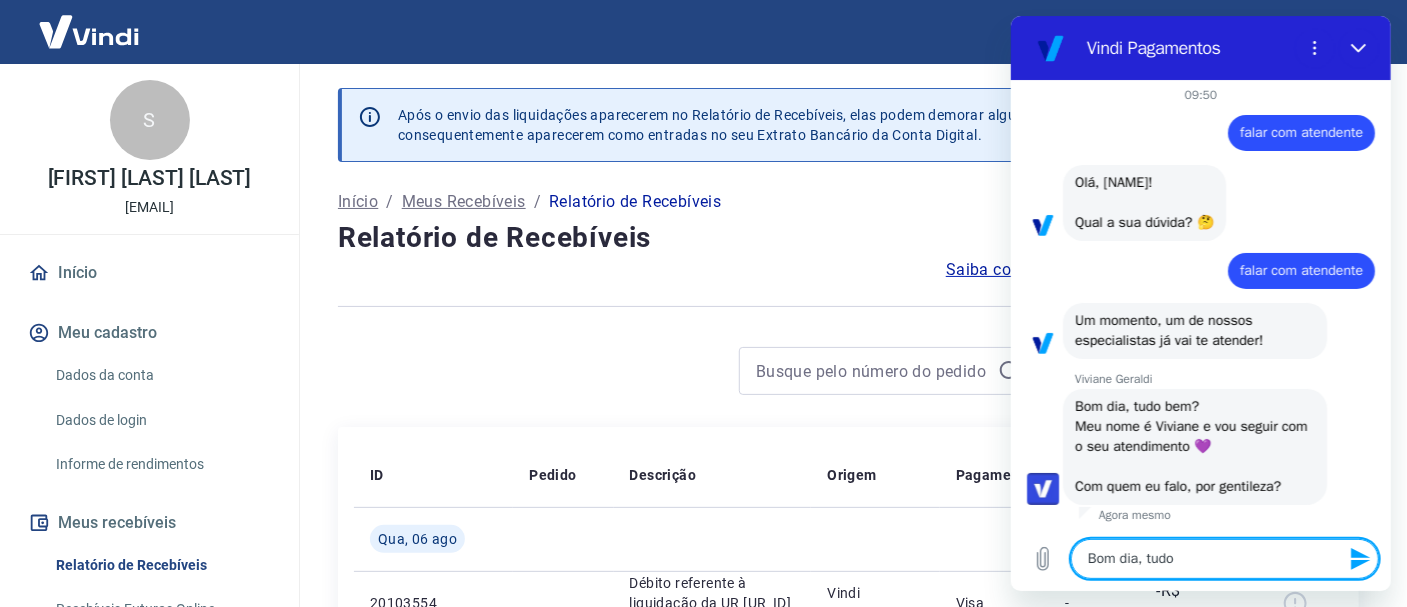 type on "Bom dia, tudo" 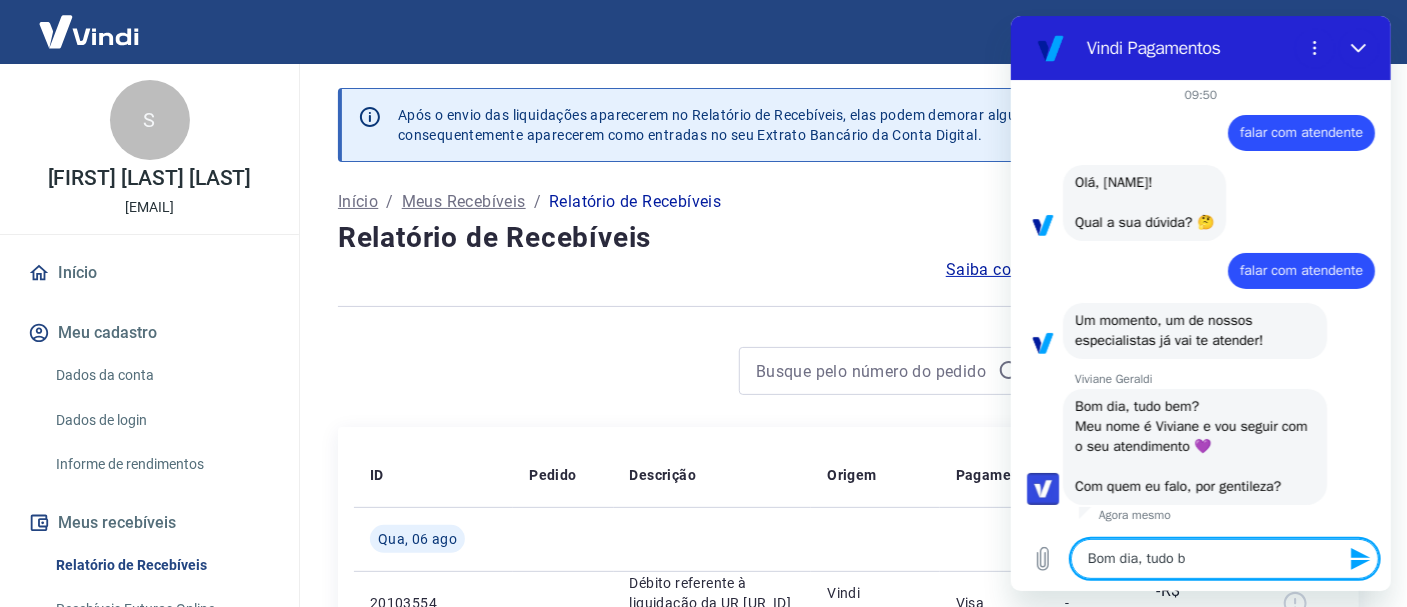 type on "Bom dia, tudo be" 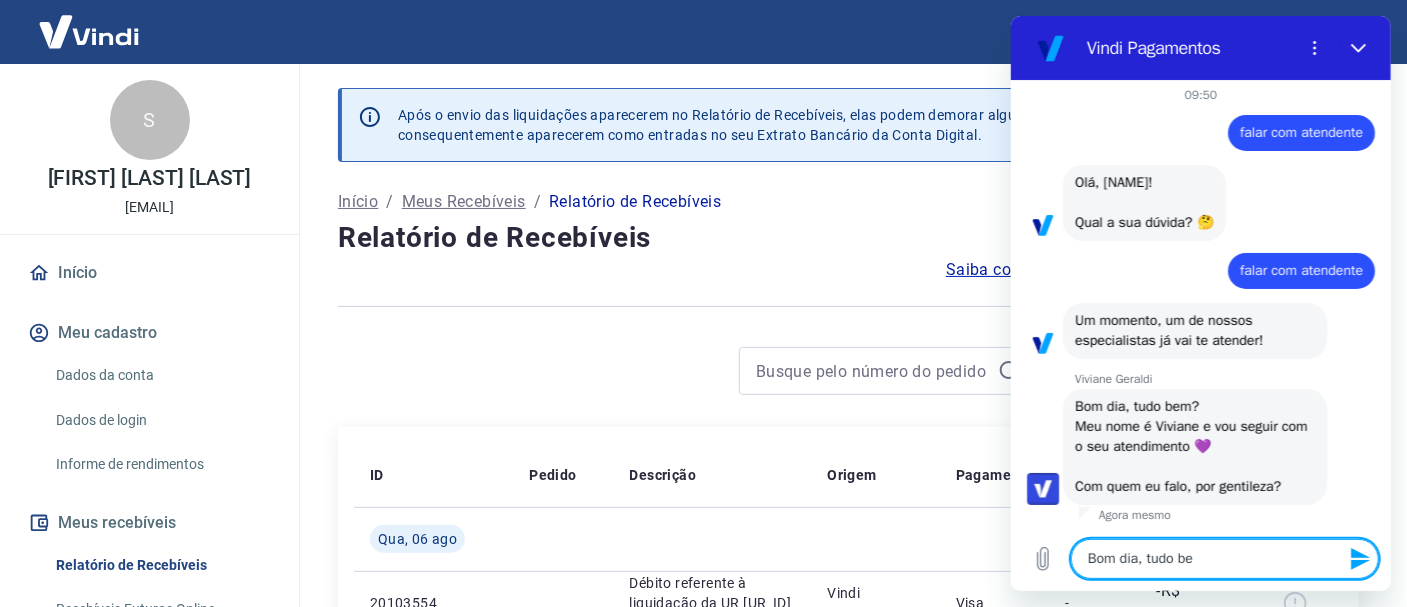 type on "Bom dia, tudo bem" 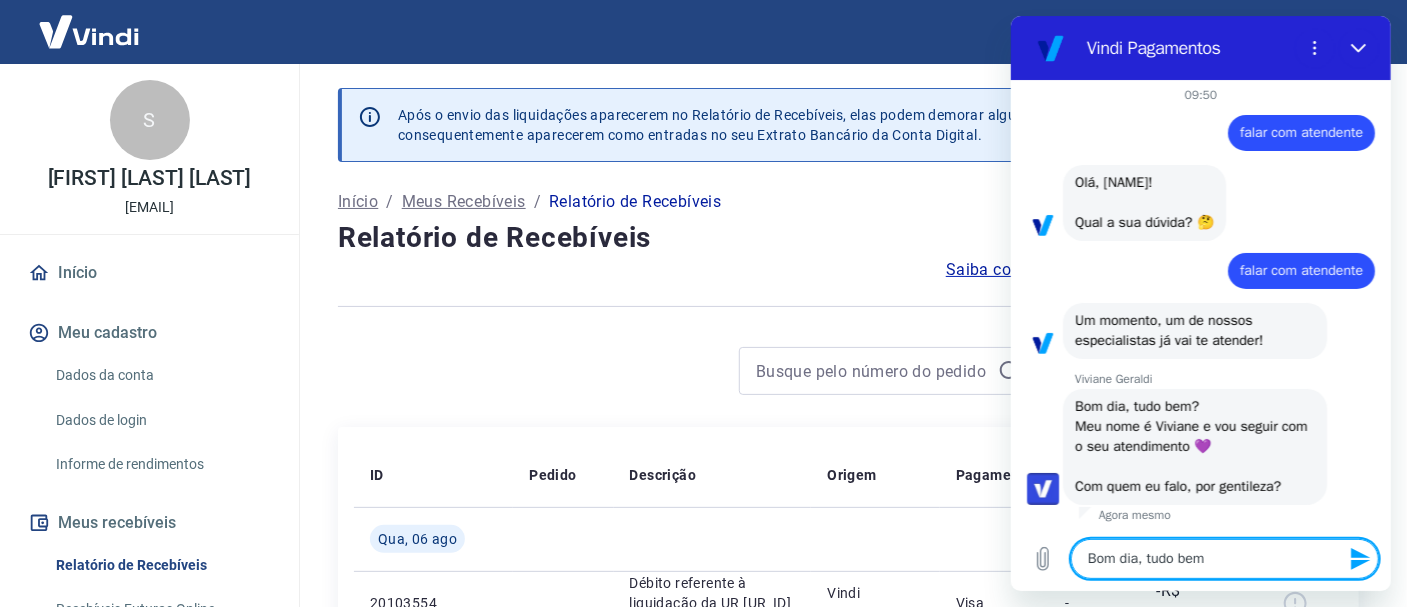 type on "Bom dia, tudo bem" 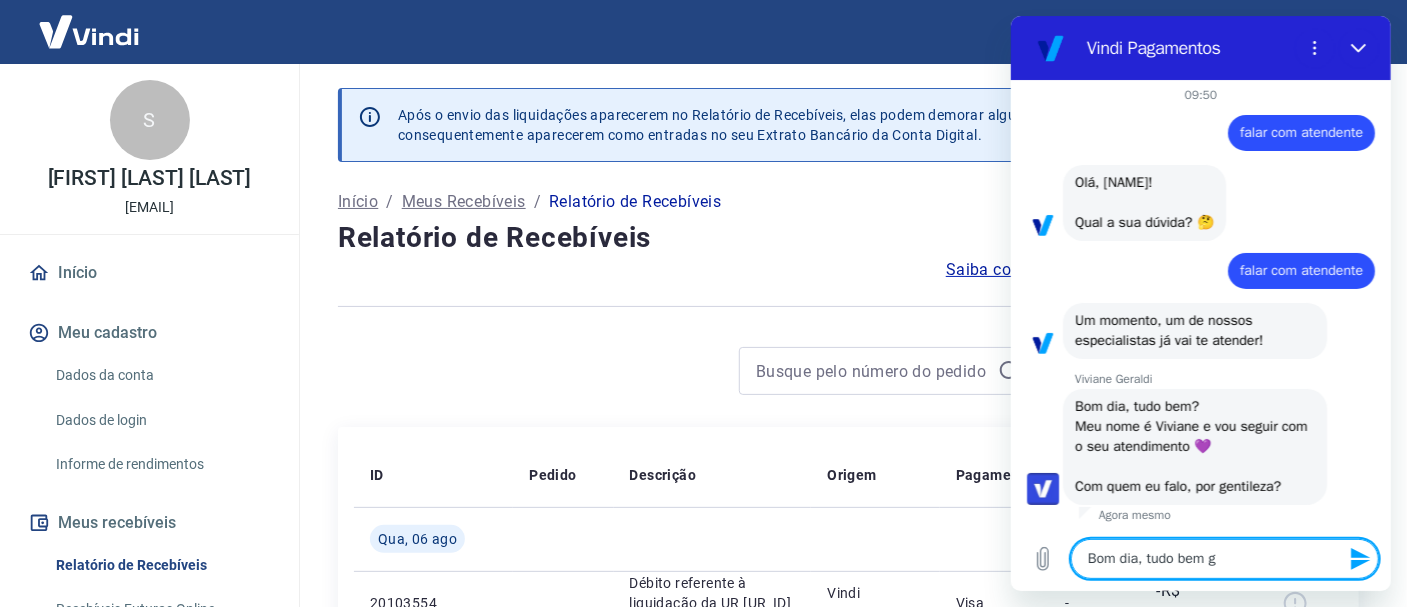 type on "Bom dia, tudo bem gr" 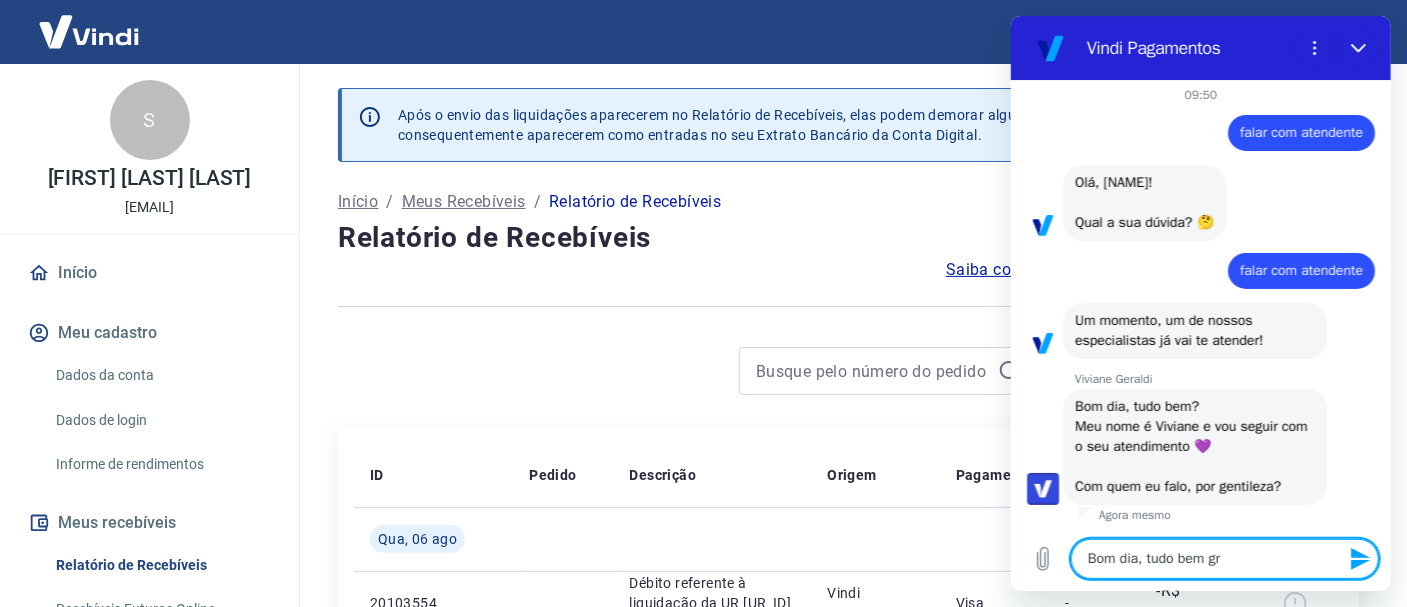 type on "x" 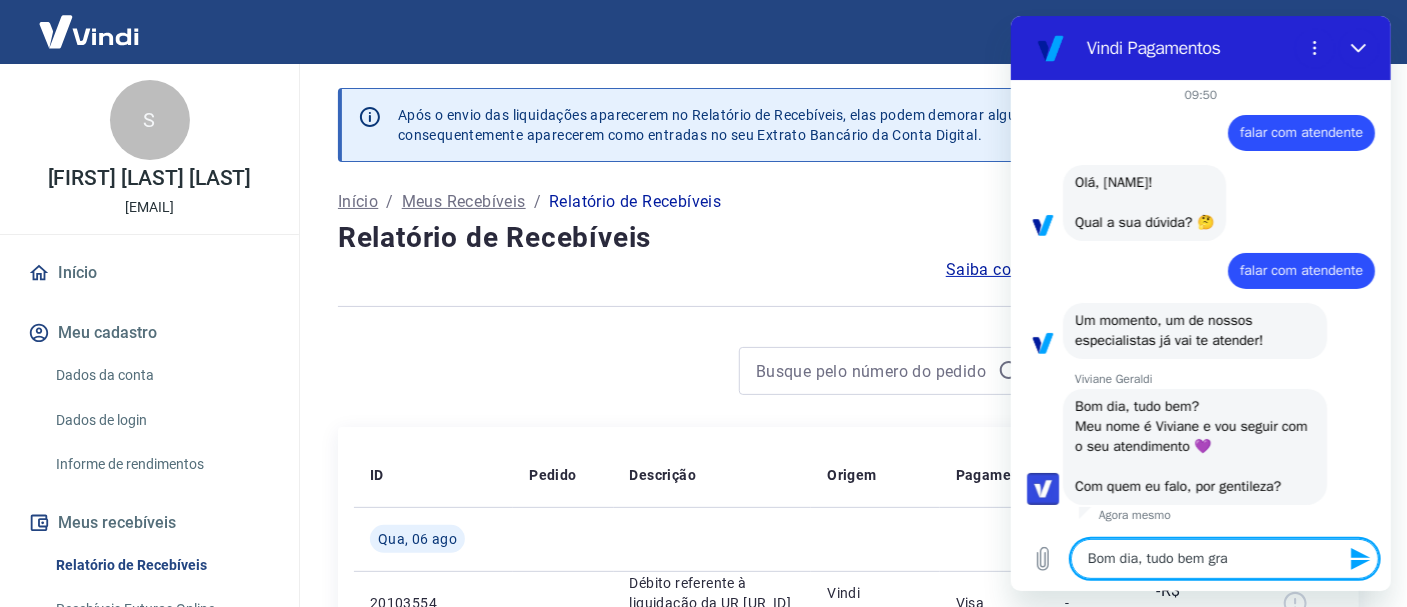 type on "Bom dia, tudo bem graç" 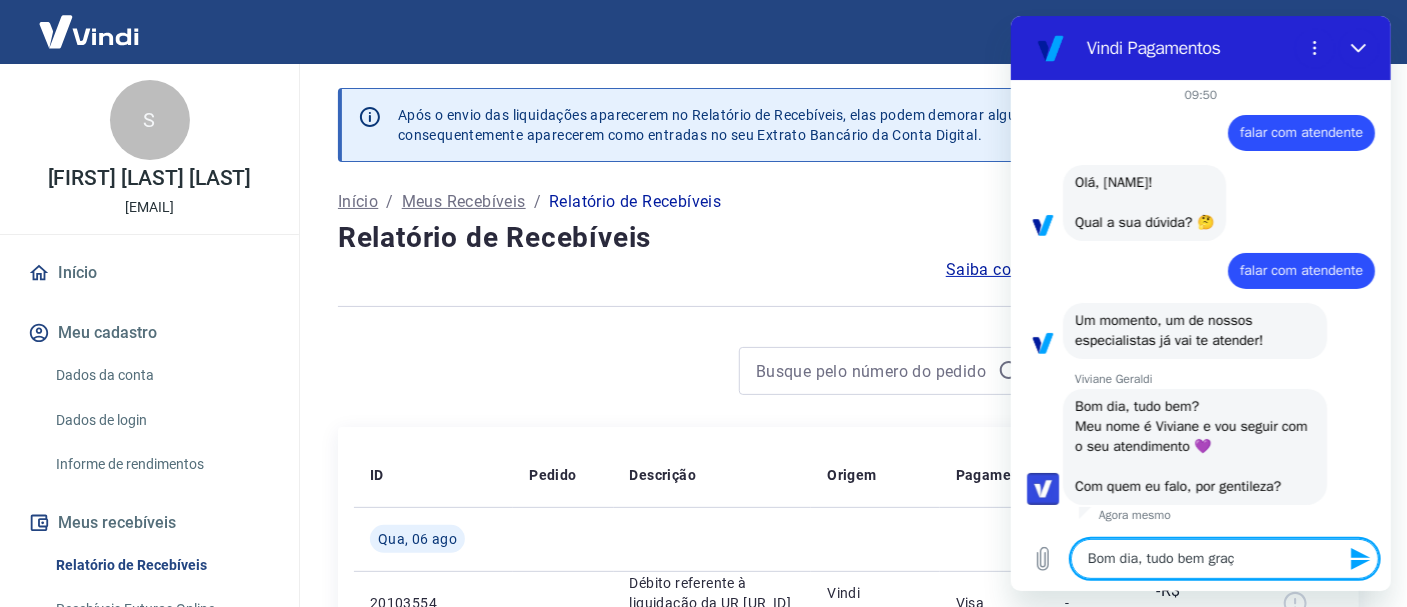 type on "Bom dia, tudo bem graça" 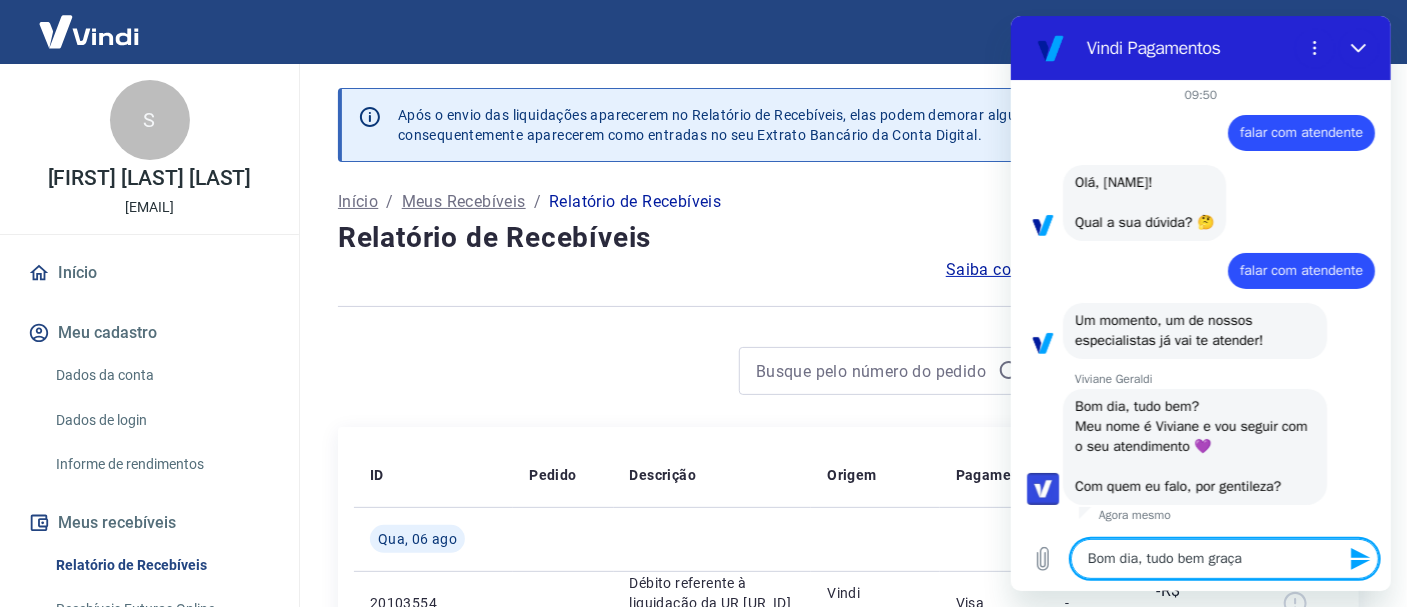 type on "Bom dia, tudo bem graças" 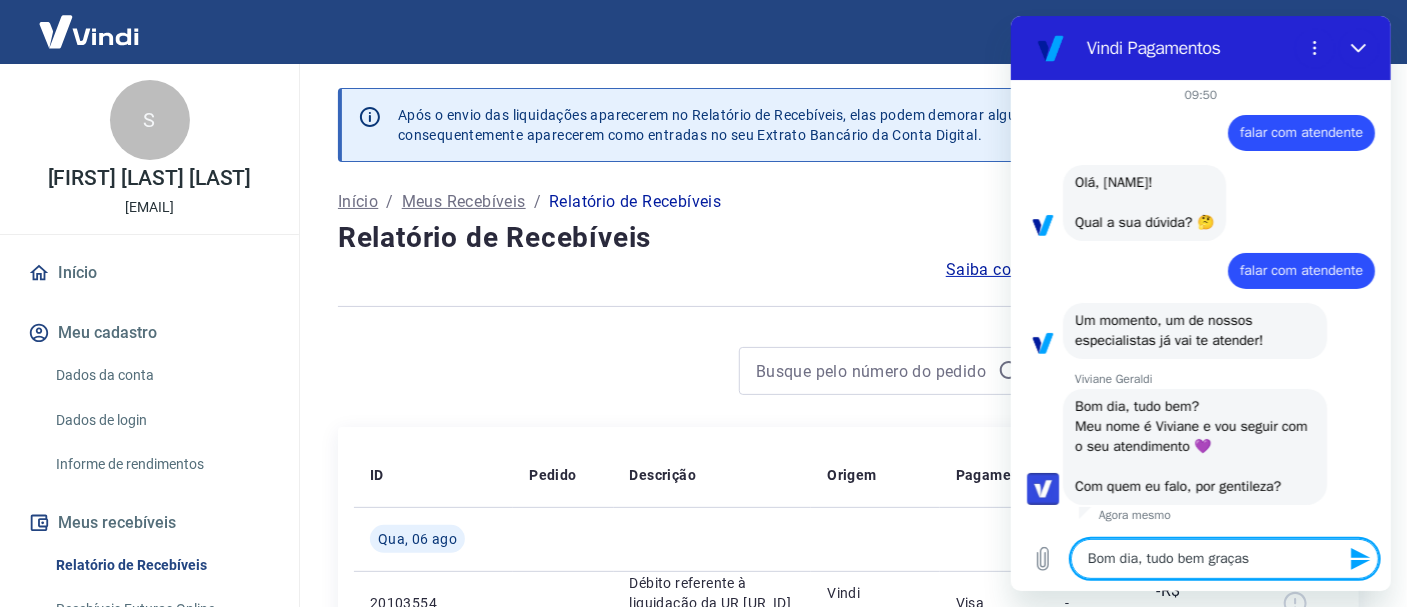 type on "Bom dia, tudo bem graças" 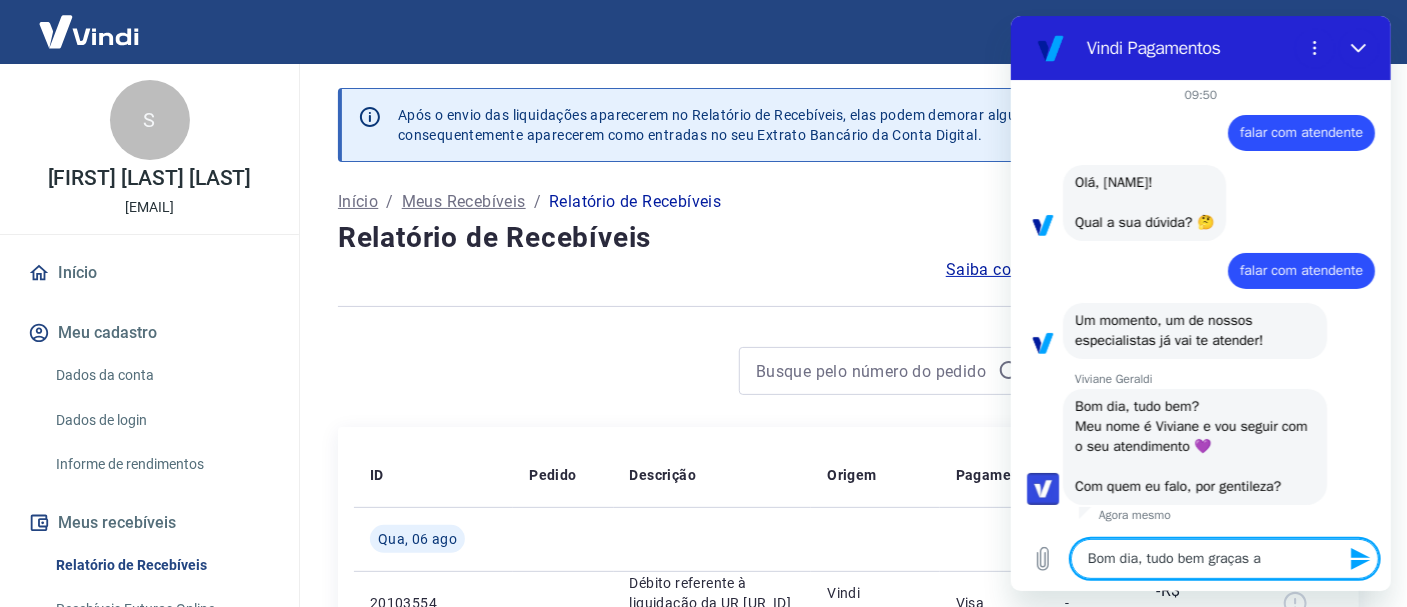 type on "Bom dia, tudo bem graças a" 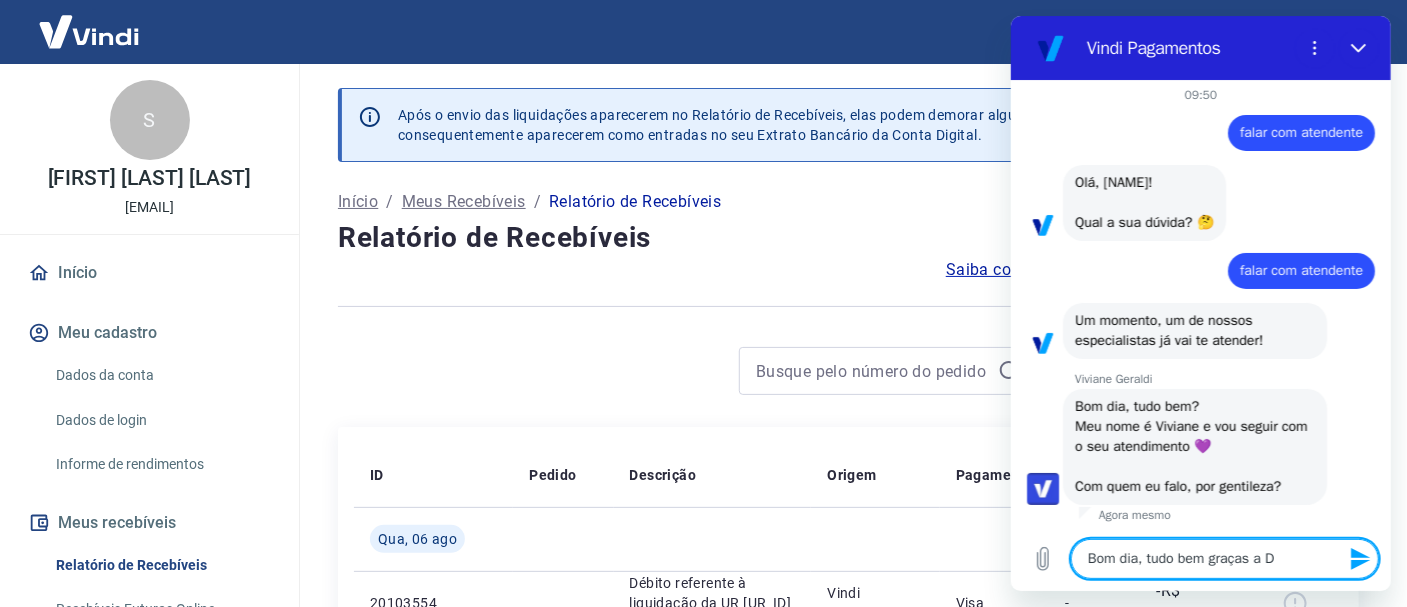 type on "Bom dia, tudo bem graças a De" 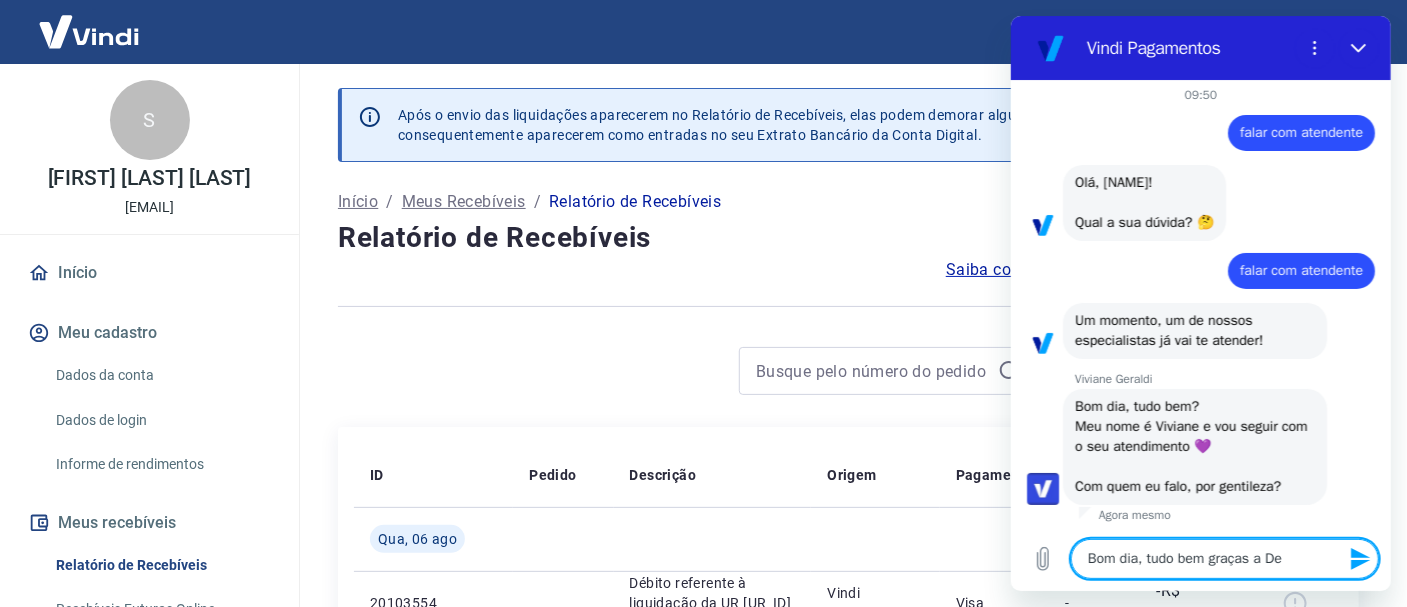 type on "Bom dia, tudo bem graças a Deu" 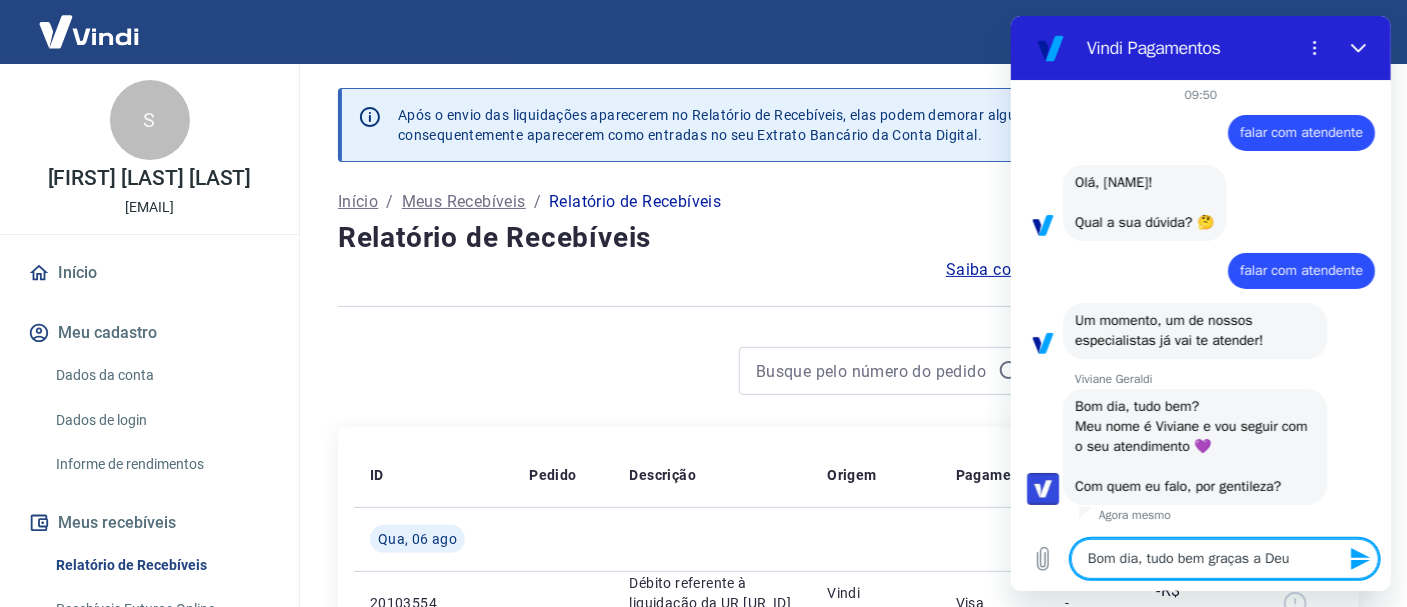 type on "Bom dia, tudo bem graças a Deus" 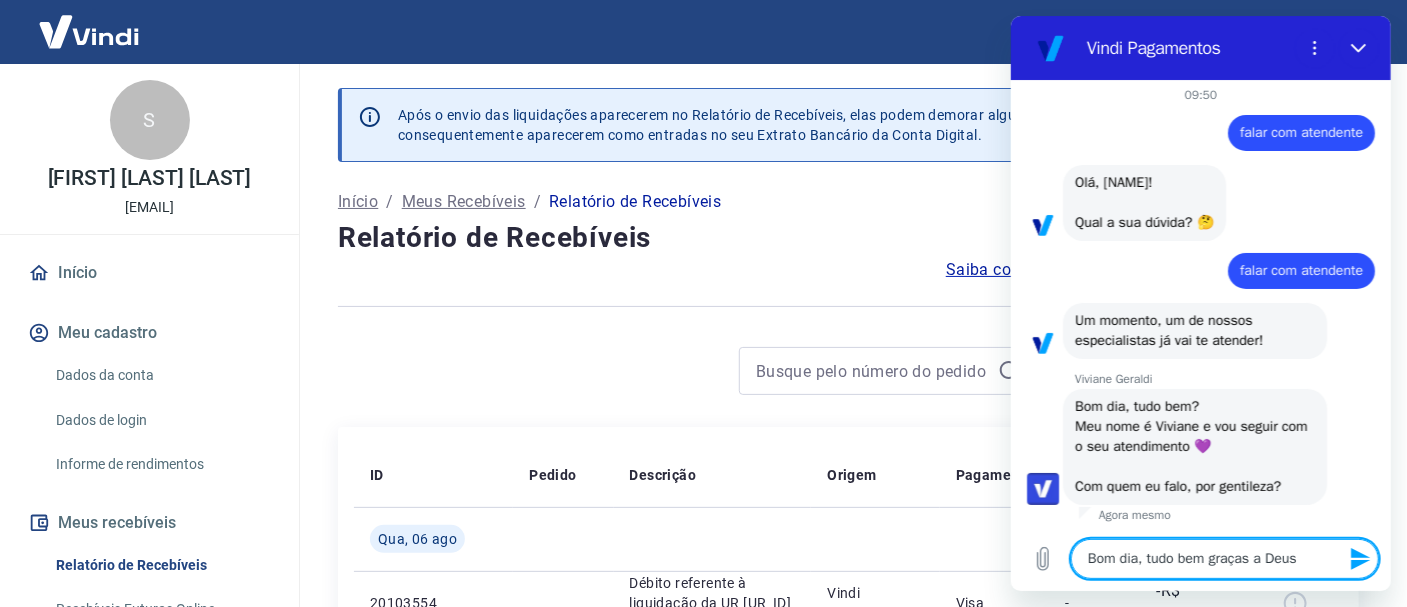 type on "Bom dia, tudo bem graças a Deu" 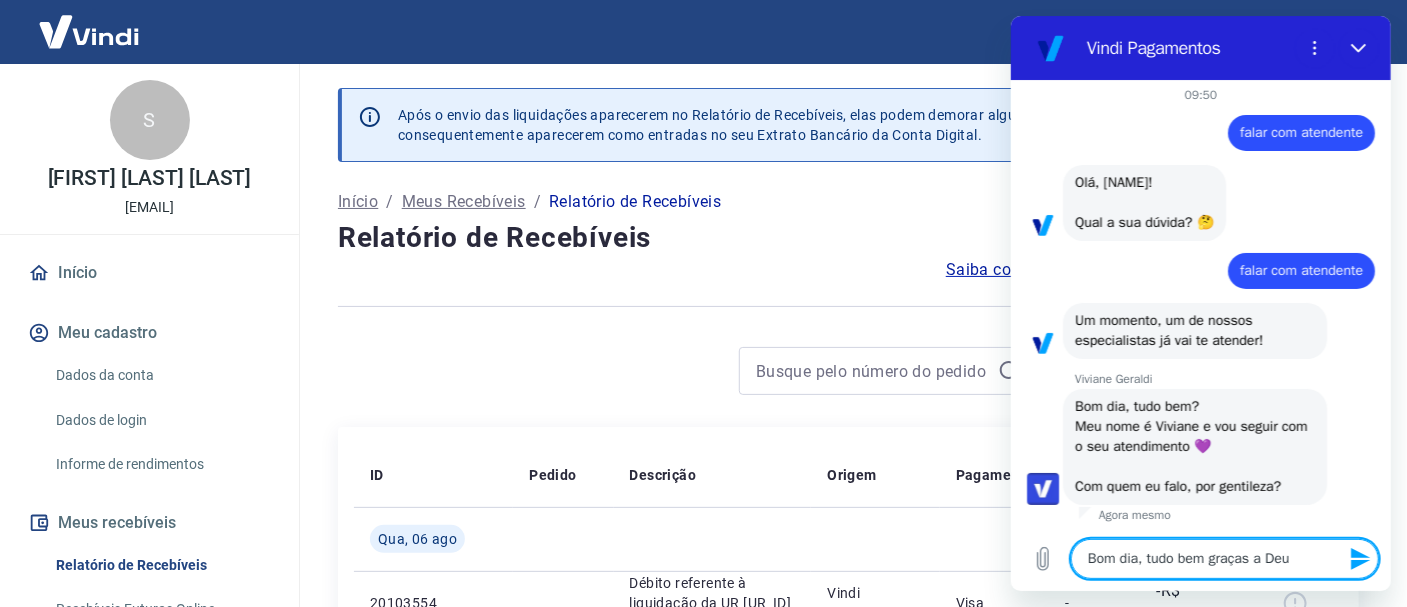 click on "Bom dia, tudo bem graças a Deu" at bounding box center [1224, 559] 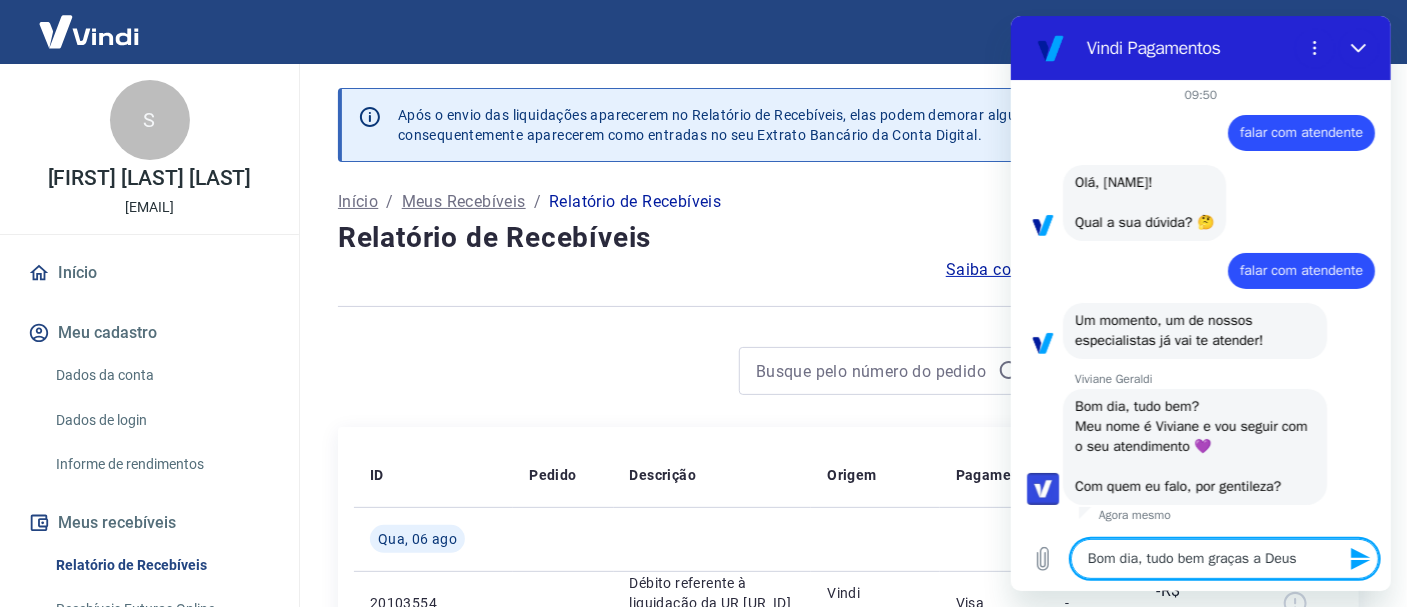 type on "Bom dia, tudo bem graças a Deus." 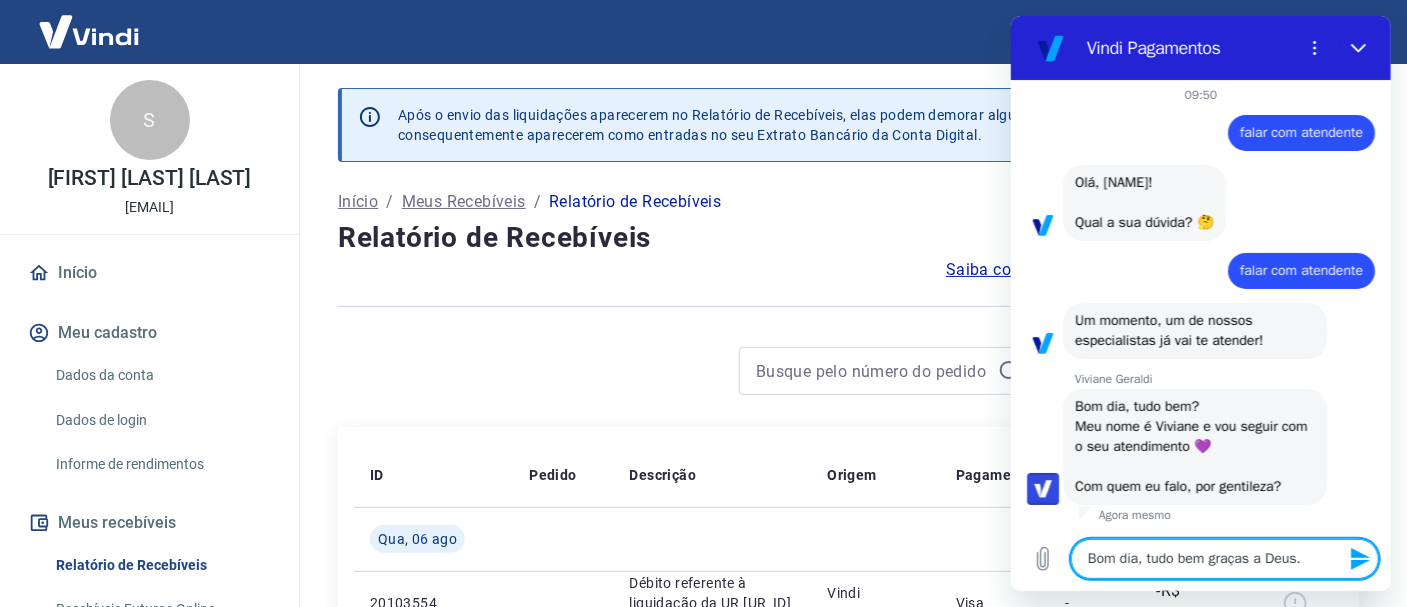 type on "Bom dia, tudo bem graças a Deus." 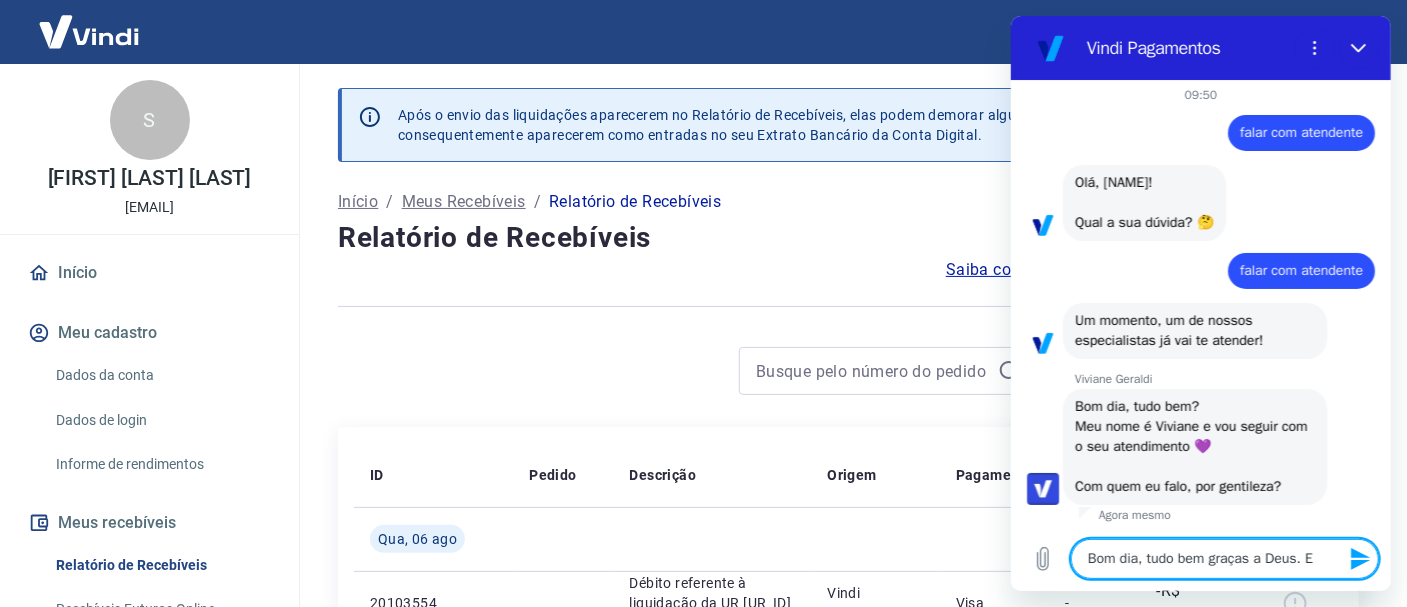type on "Bom dia, tudo bem graças a Deus. E" 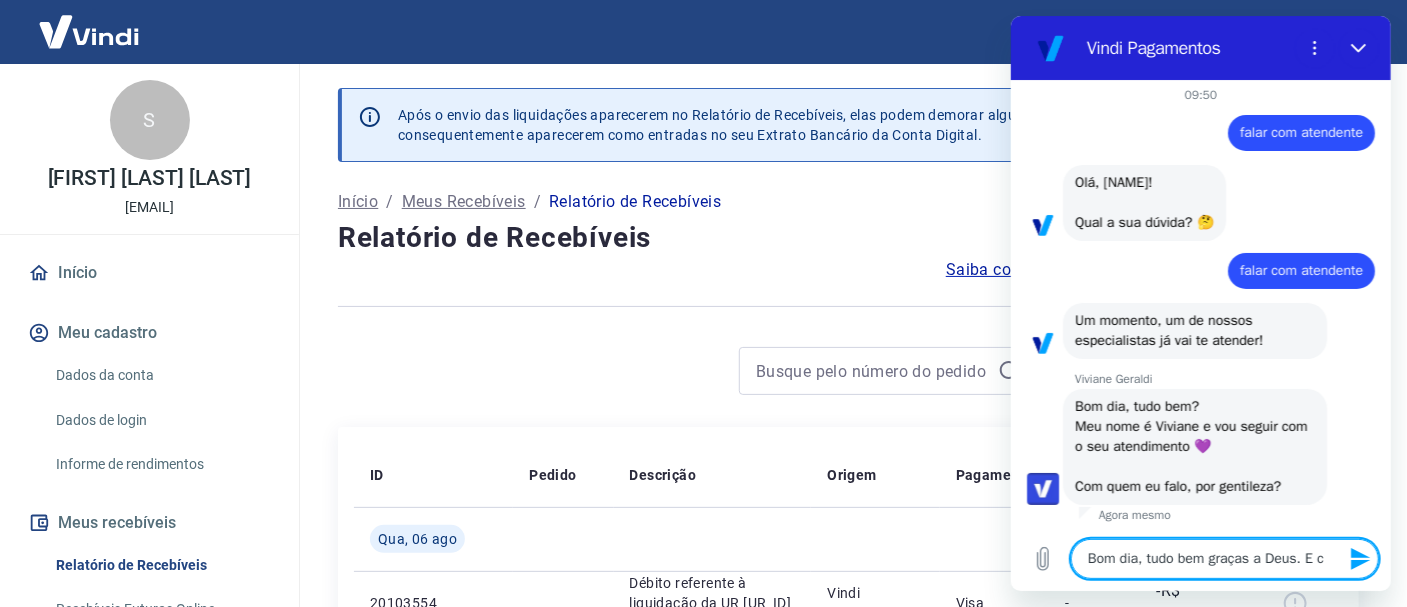 type on "Bom dia, tudo bem graças a Deus. E co" 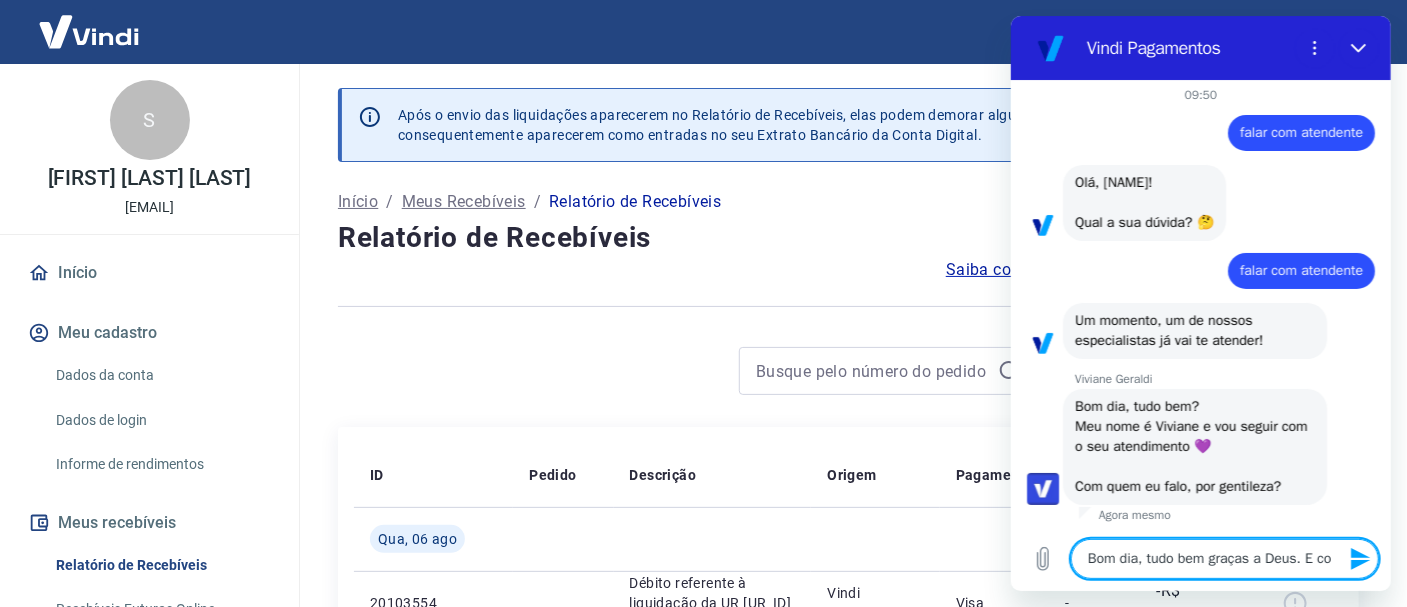 type on "Bom dia, tudo bem graças a Deus. E com" 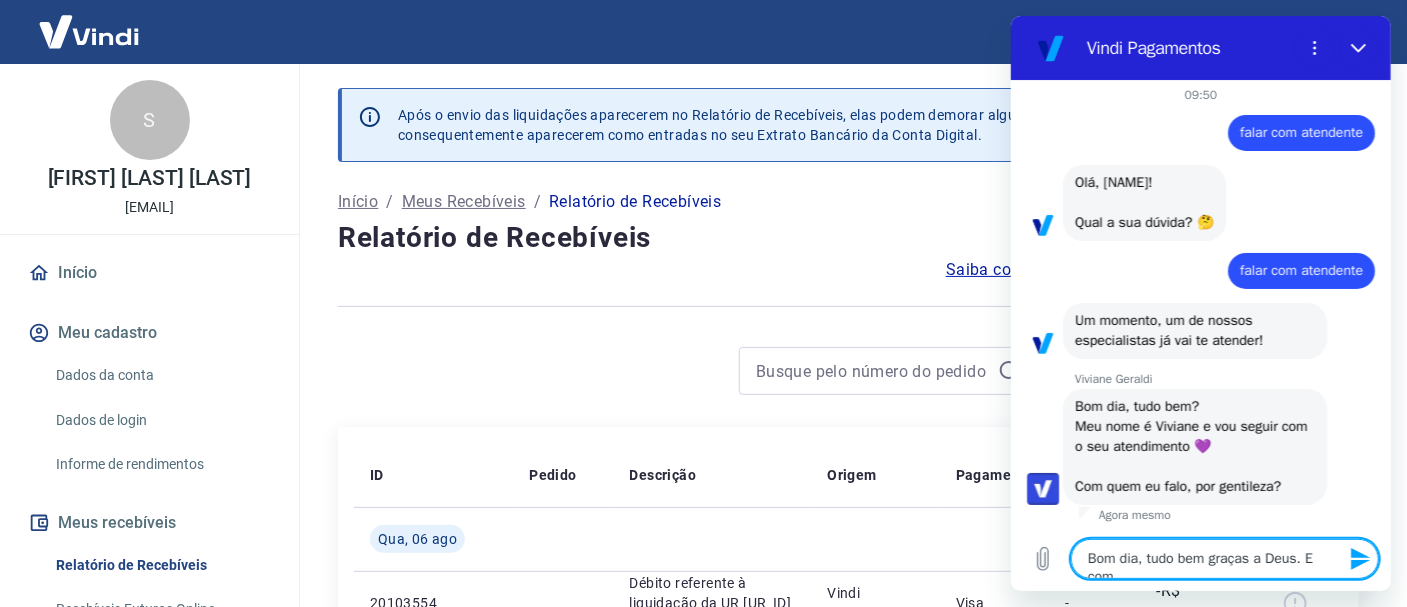 type on "Bom dia, tudo bem graças a Deus. E com" 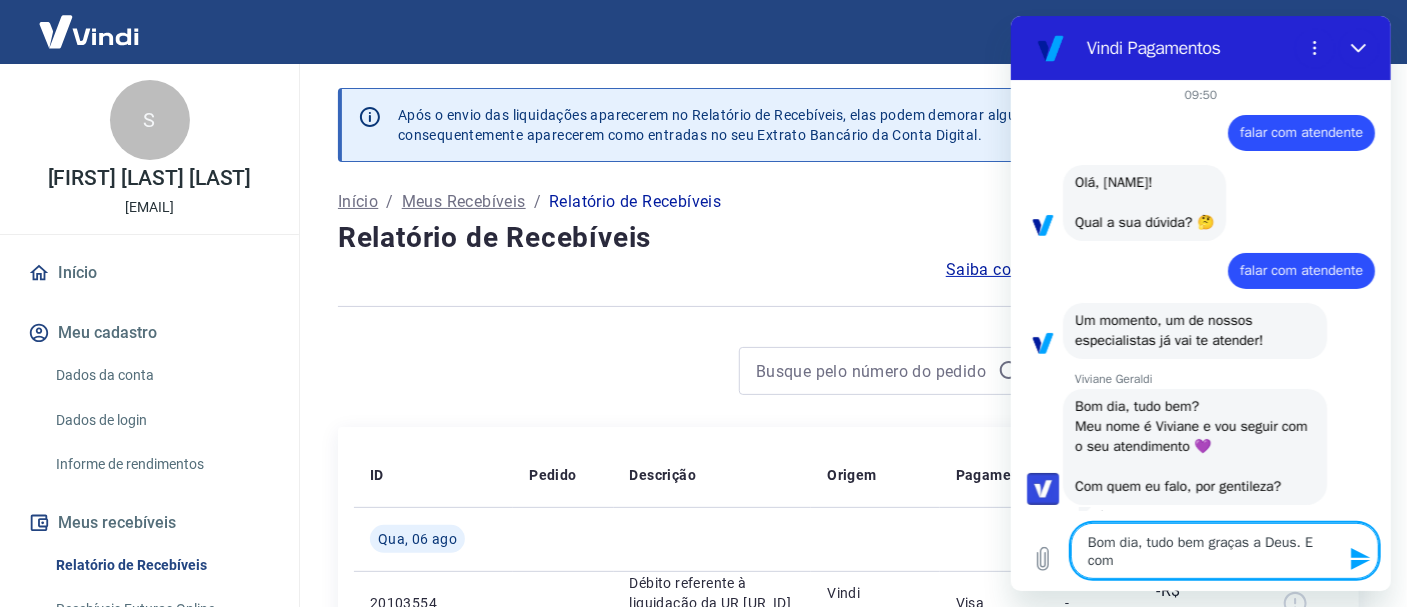 type on "Bom dia, tudo bem graças a Deus. E com v" 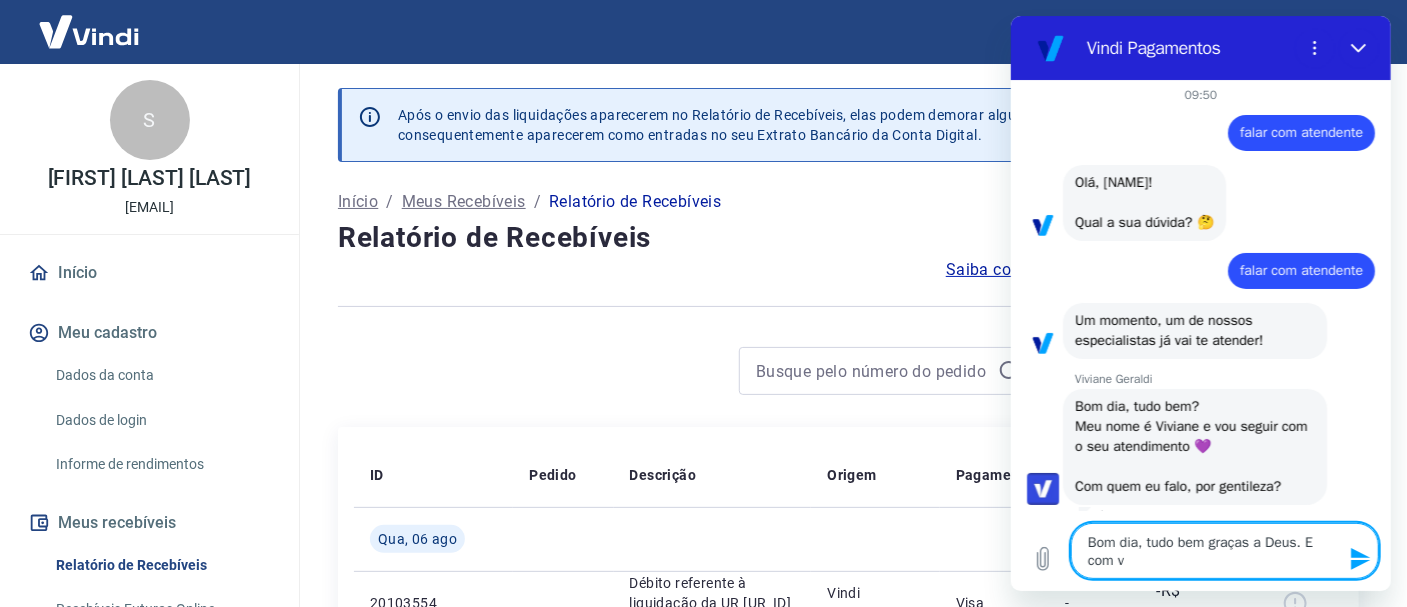 type on "Bom dia, tudo bem graças a Deus. E com vc" 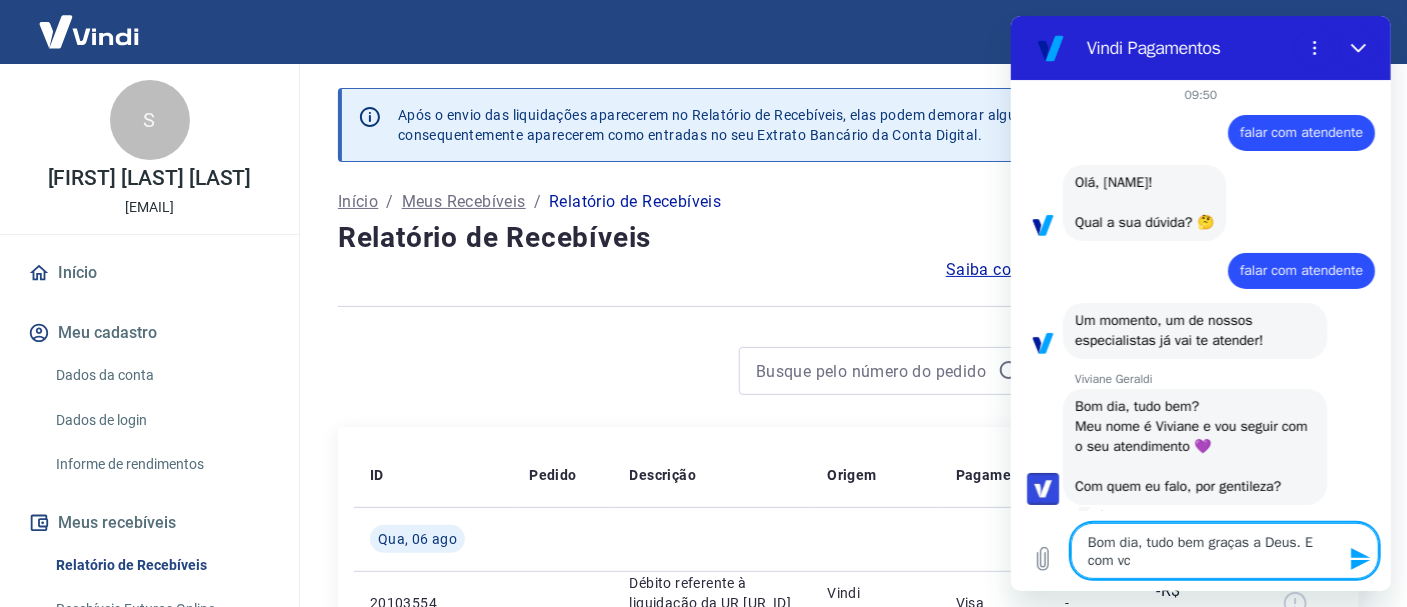 type on "Bom dia, tudo bem graças a Deus. E com vc?" 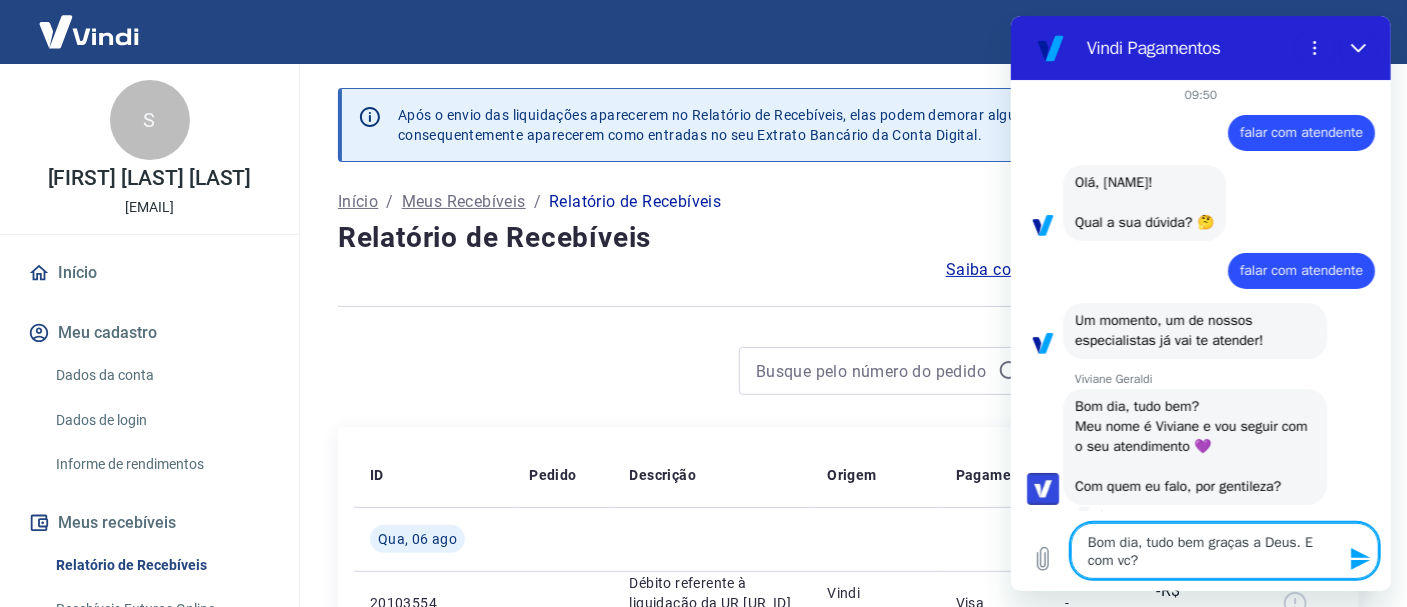 type on "Bom dia, tudo bem graças a Deus. E com vc?" 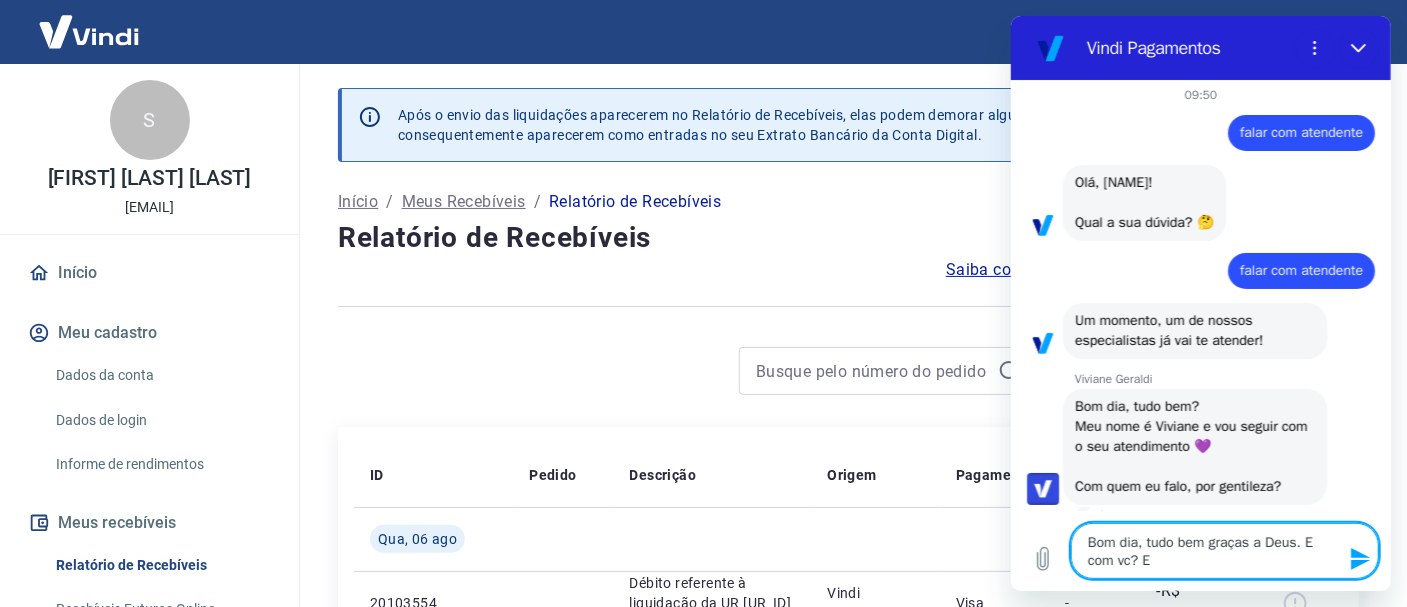 type on "Bom dia, tudo bem graças a Deus. E com vc? Es" 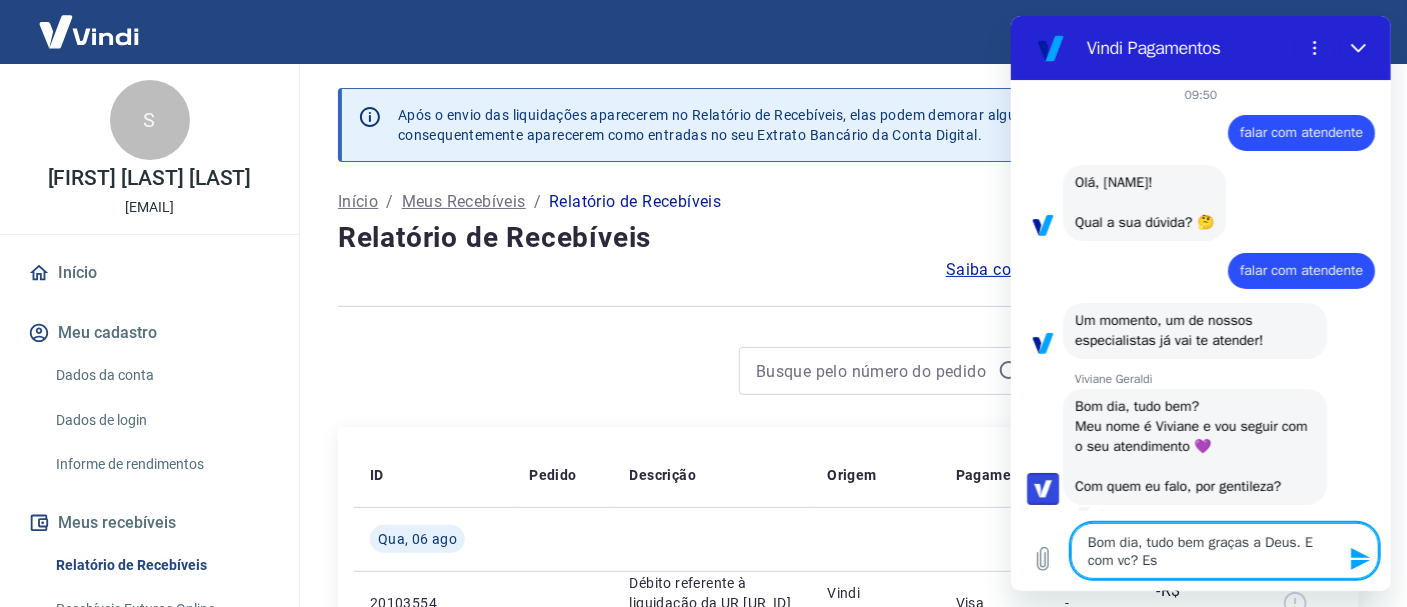 type on "Bom dia, tudo bem graças a Deus. E com vc? Esp" 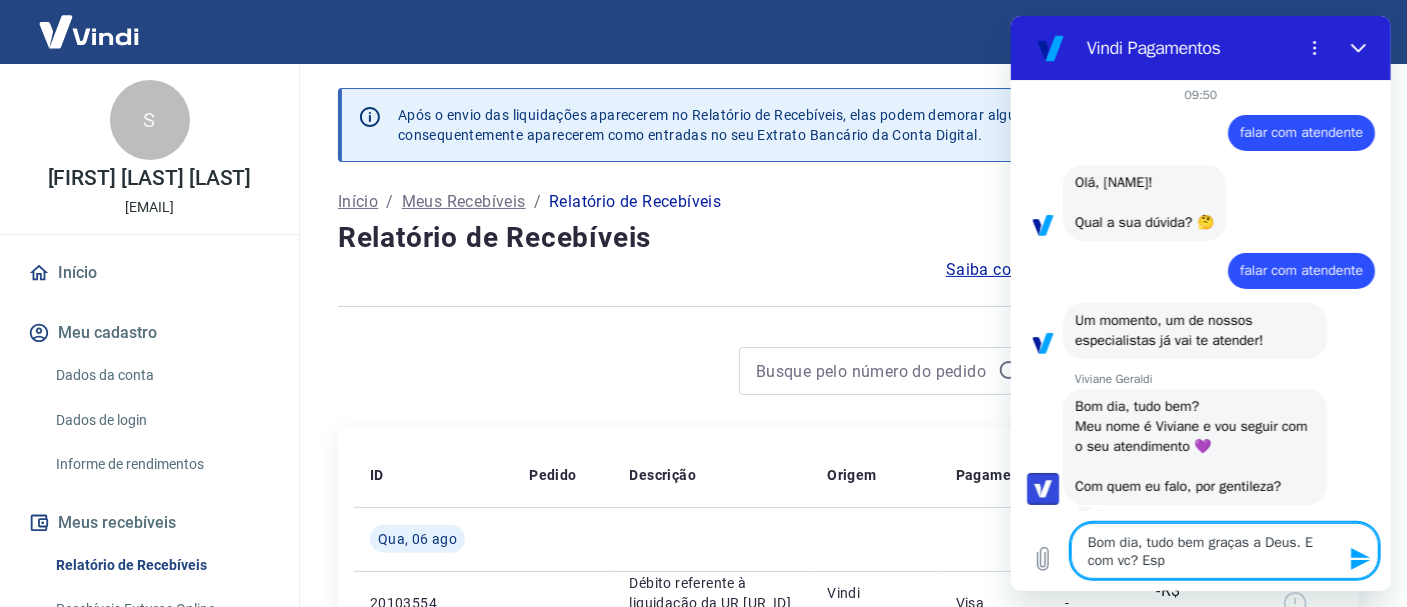 type on "Bom dia, tudo bem graças a Deus. E com vc? Espe" 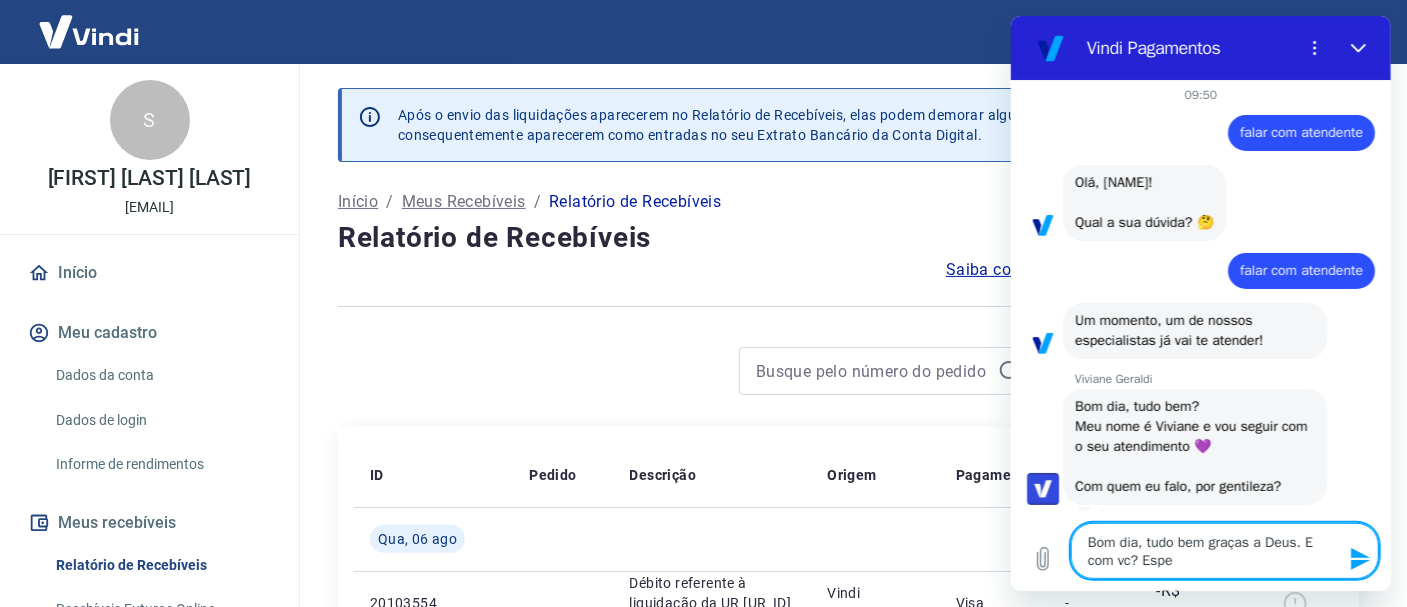 type on "Bom dia, tudo bem graças a Deus. E com vc? Esper" 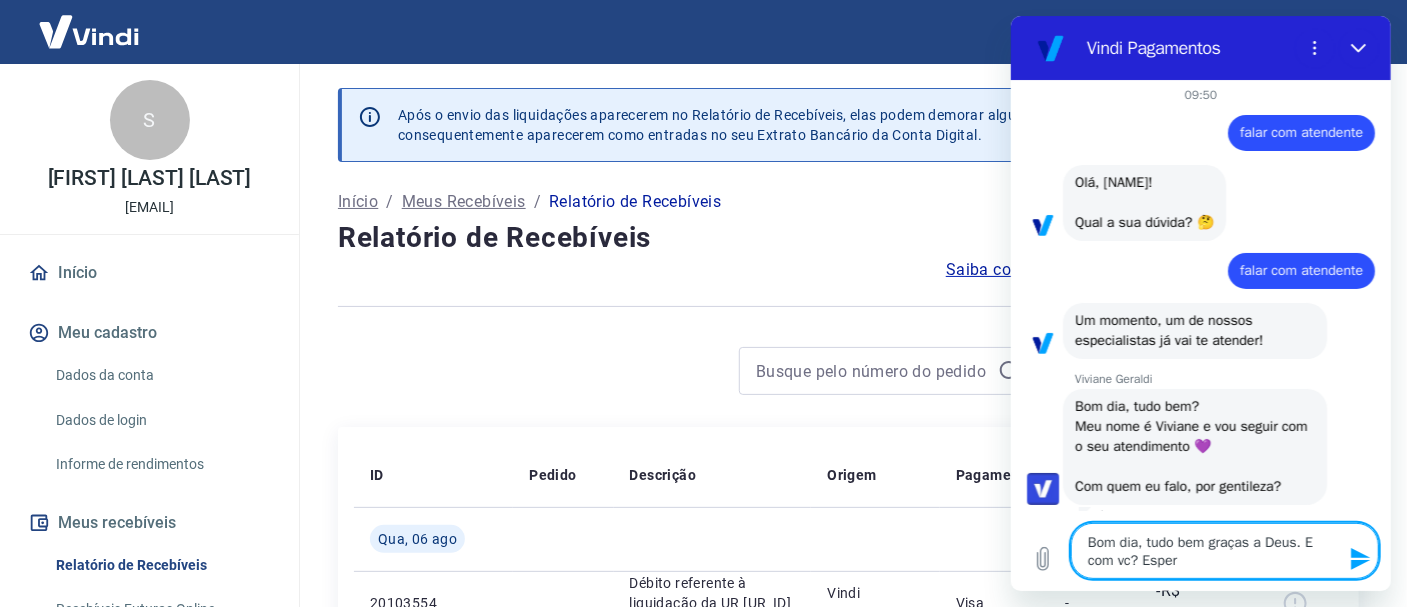 type on "Bom dia, tudo bem graças a Deus. E com vc? Espero" 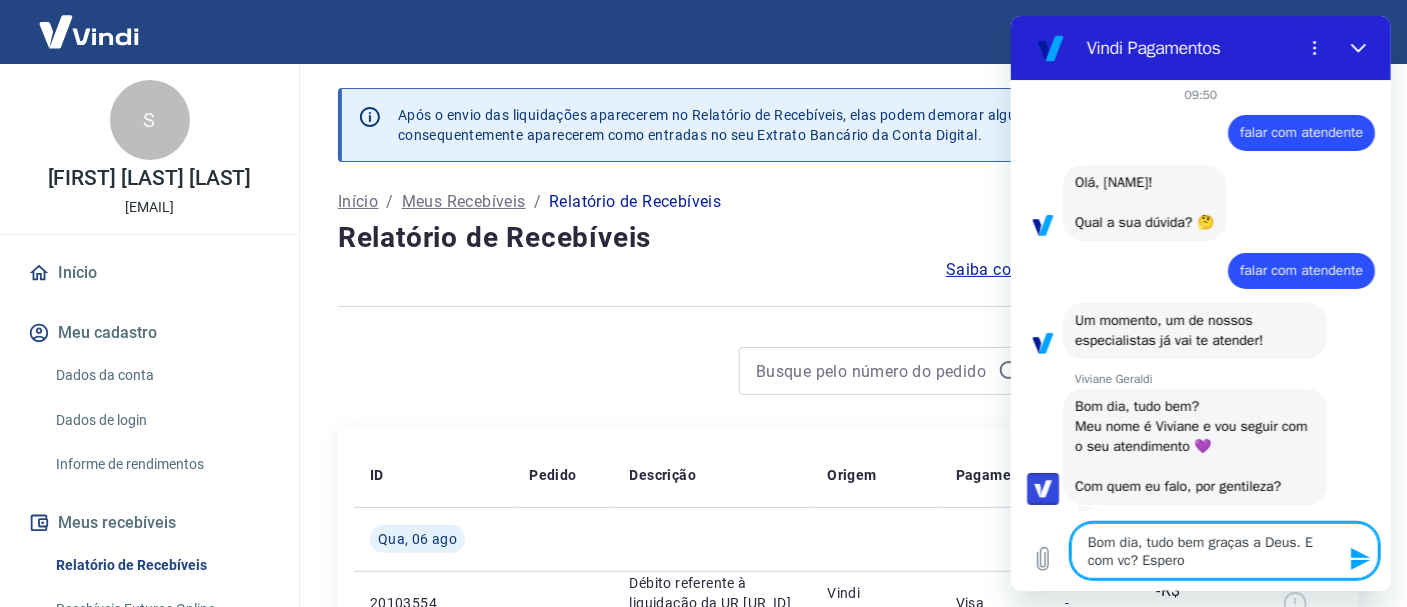 type on "Bom dia, tudo bem graças a Deus. E com vc? Espero" 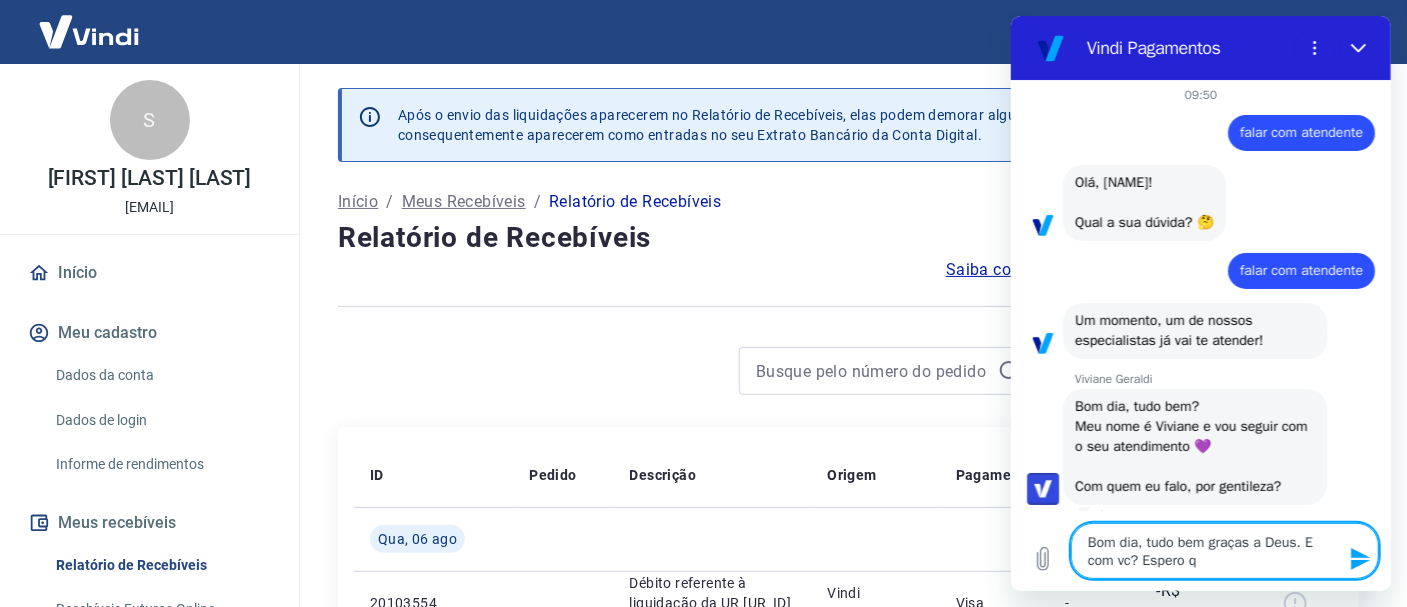 type on "Bom dia, tudo bem graças a Deus. E com vc? Espero qu" 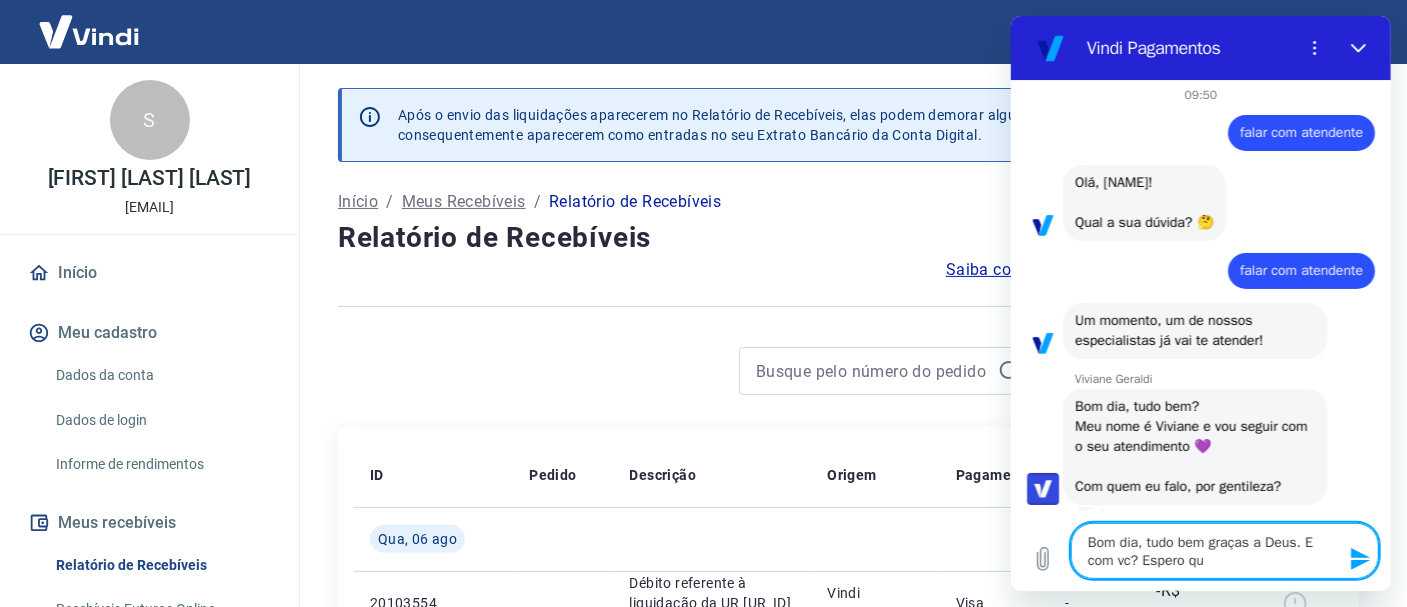 type on "Bom dia, tudo bem graças a Deus. E com vc? Espero que" 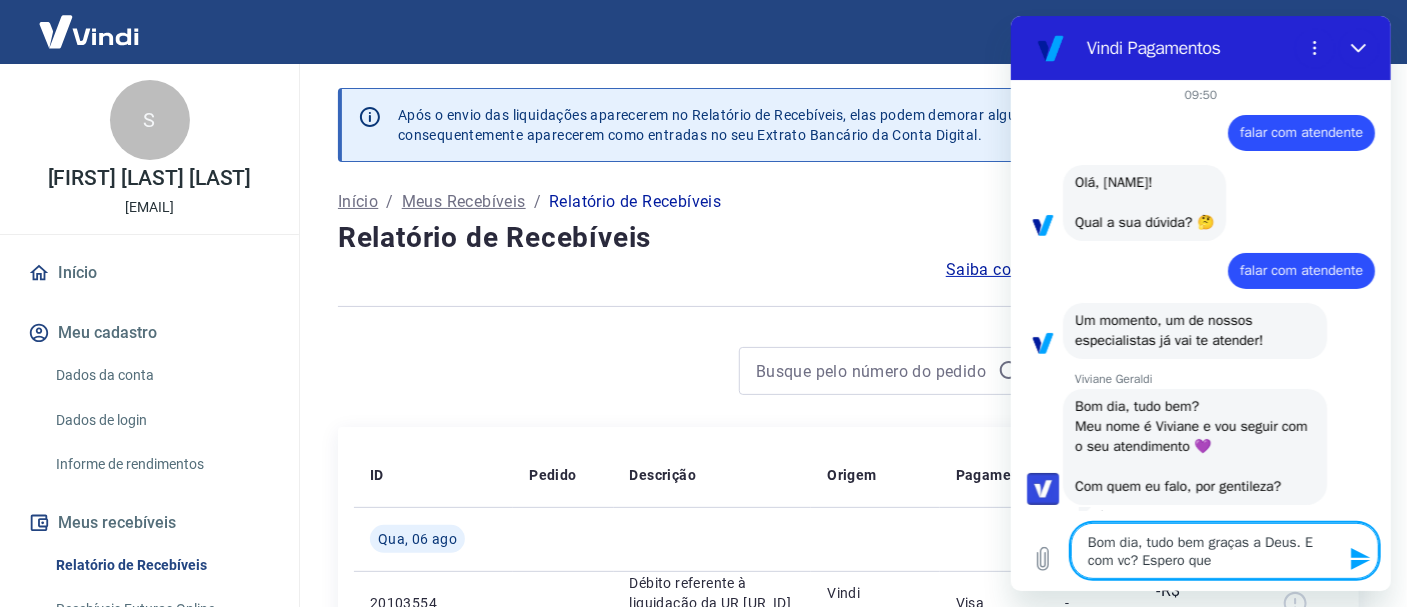 type on "Bom dia, tudo bem graças a Deus. E com vc? Espero que" 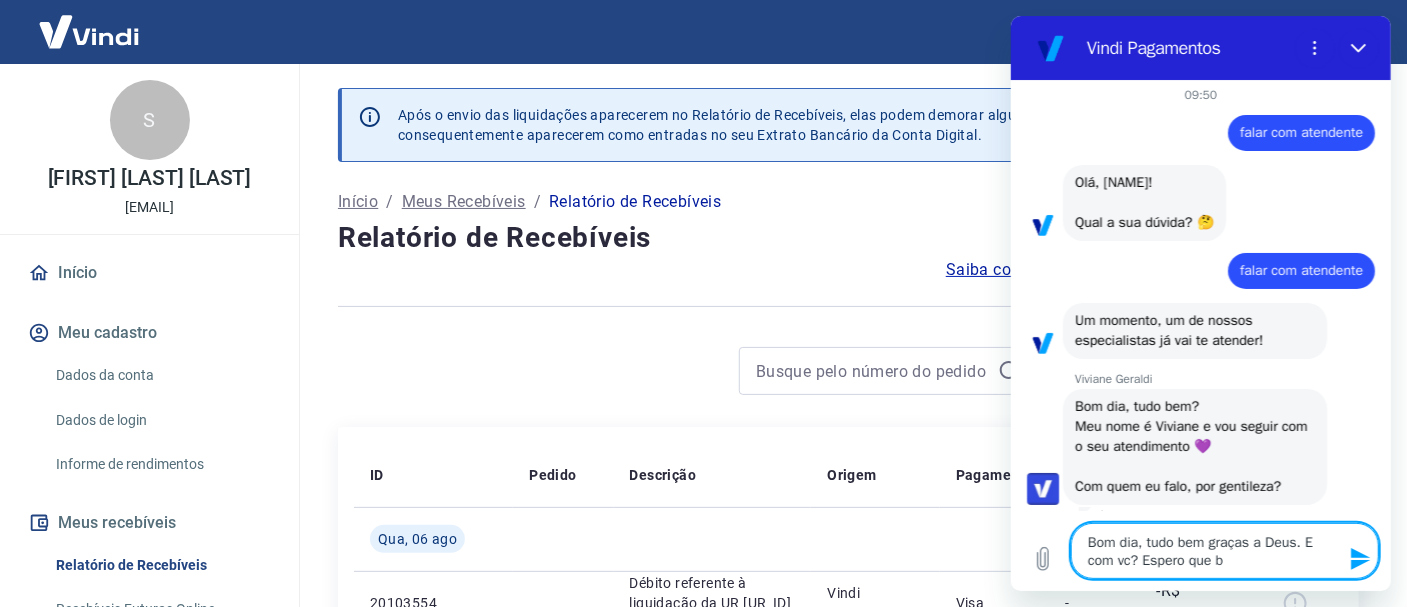 type on "Bom dia, tudo bem graças a Deus. E com vc? Espero que be" 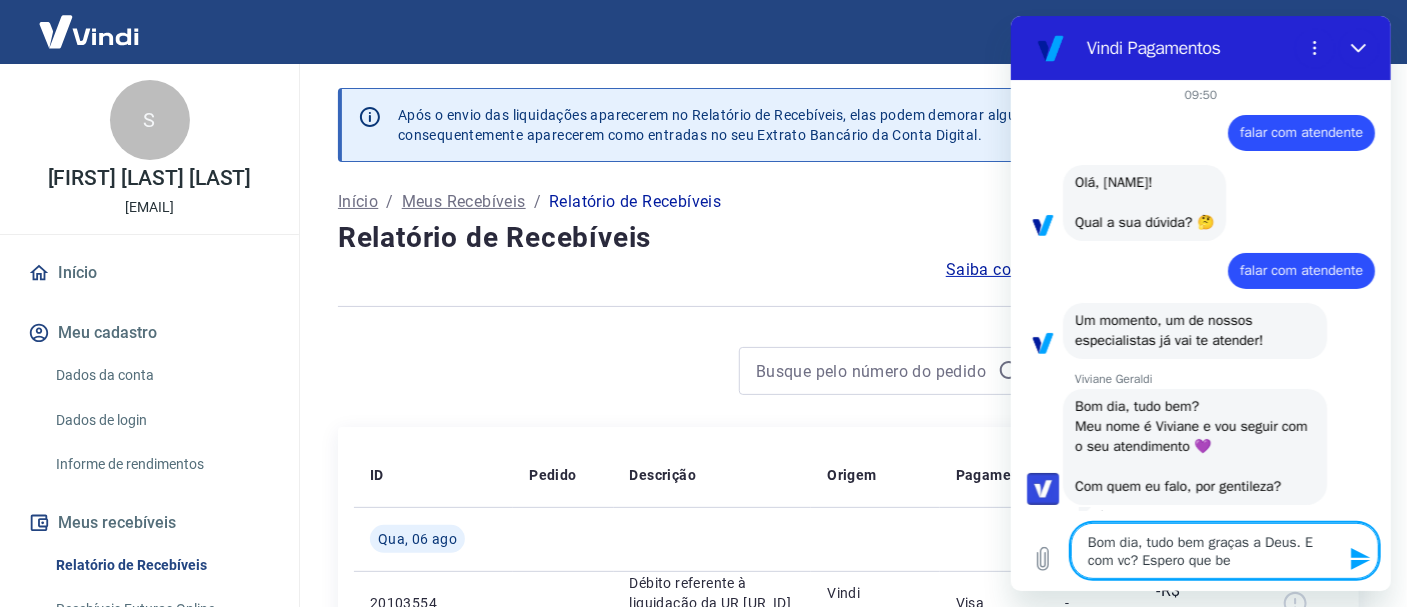 type on "Bom dia, tudo bem graças a Deus. E com vc? Espero que bem" 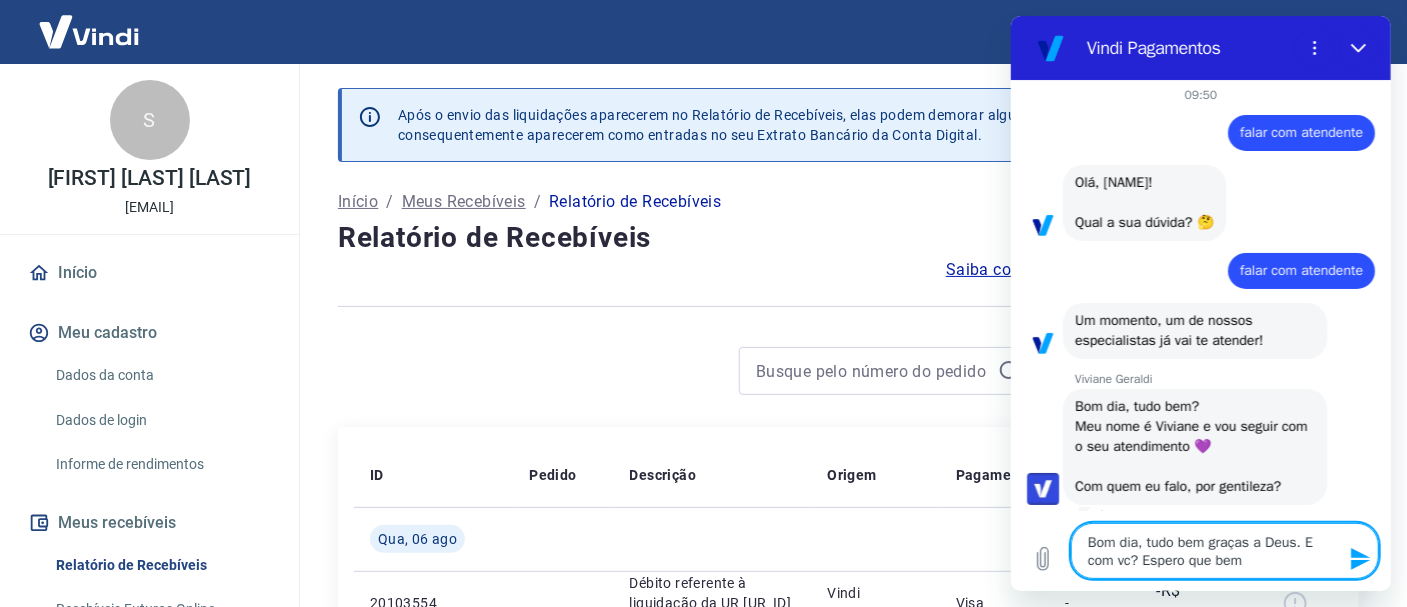 type on "Bom dia, tudo bem graças a Deus. E com vc? Espero que bem" 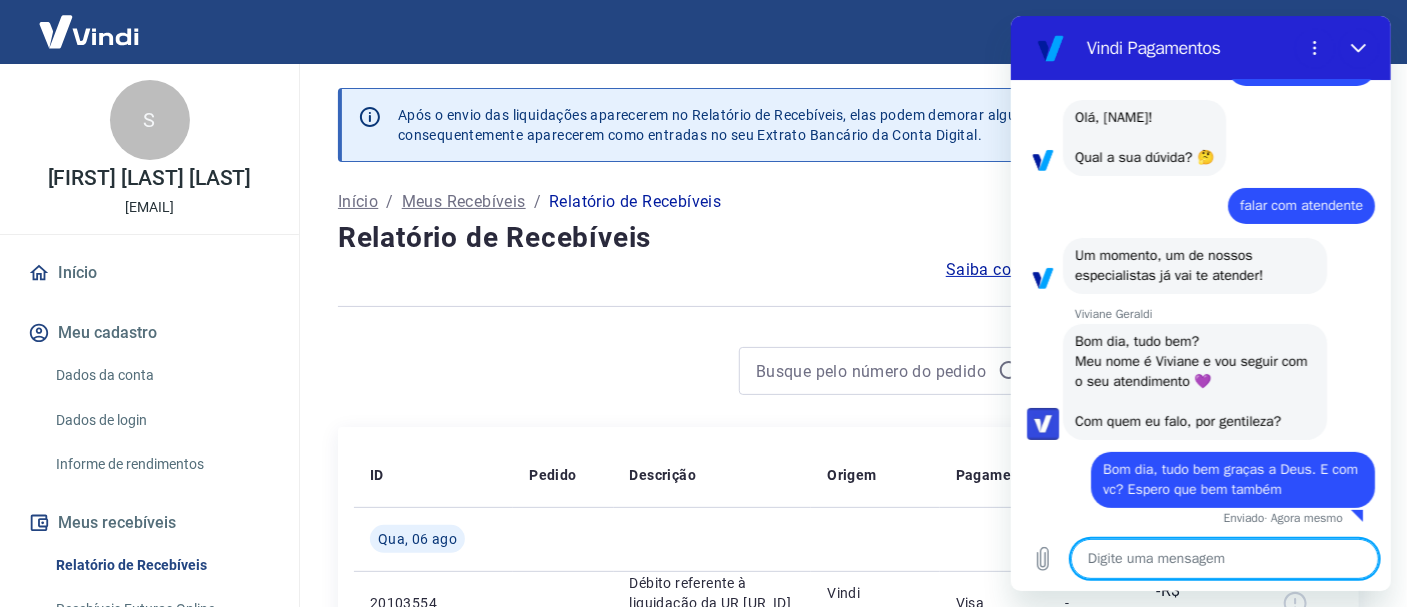 scroll, scrollTop: 74, scrollLeft: 0, axis: vertical 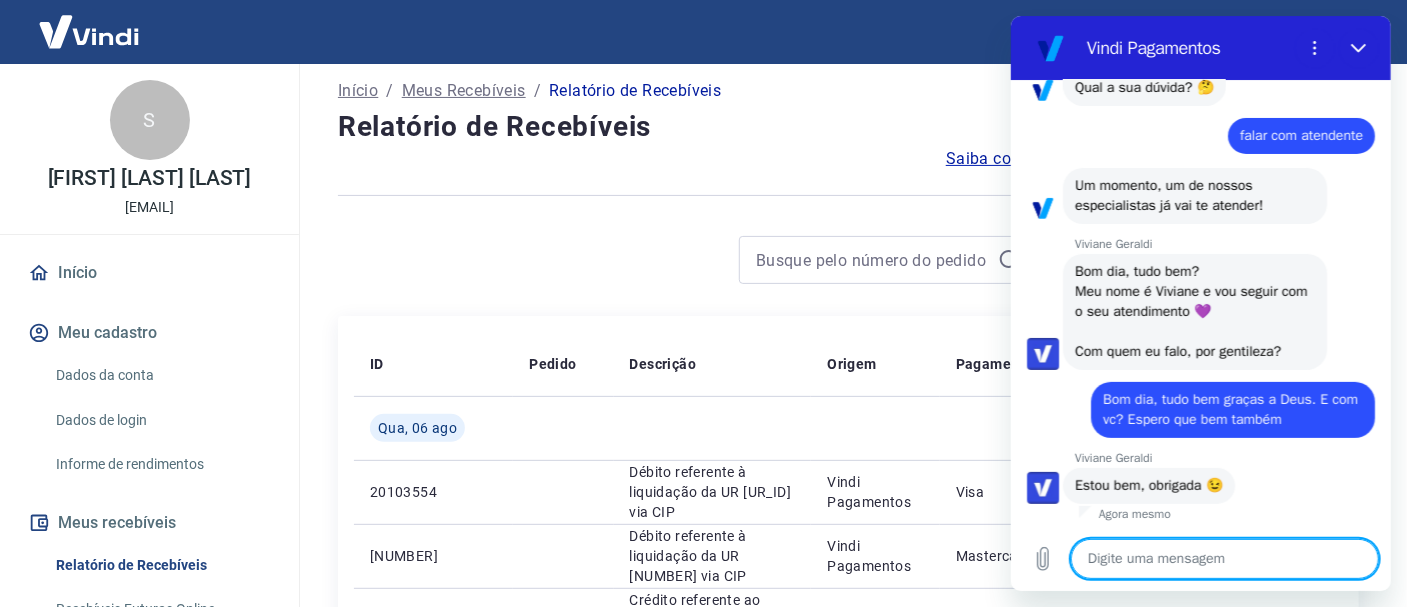 click at bounding box center [1224, 559] 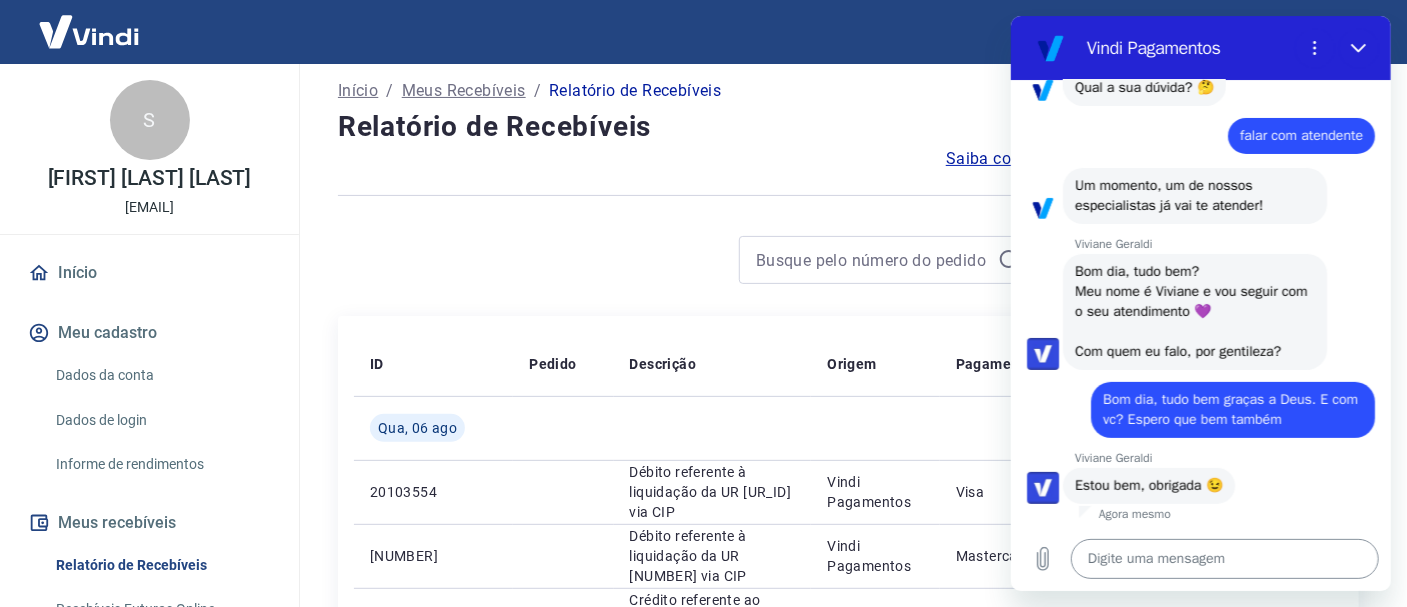 click at bounding box center [1224, 559] 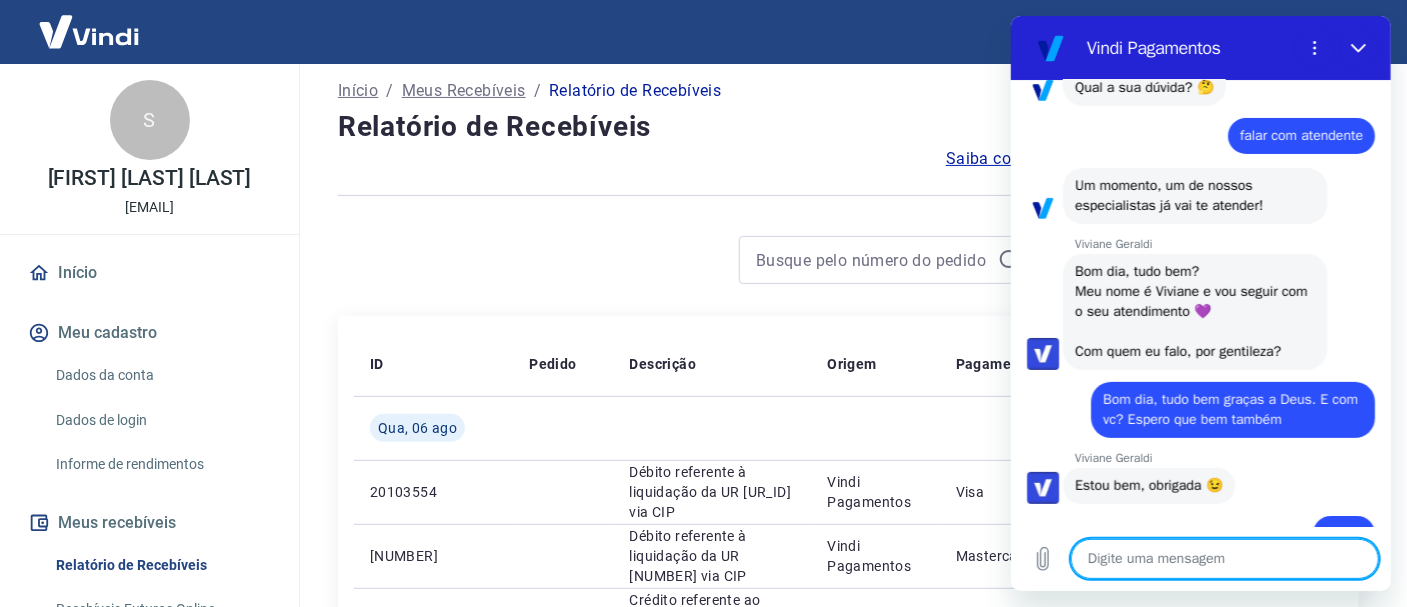 scroll, scrollTop: 187, scrollLeft: 0, axis: vertical 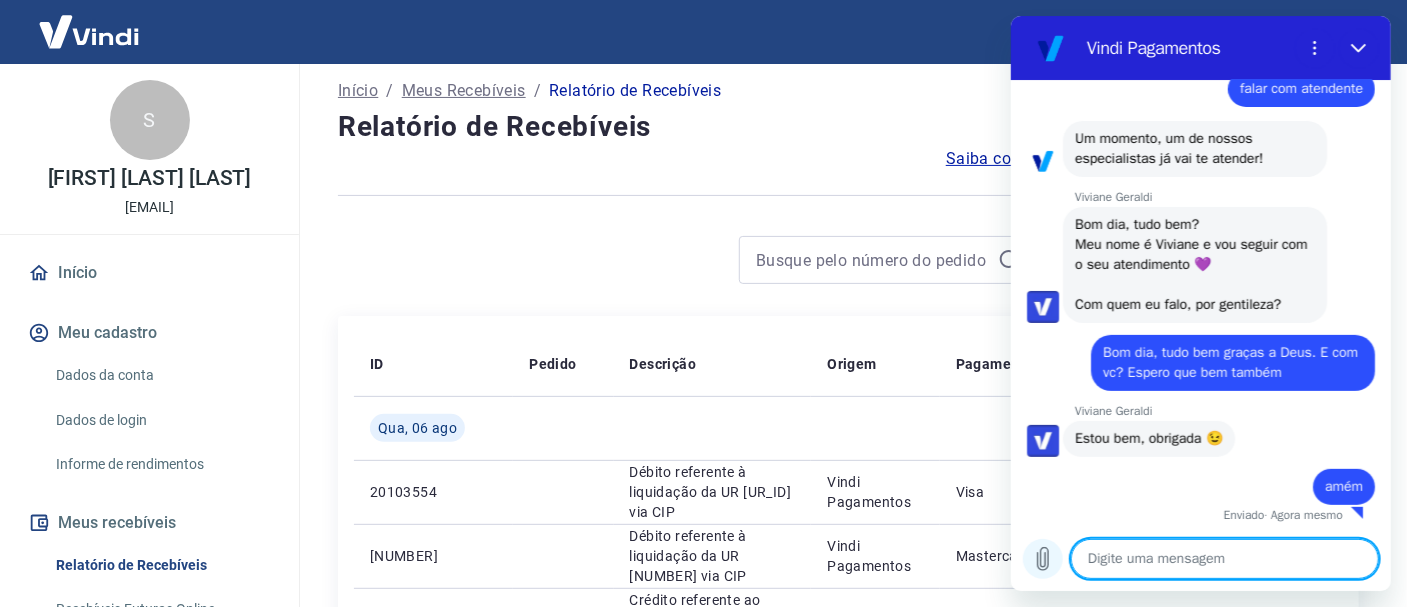 click 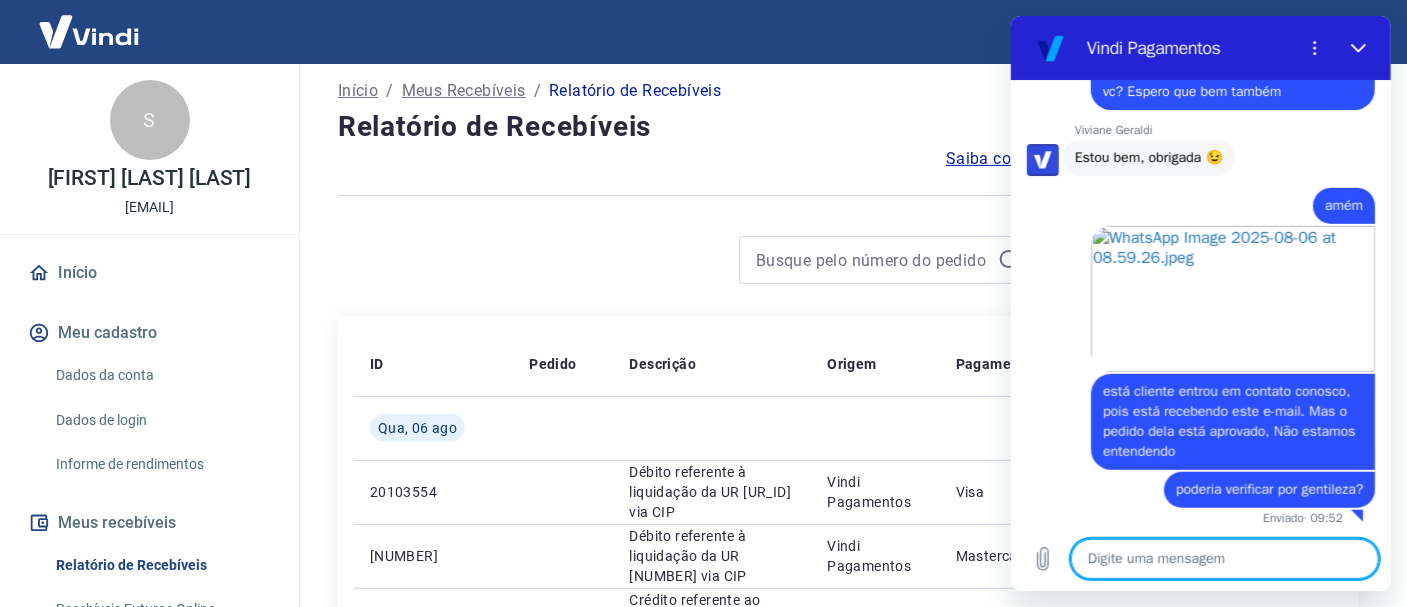 scroll, scrollTop: 471, scrollLeft: 0, axis: vertical 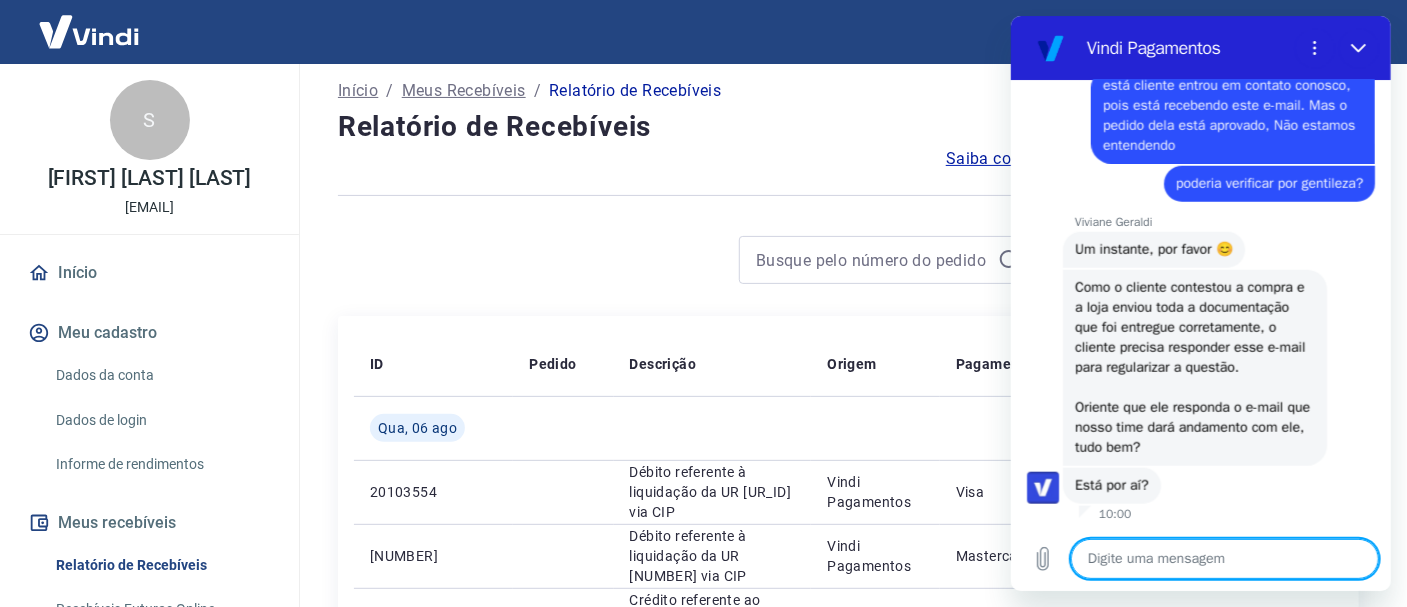 click at bounding box center [1224, 559] 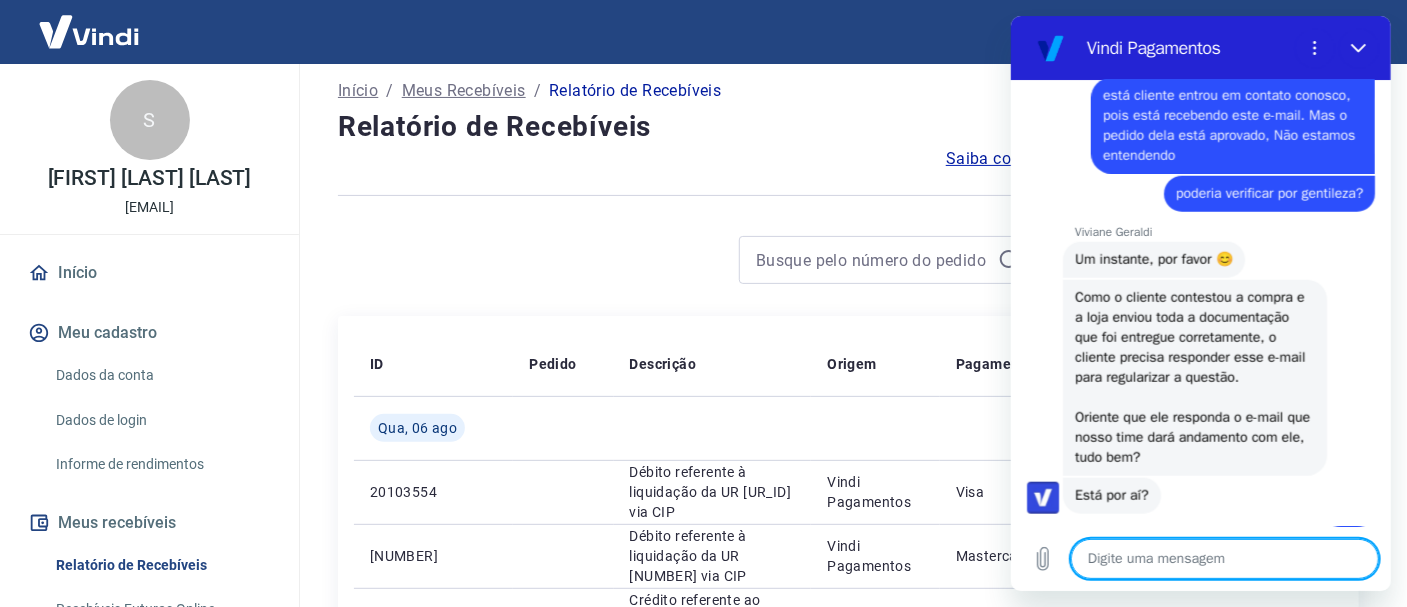 scroll, scrollTop: 730, scrollLeft: 0, axis: vertical 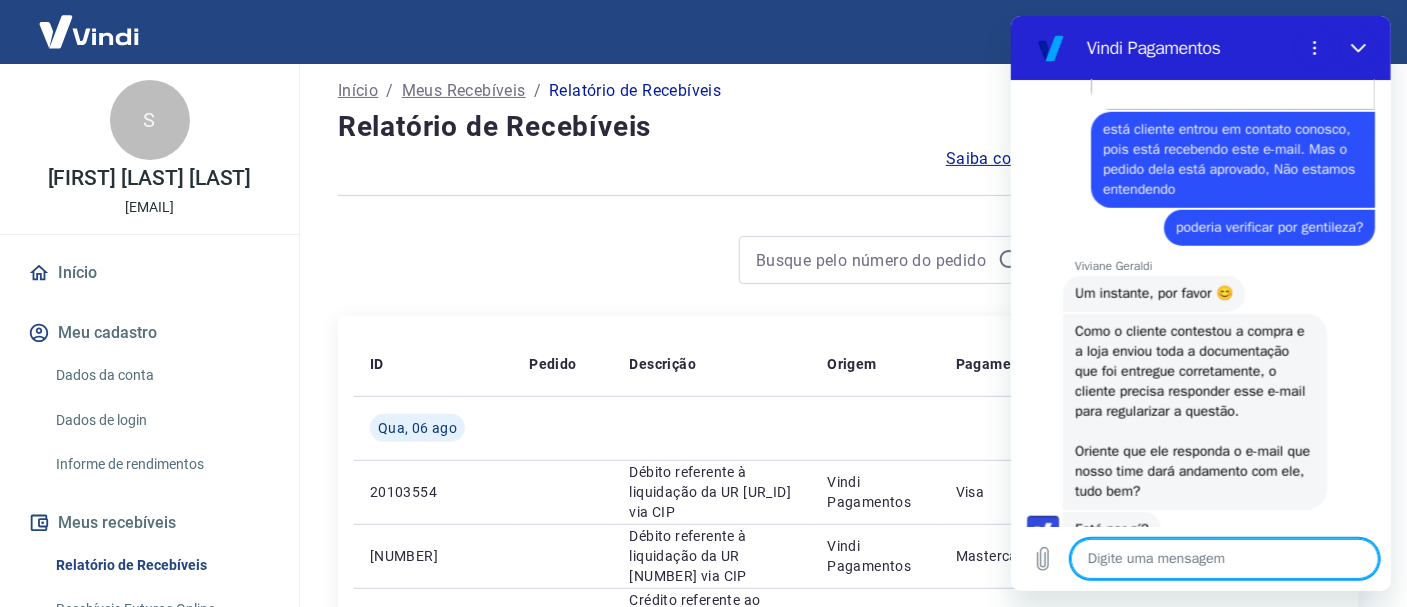 click at bounding box center (1224, 559) 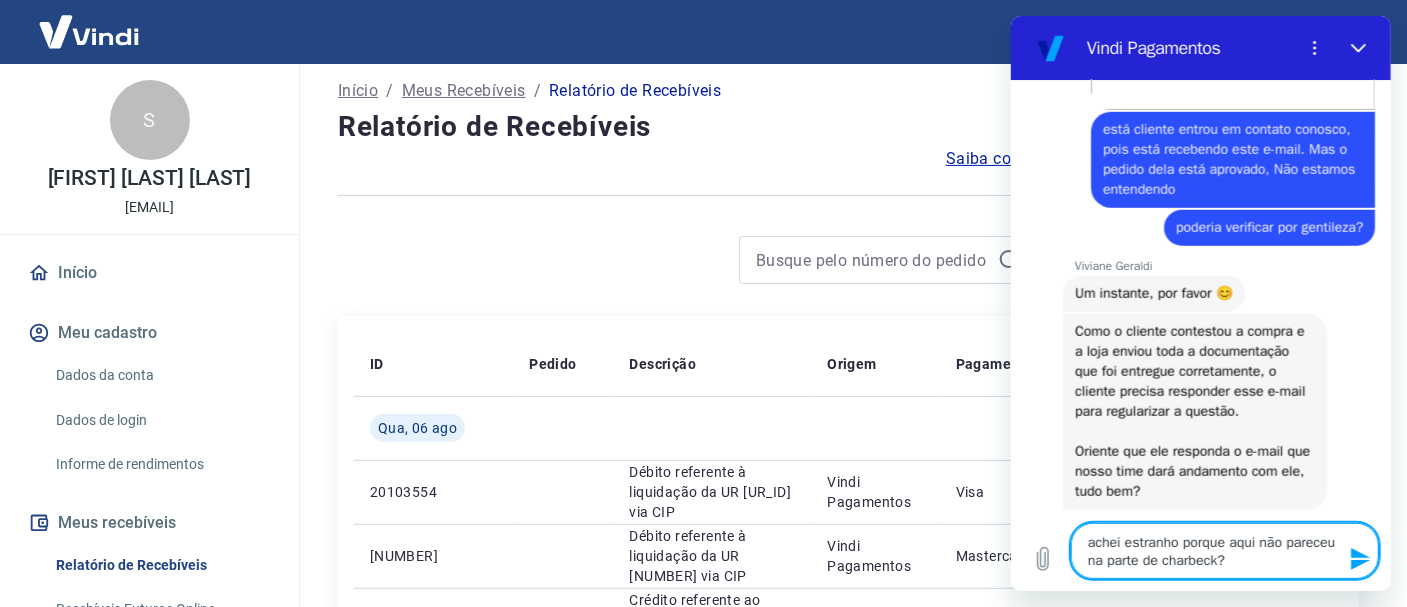 drag, startPoint x: 1175, startPoint y: 561, endPoint x: 1251, endPoint y: 569, distance: 76.41989 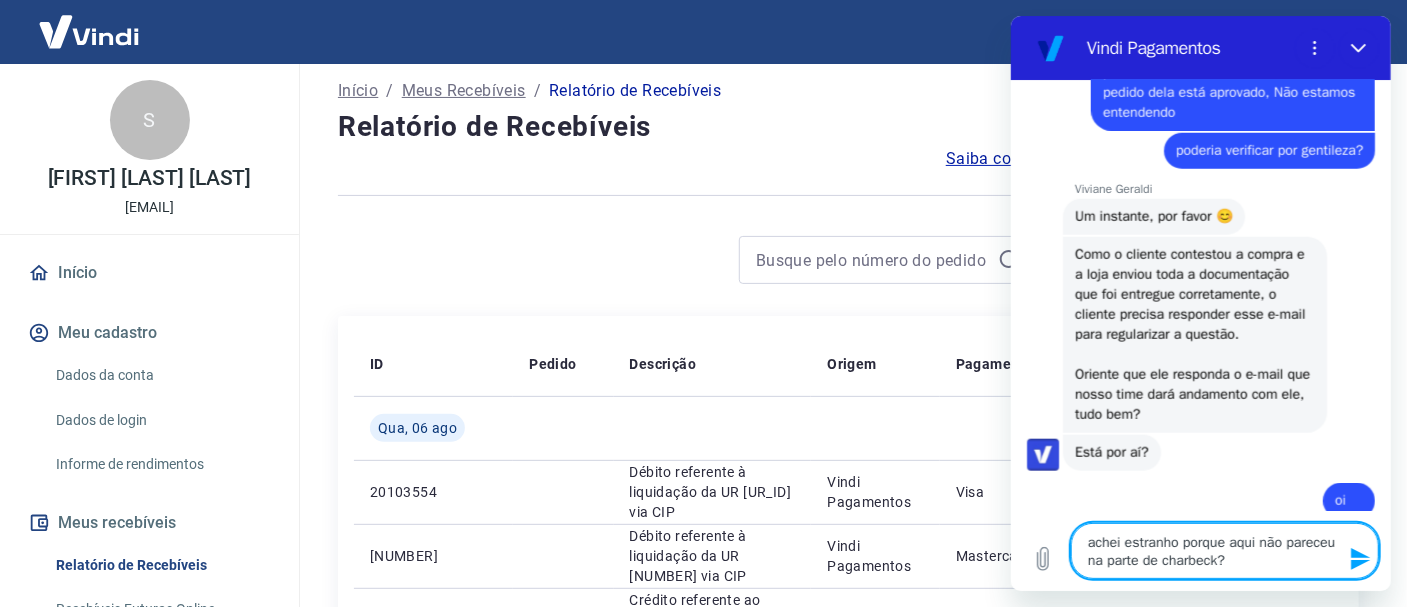 scroll, scrollTop: 841, scrollLeft: 0, axis: vertical 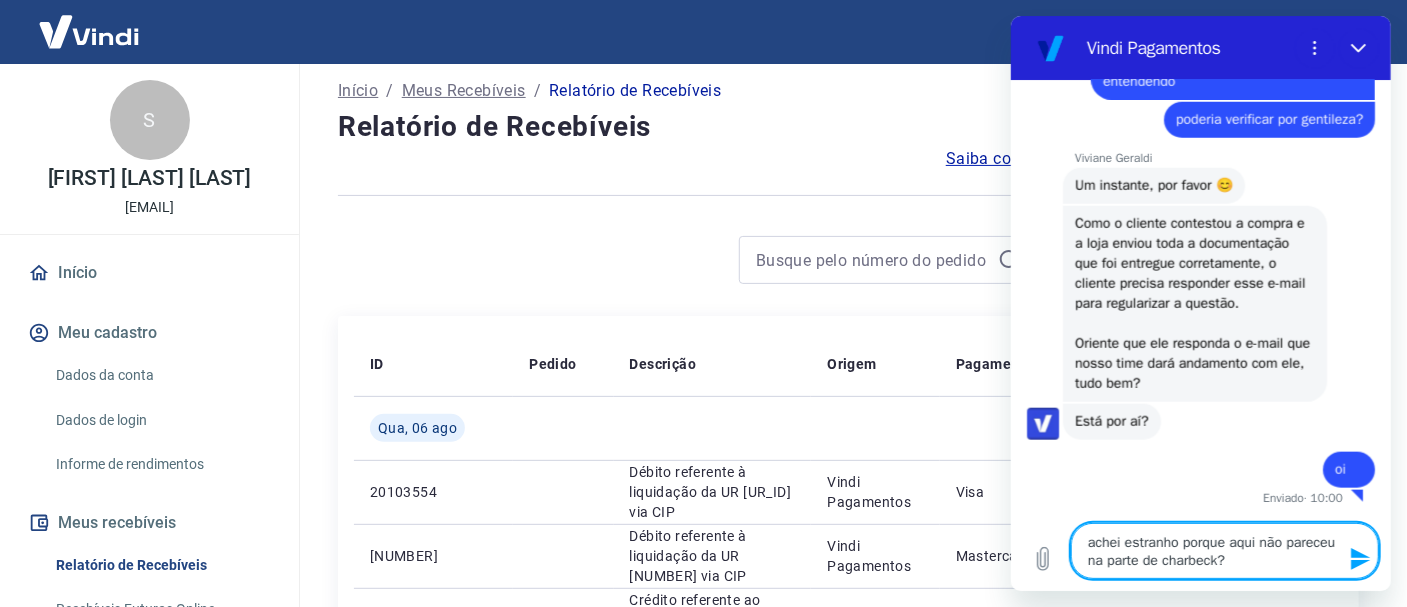 drag, startPoint x: 1195, startPoint y: 564, endPoint x: 1198, endPoint y: 585, distance: 21.213203 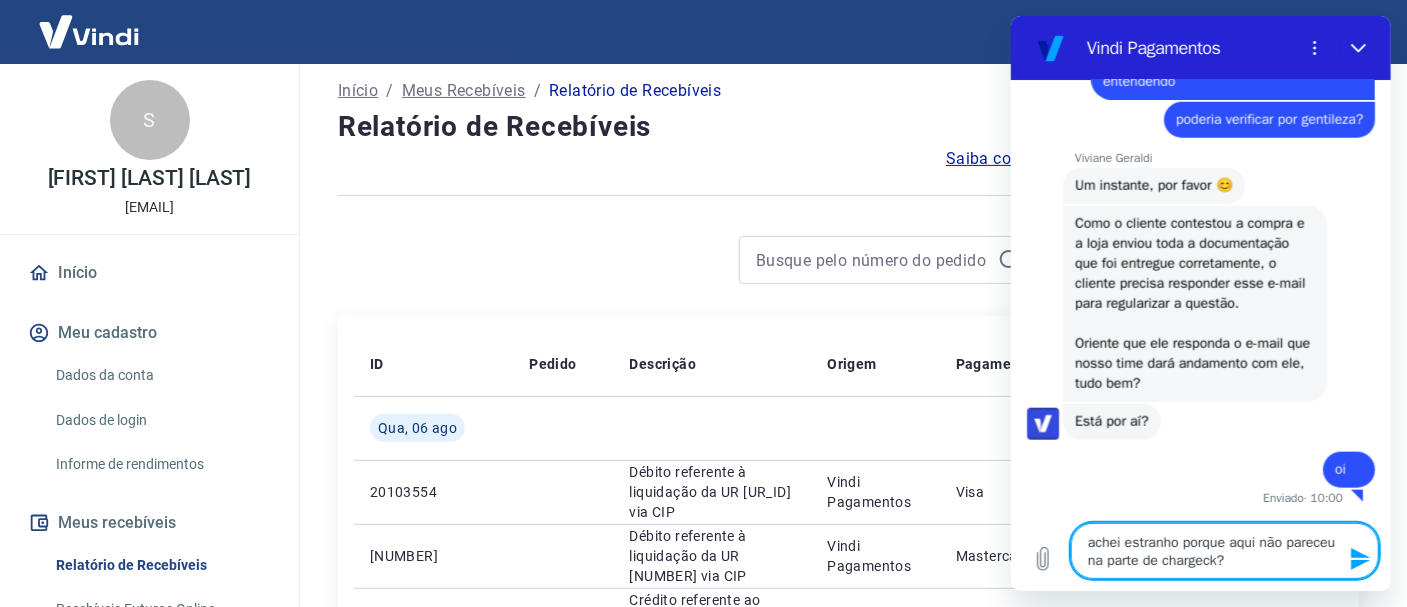 click on "achei estranho porque aqui não pareceu na parte de chargeck?" at bounding box center [1224, 551] 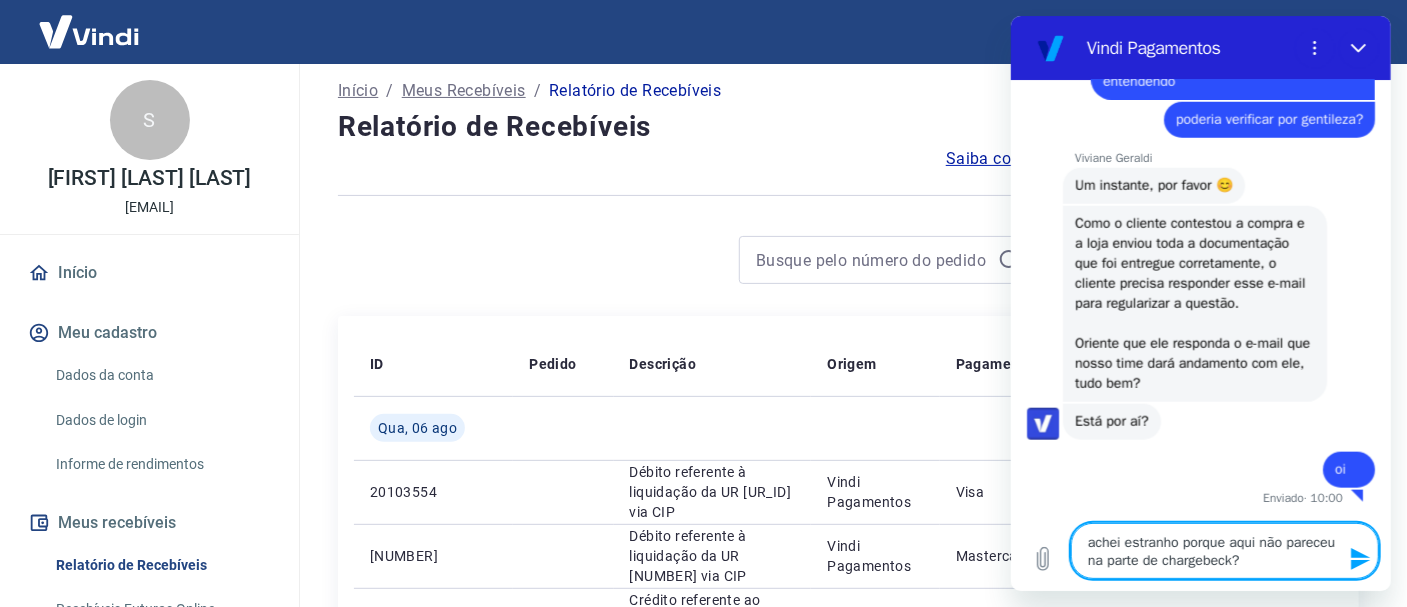 click on "achei estranho porque aqui não pareceu na parte de chargebeck?" at bounding box center [1224, 551] 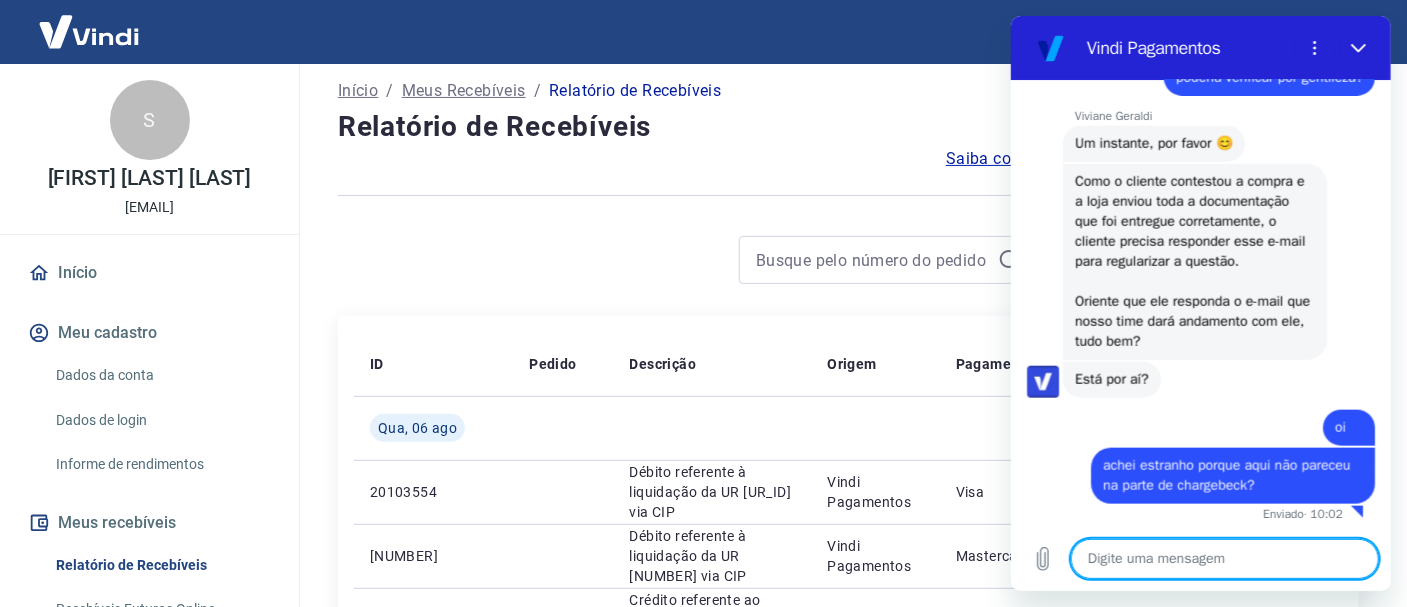 scroll, scrollTop: 899, scrollLeft: 0, axis: vertical 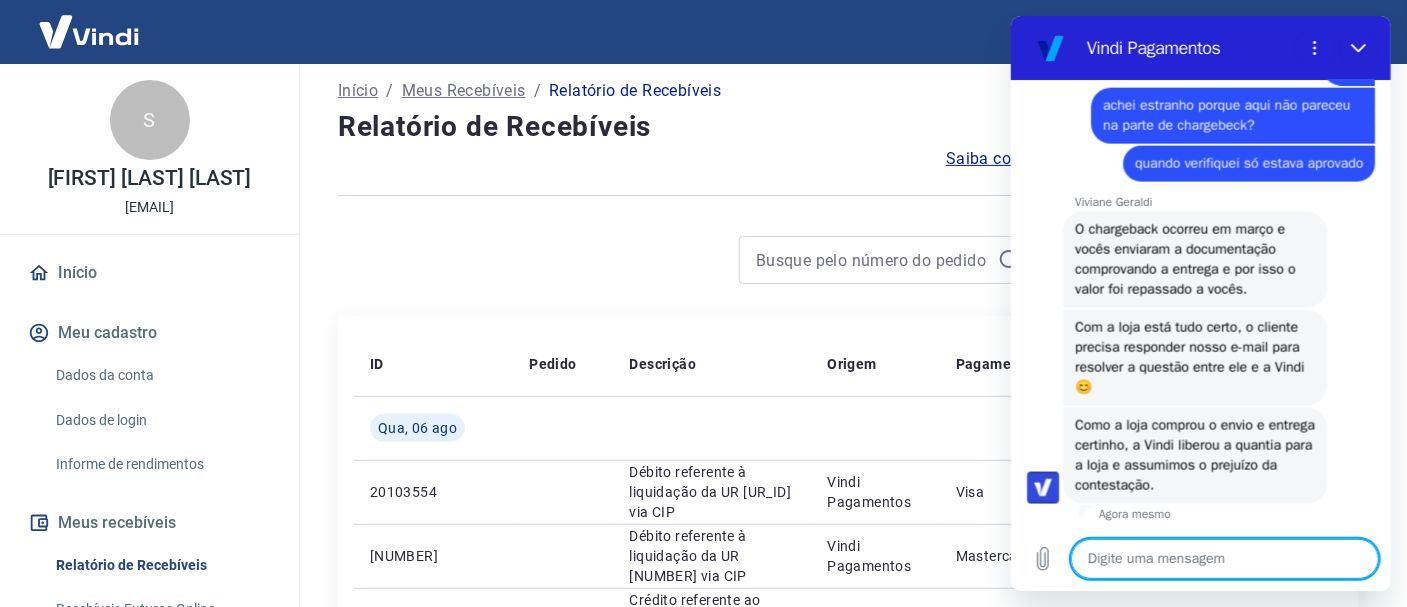 click at bounding box center (1224, 559) 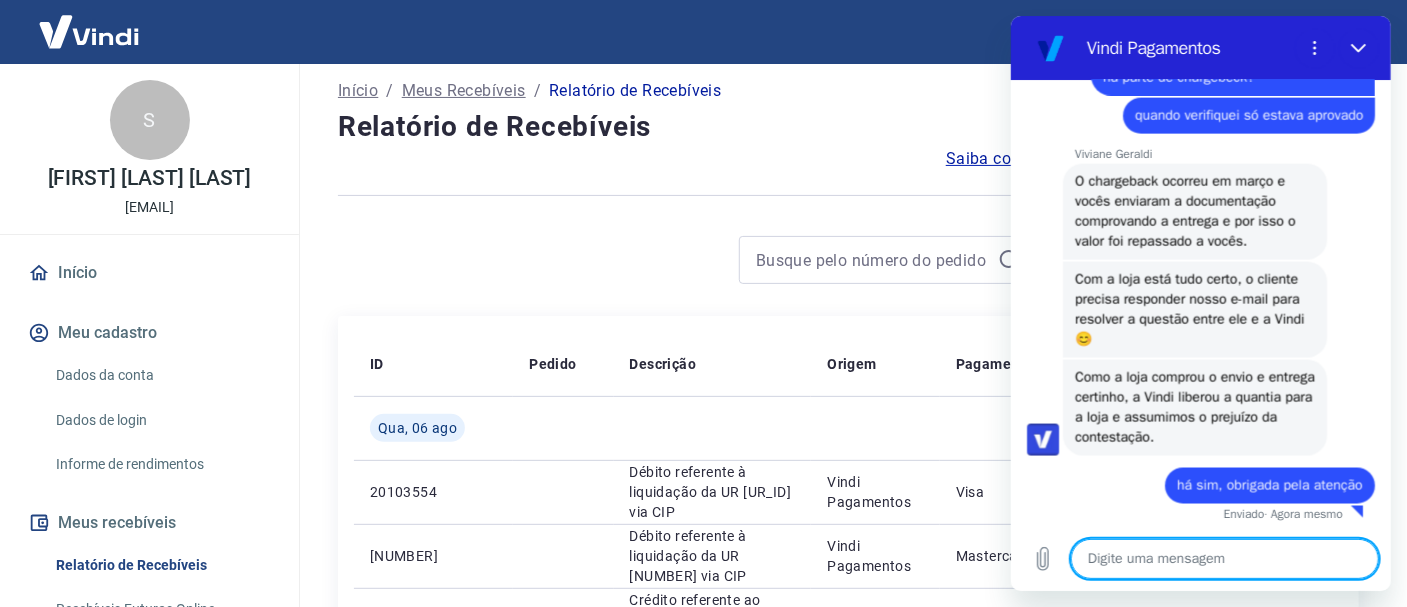 scroll, scrollTop: 1307, scrollLeft: 0, axis: vertical 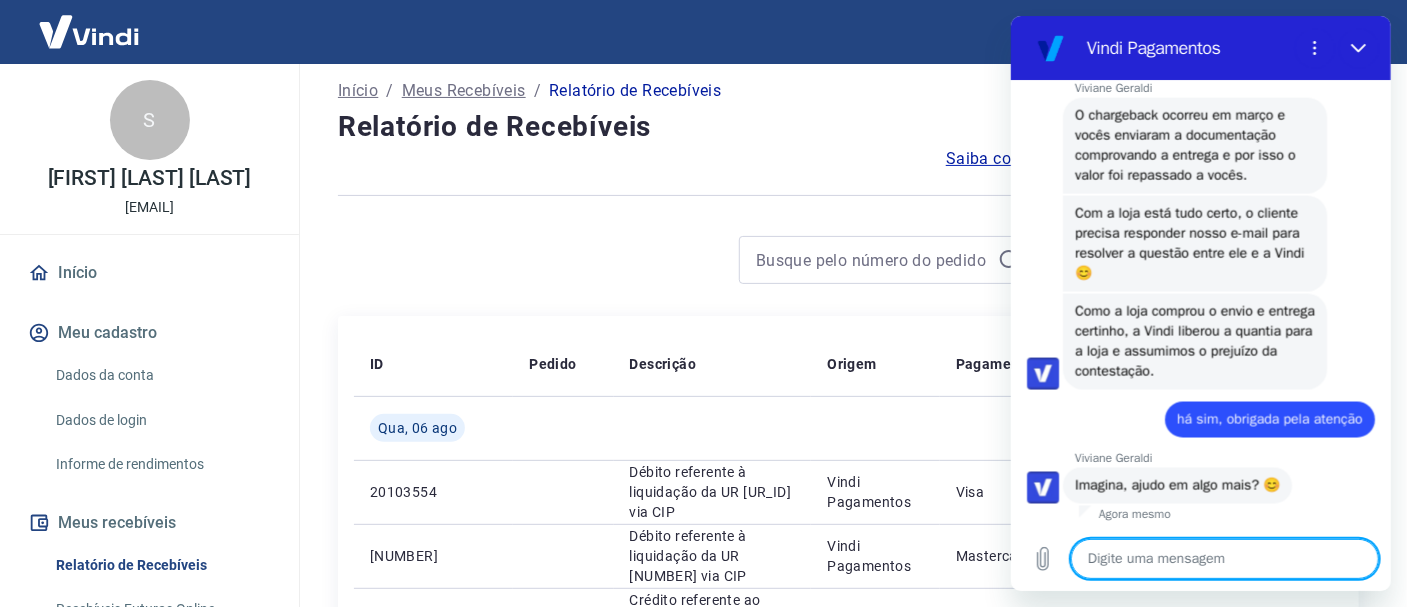 click at bounding box center (1224, 559) 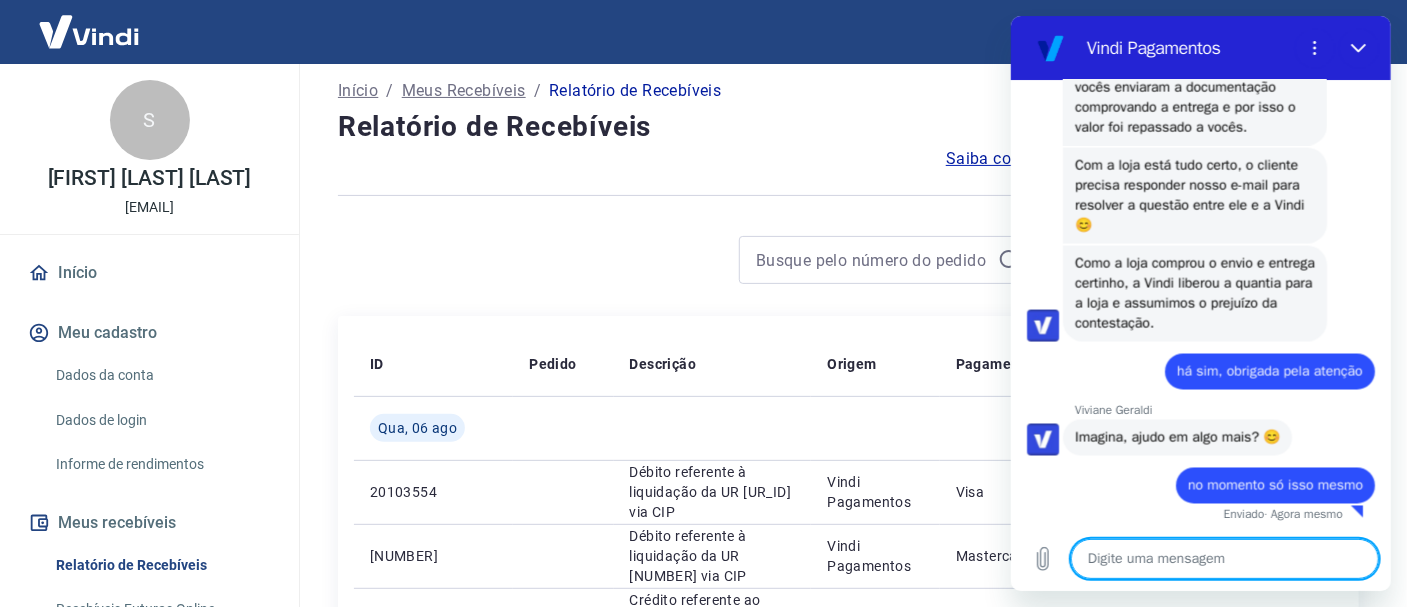 scroll, scrollTop: 1421, scrollLeft: 0, axis: vertical 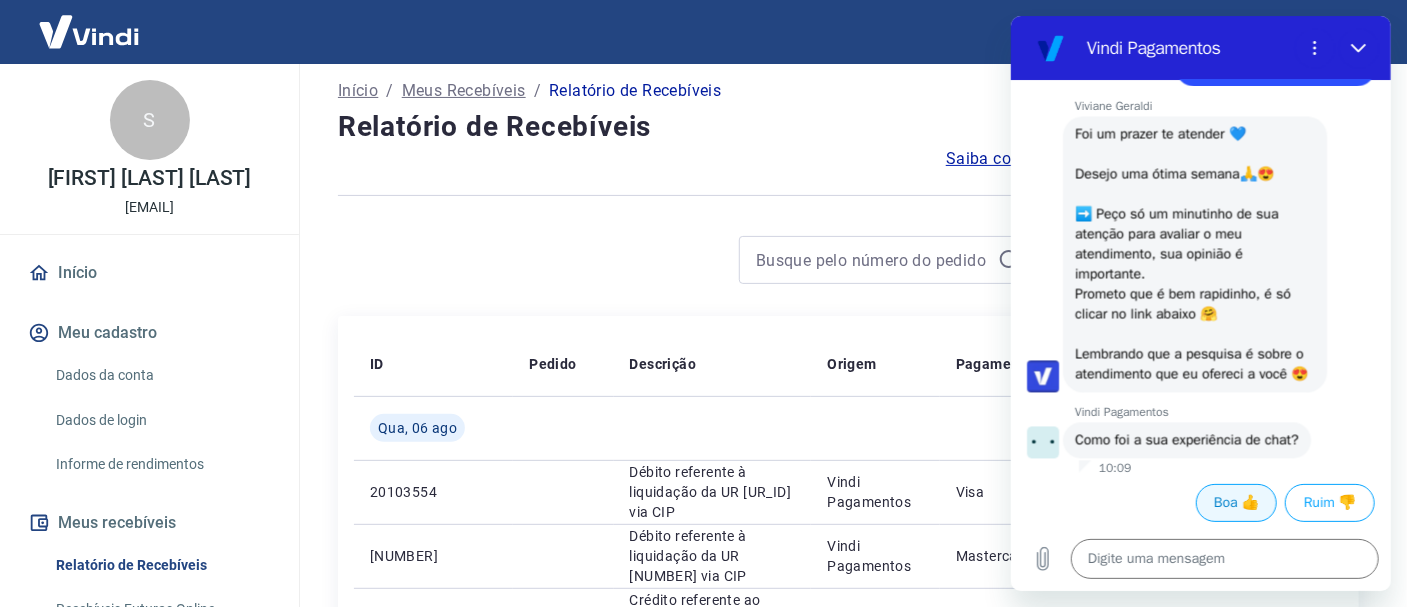 click on "Boa 👍" at bounding box center (1235, 503) 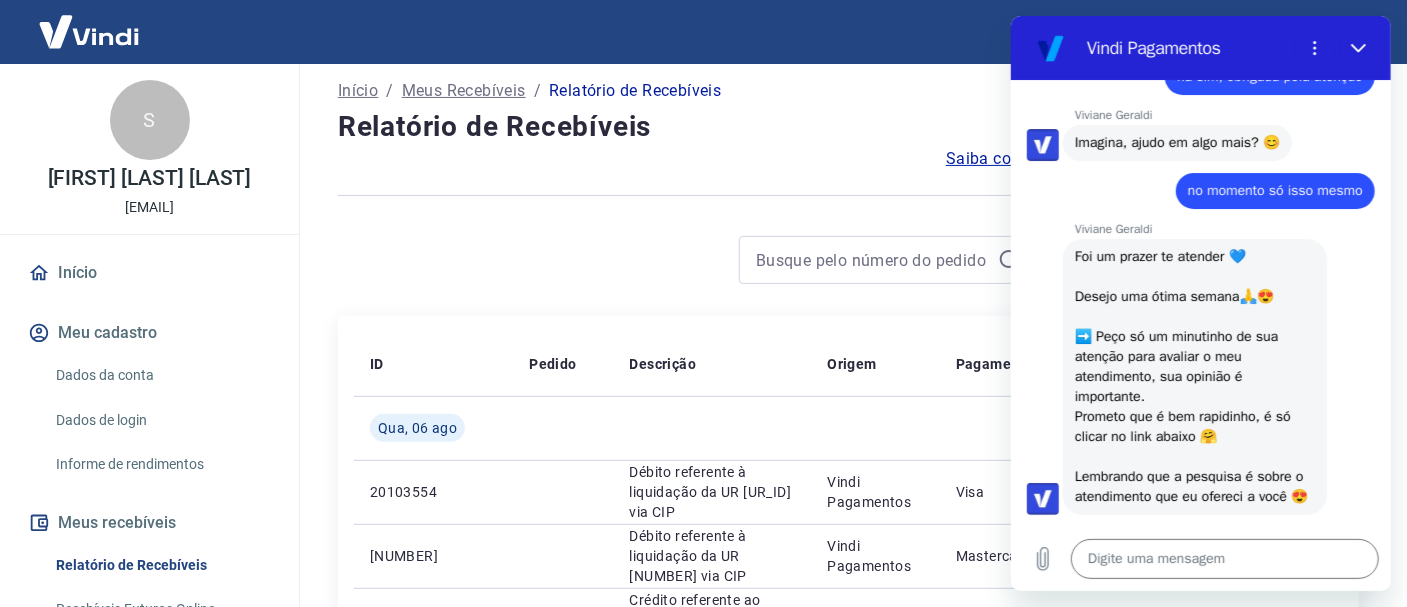 scroll, scrollTop: 2030, scrollLeft: 0, axis: vertical 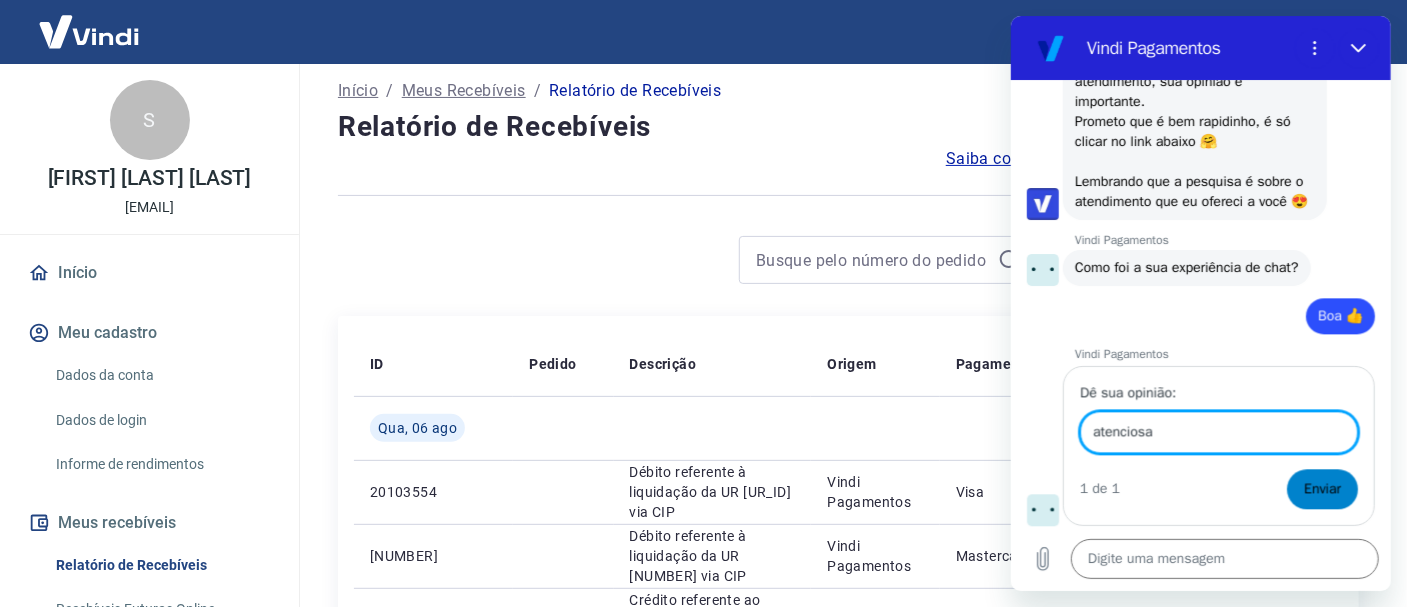click on "Enviar" at bounding box center [1321, 489] 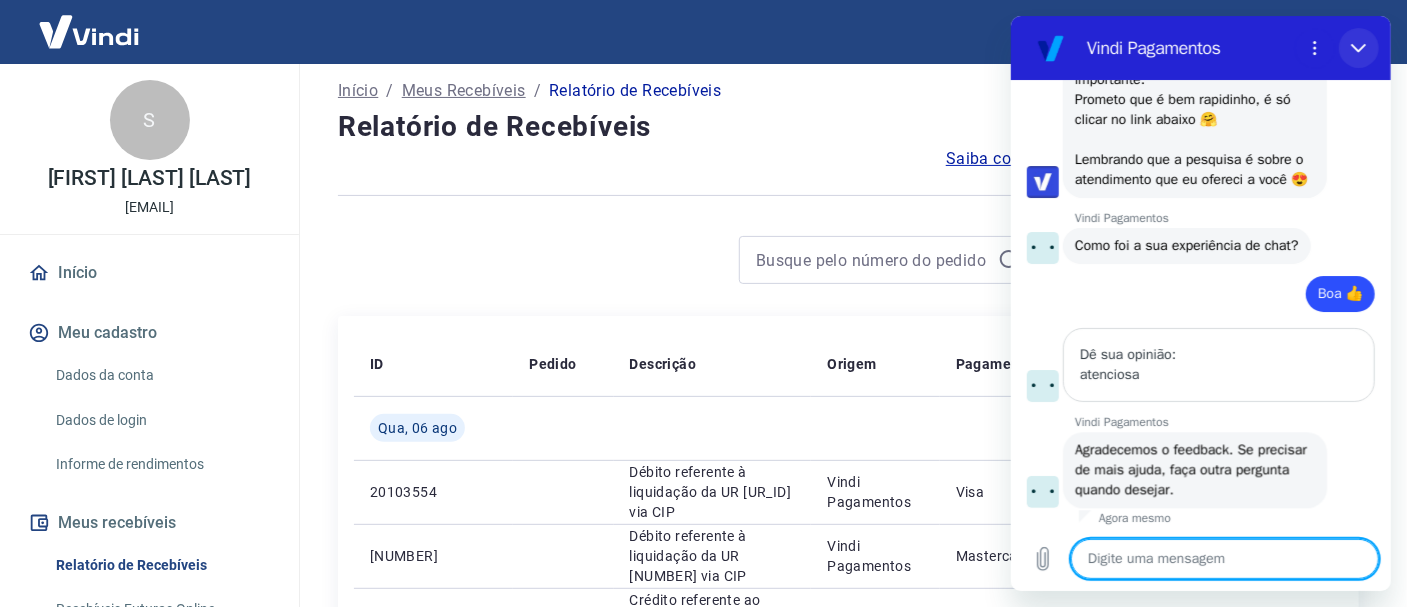 scroll, scrollTop: 2057, scrollLeft: 0, axis: vertical 